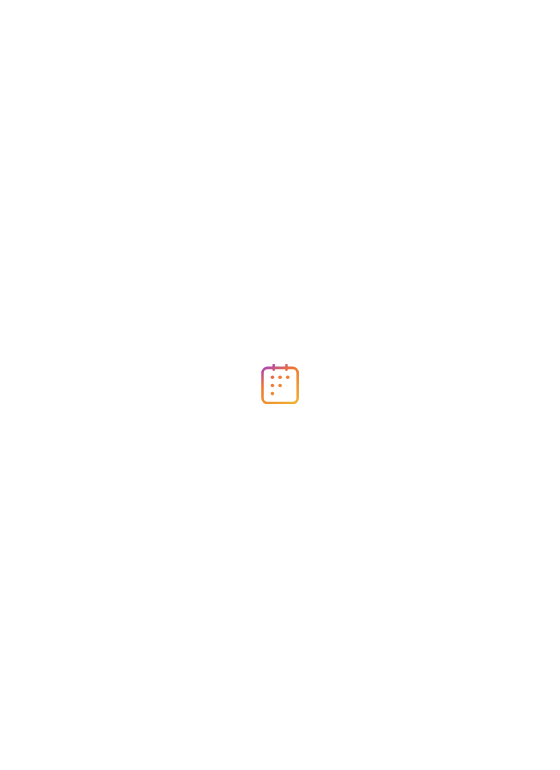 scroll, scrollTop: 0, scrollLeft: 0, axis: both 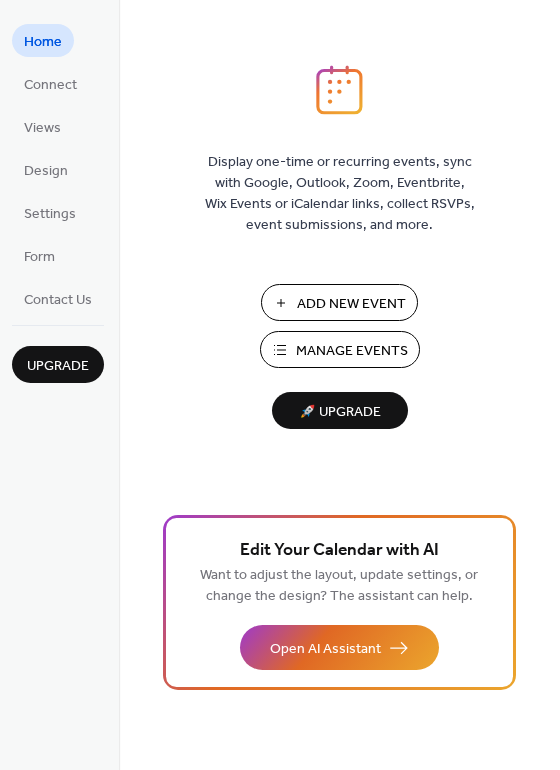 click on "Manage Events" at bounding box center (340, 349) 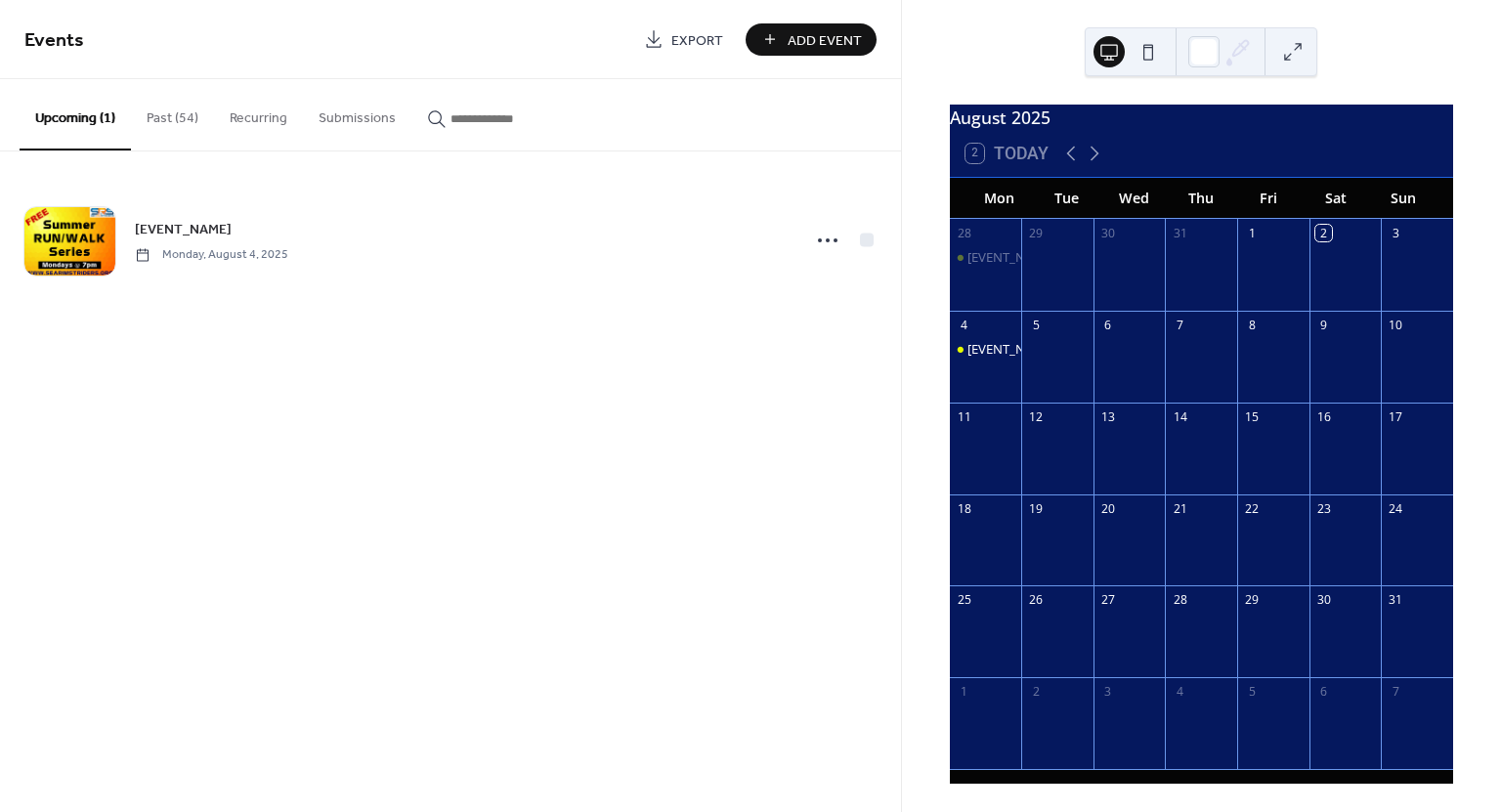 scroll, scrollTop: 0, scrollLeft: 0, axis: both 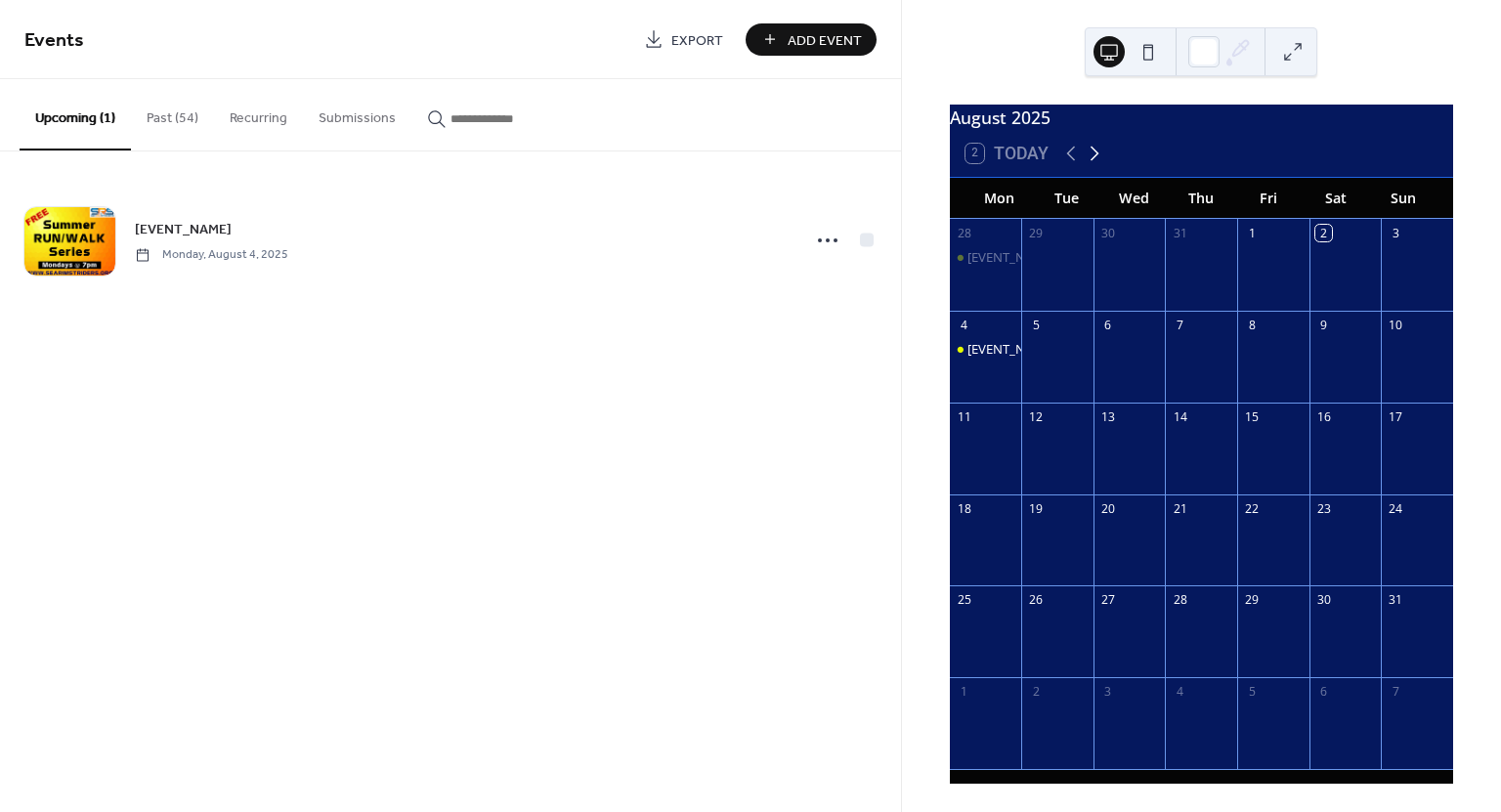 click 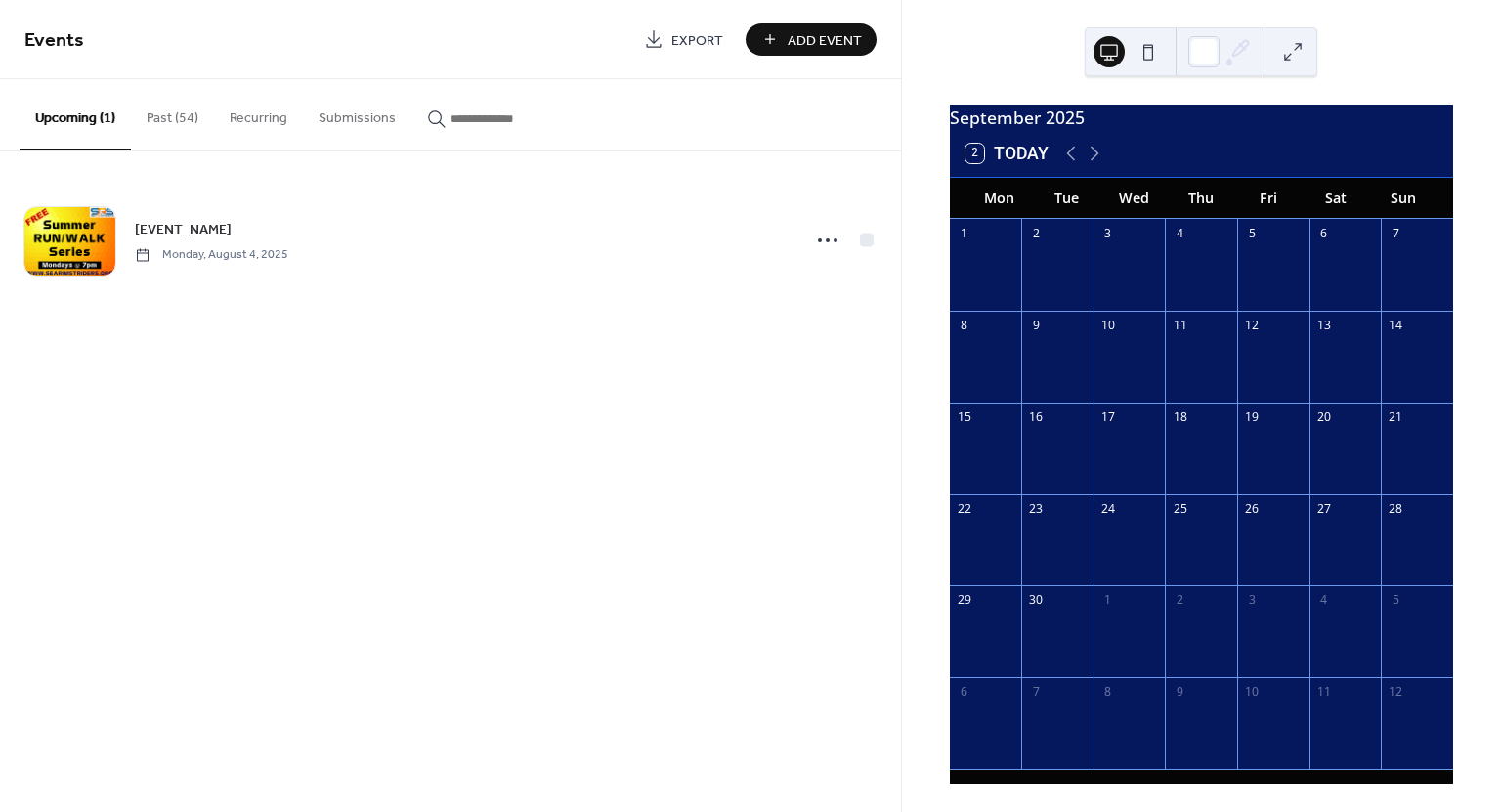 click at bounding box center [986, 276] 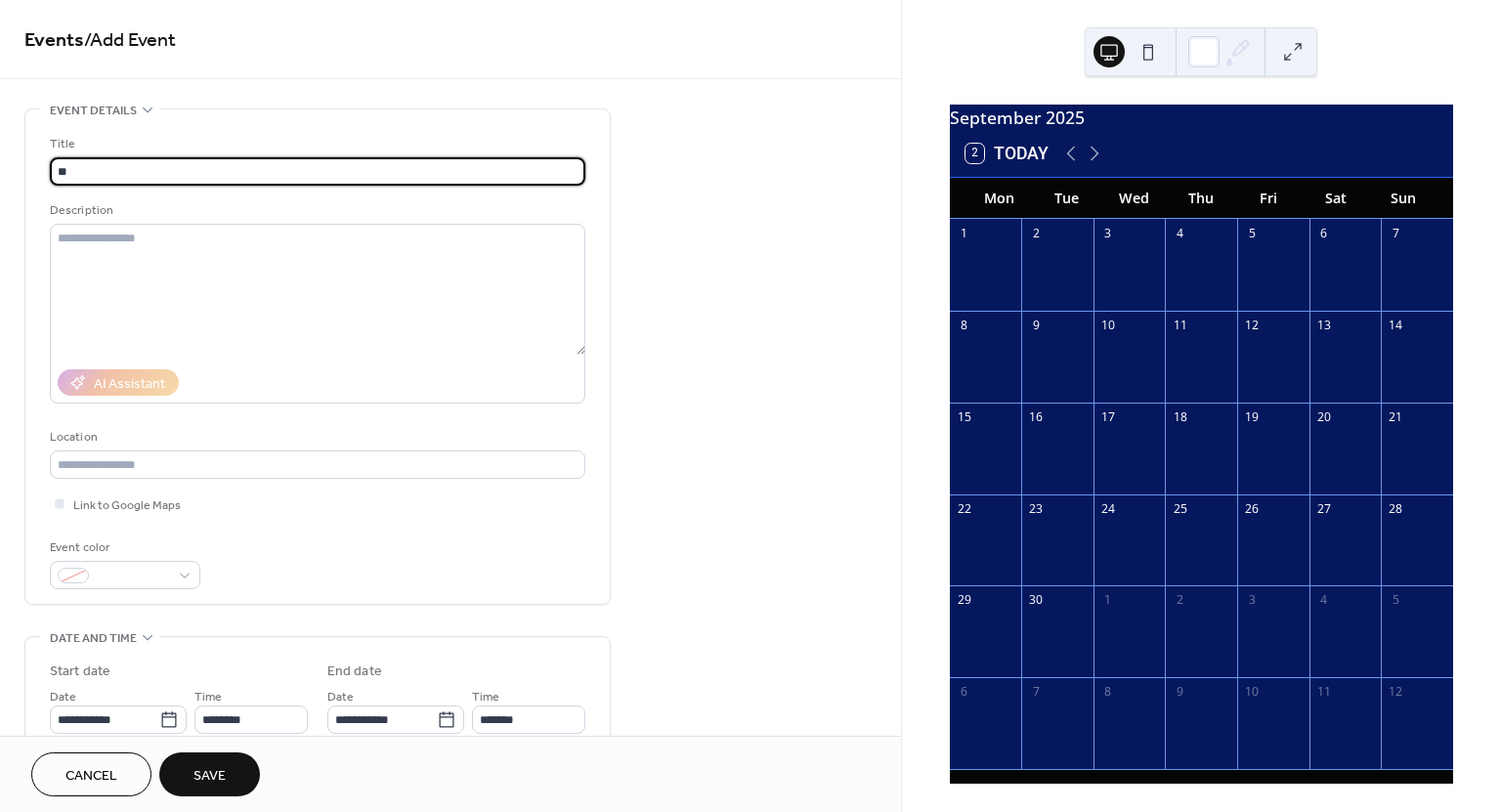 type on "*" 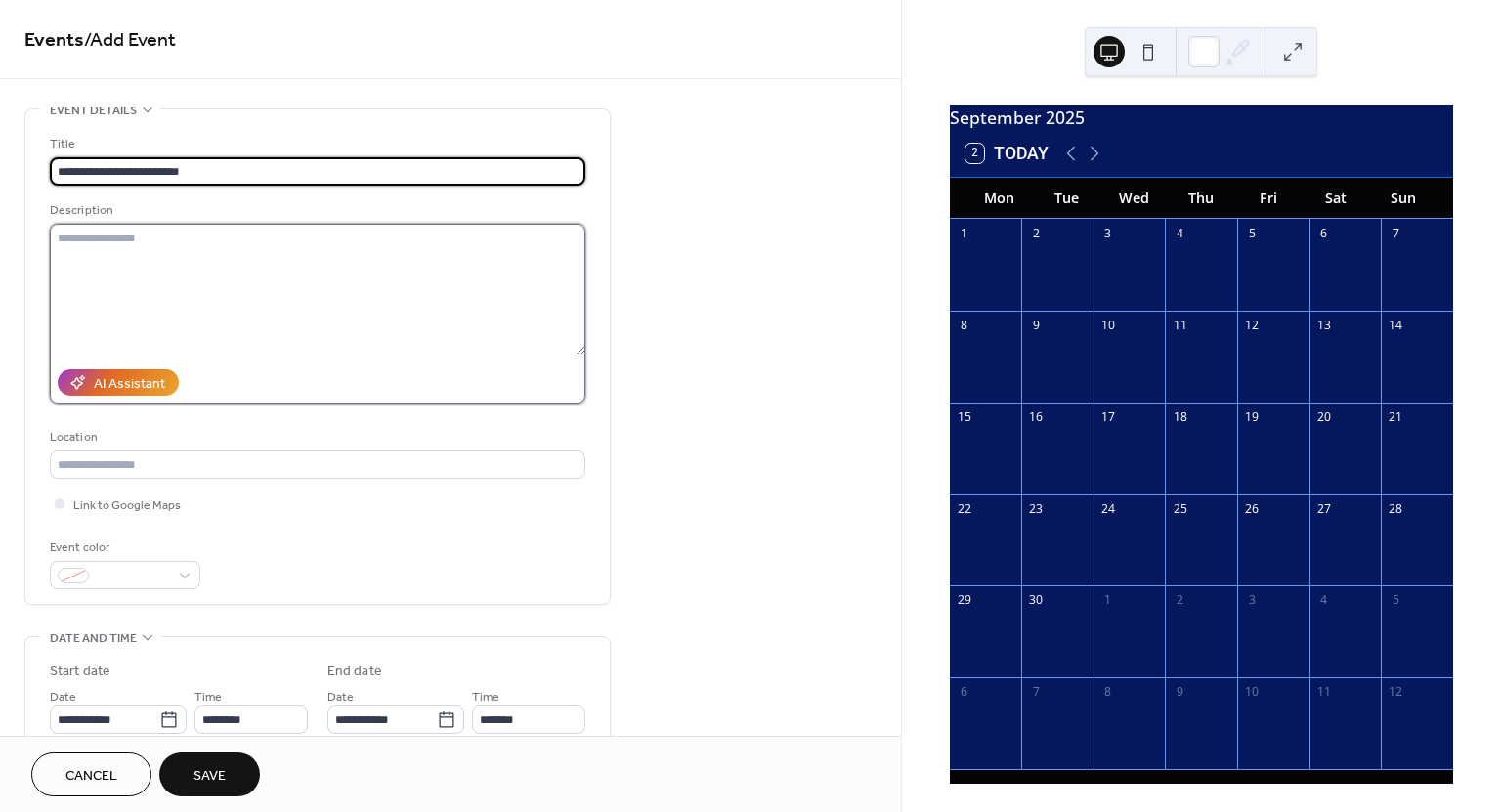 click at bounding box center [318, 289] 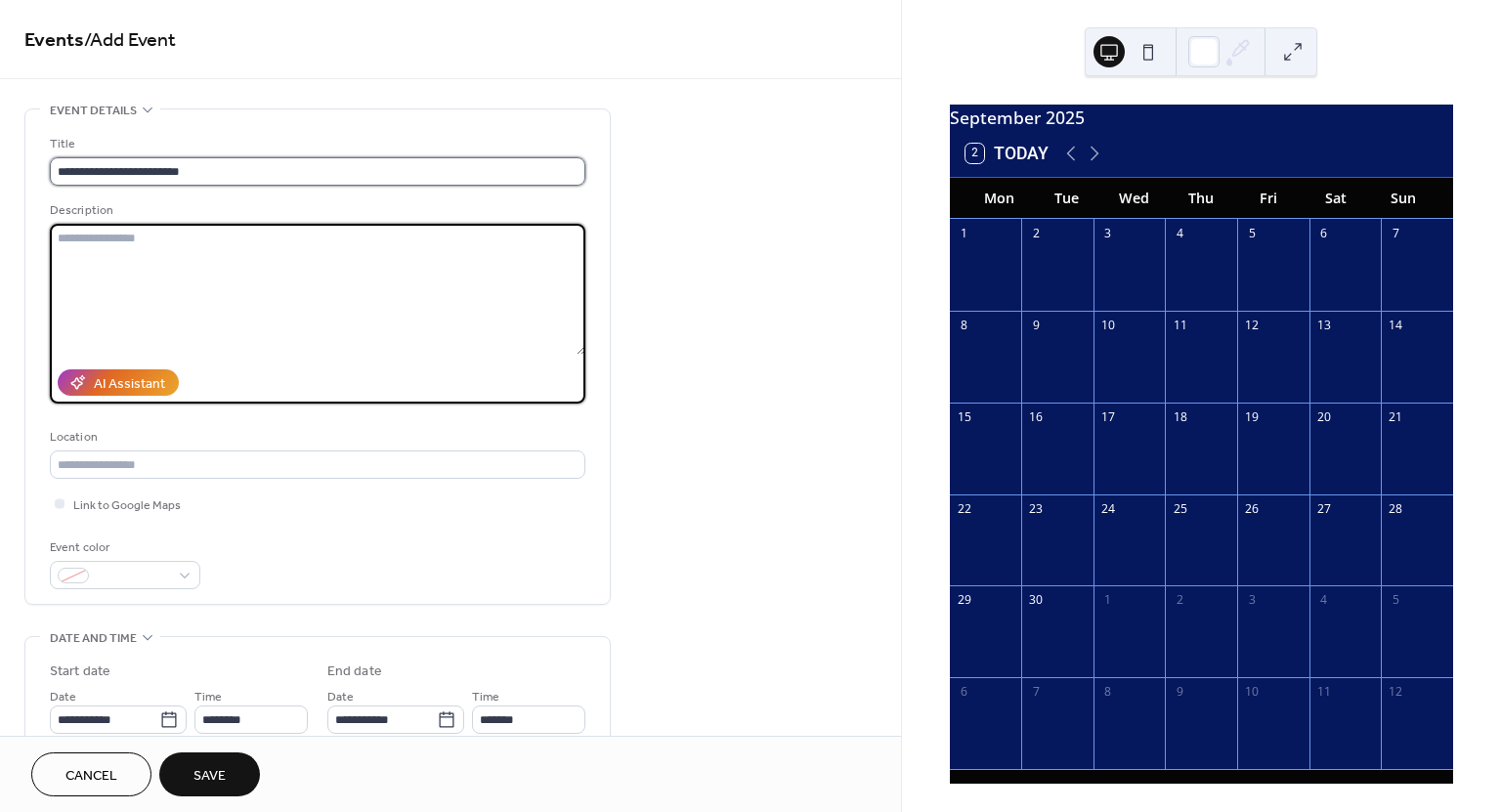 click on "**********" at bounding box center [318, 171] 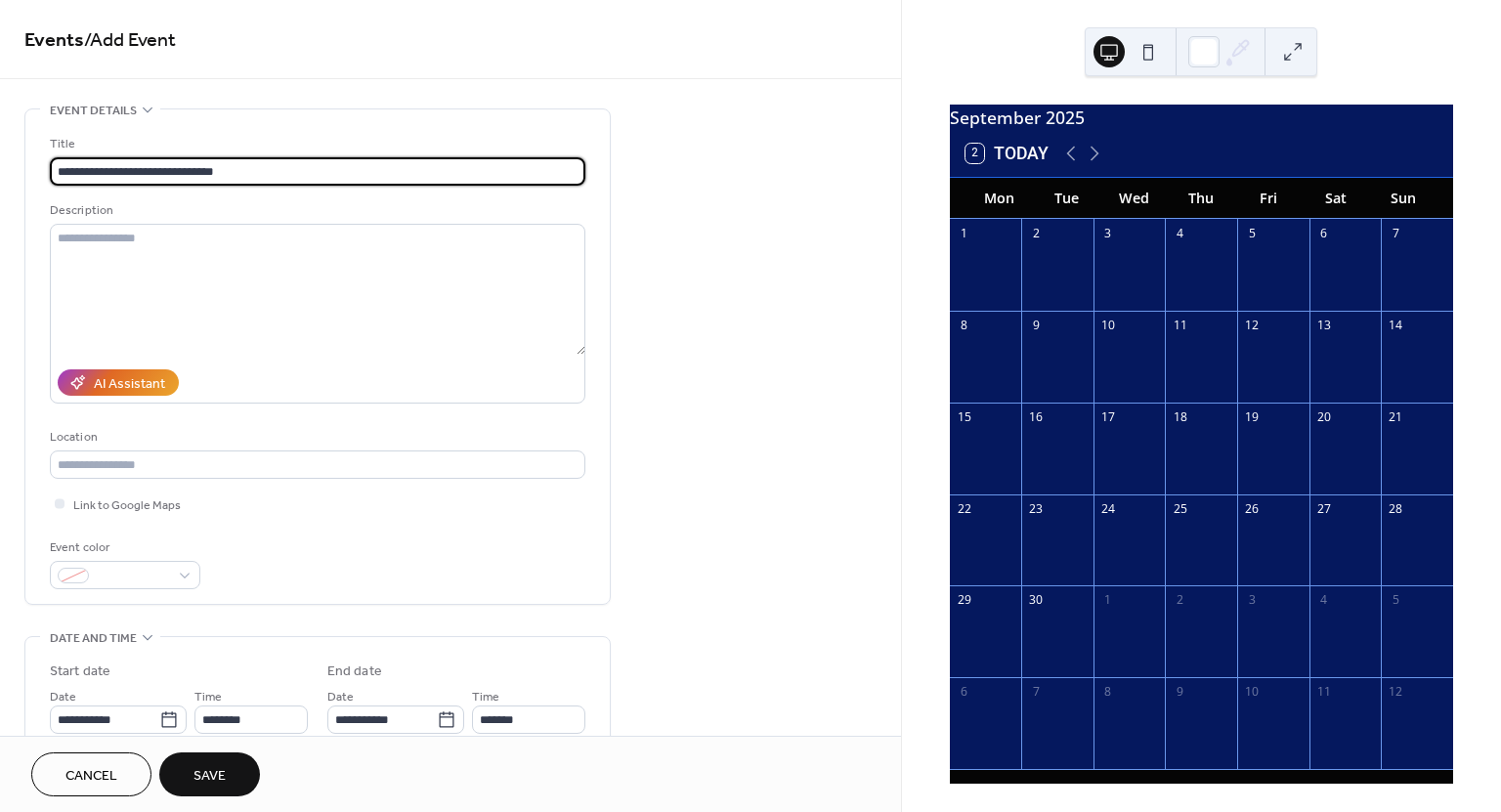 type on "**********" 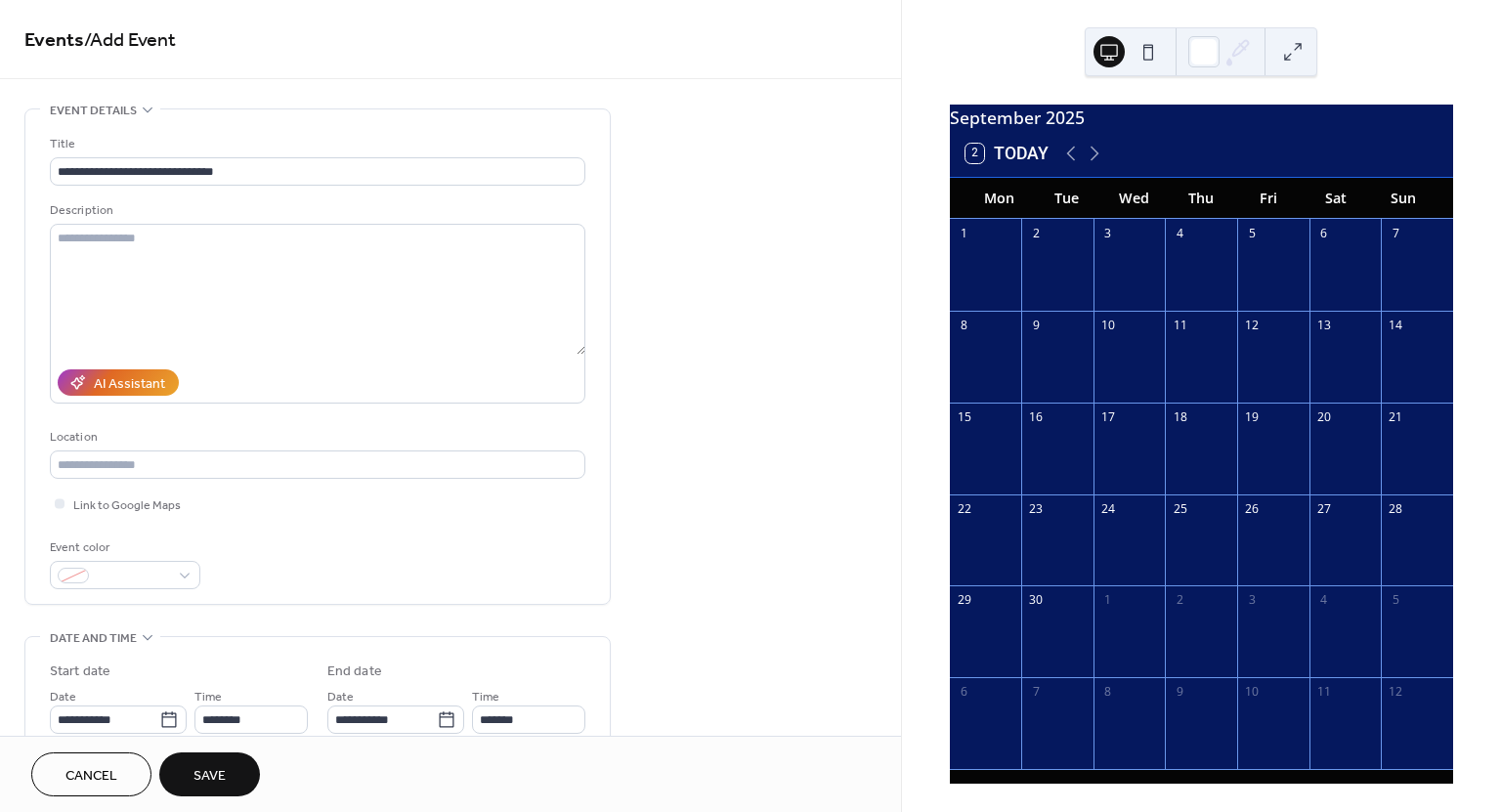 click on "AI Assistant" at bounding box center [318, 382] 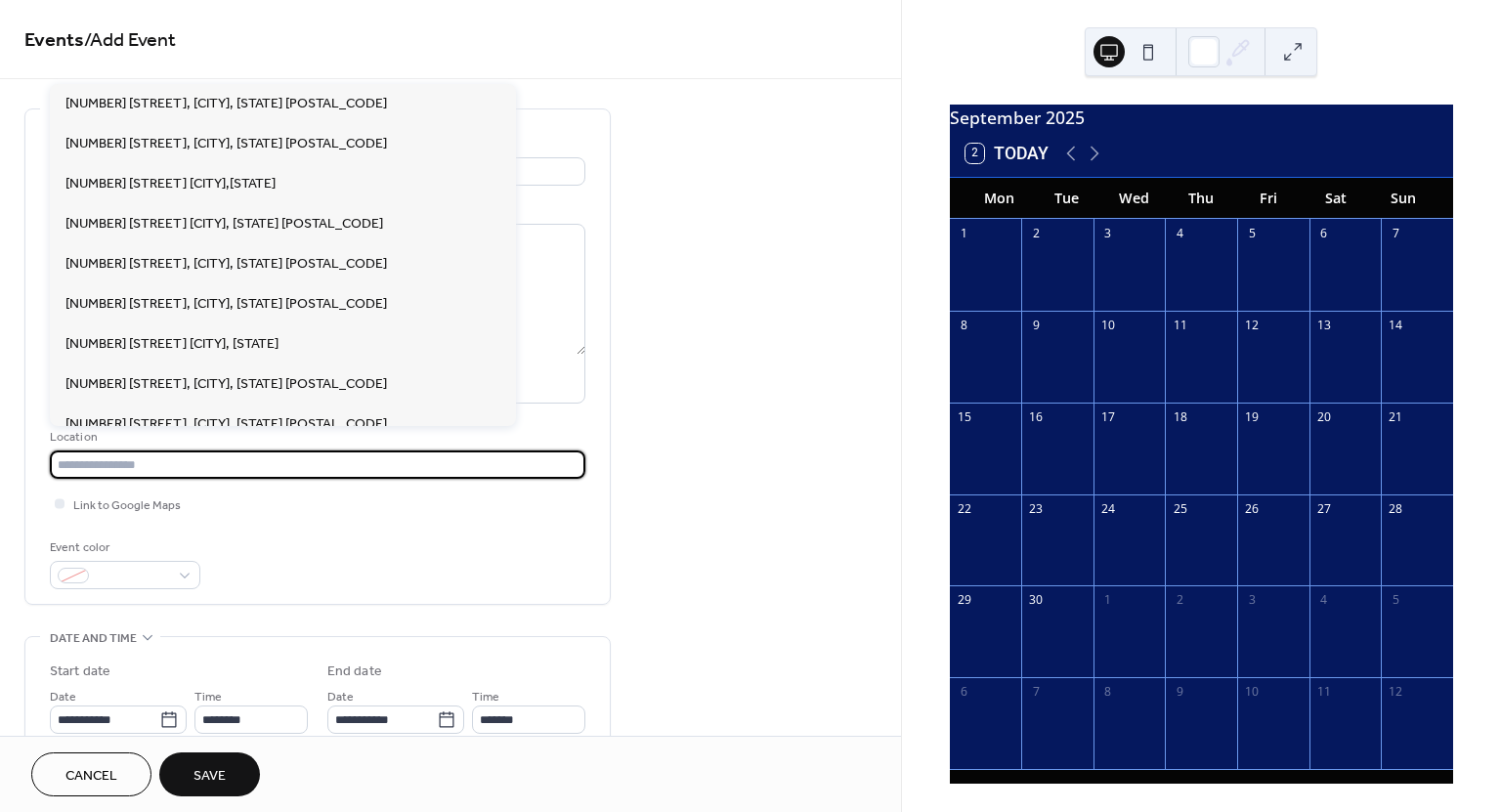 click at bounding box center [318, 464] 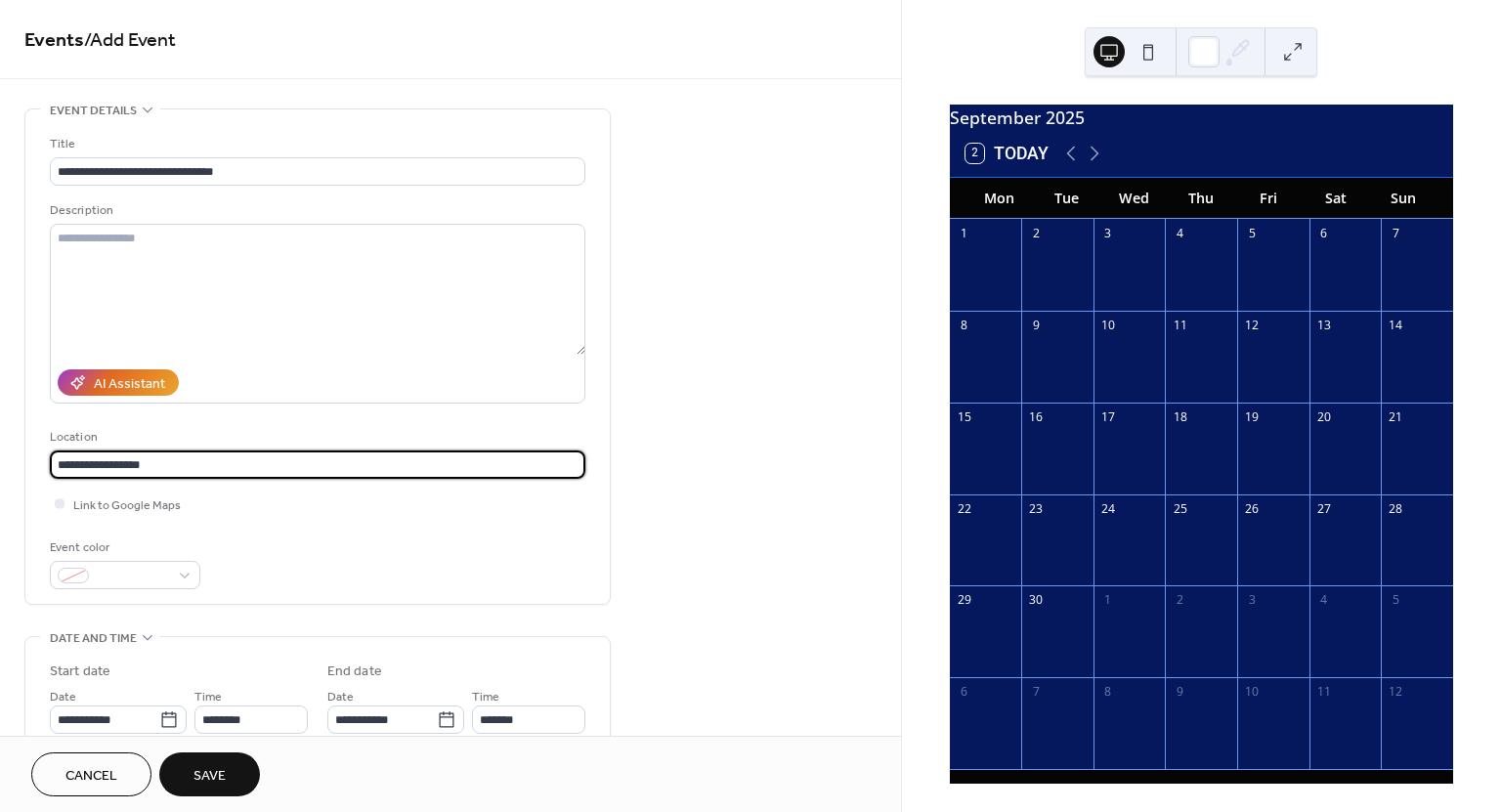 click on "**********" at bounding box center [318, 362] 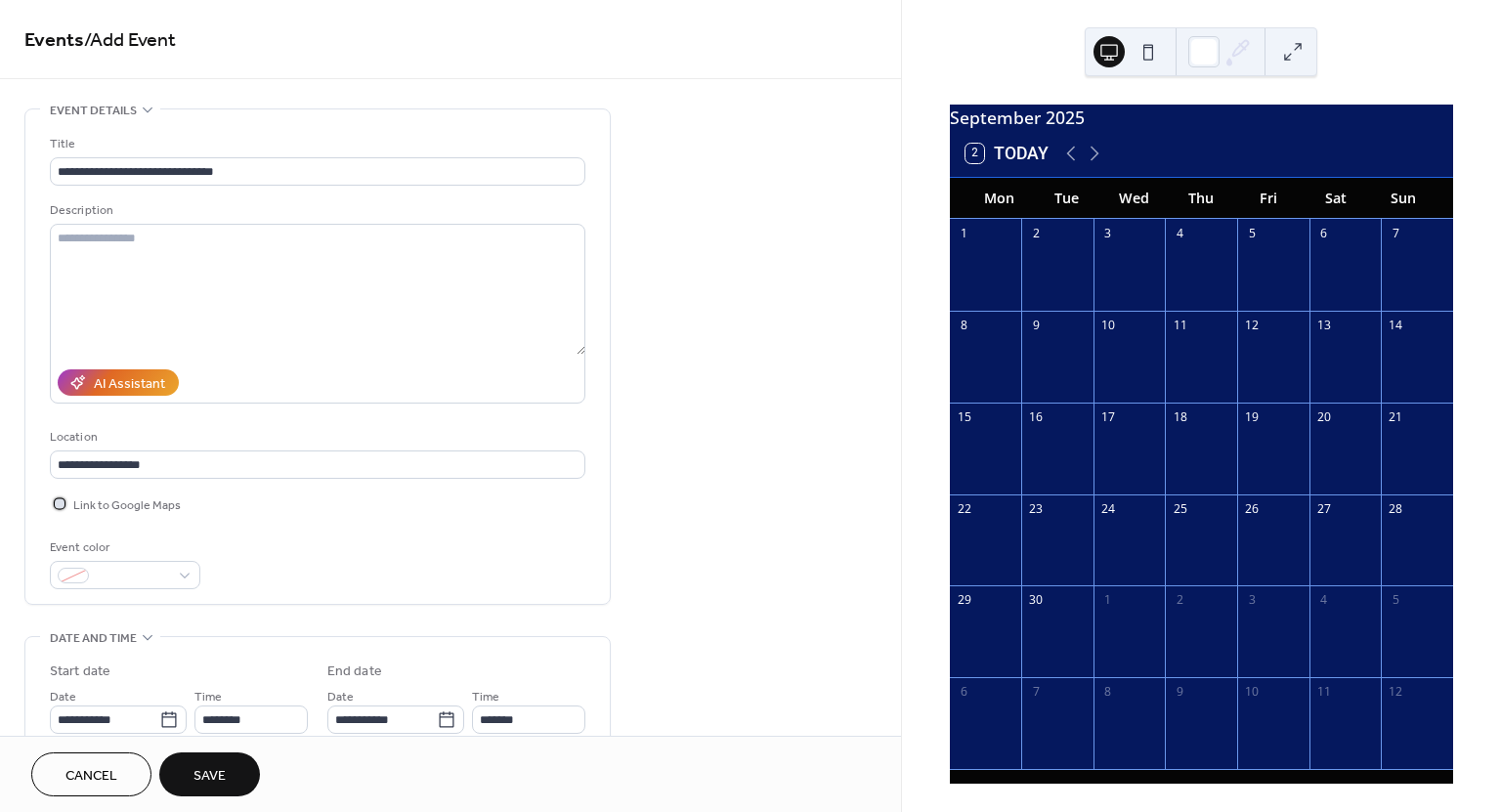 click on "Link to Google Maps" at bounding box center [127, 505] 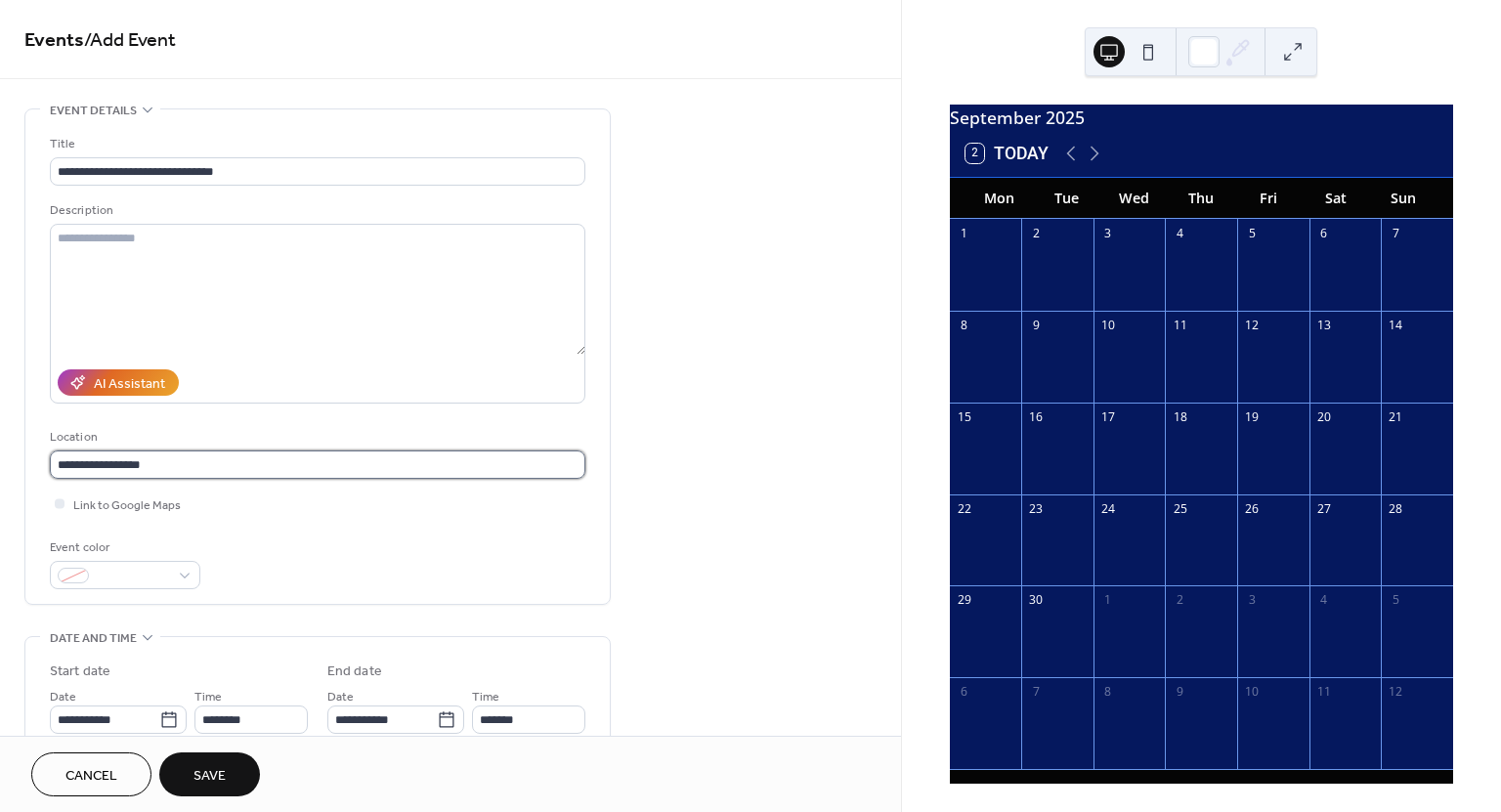 click on "**********" at bounding box center [318, 464] 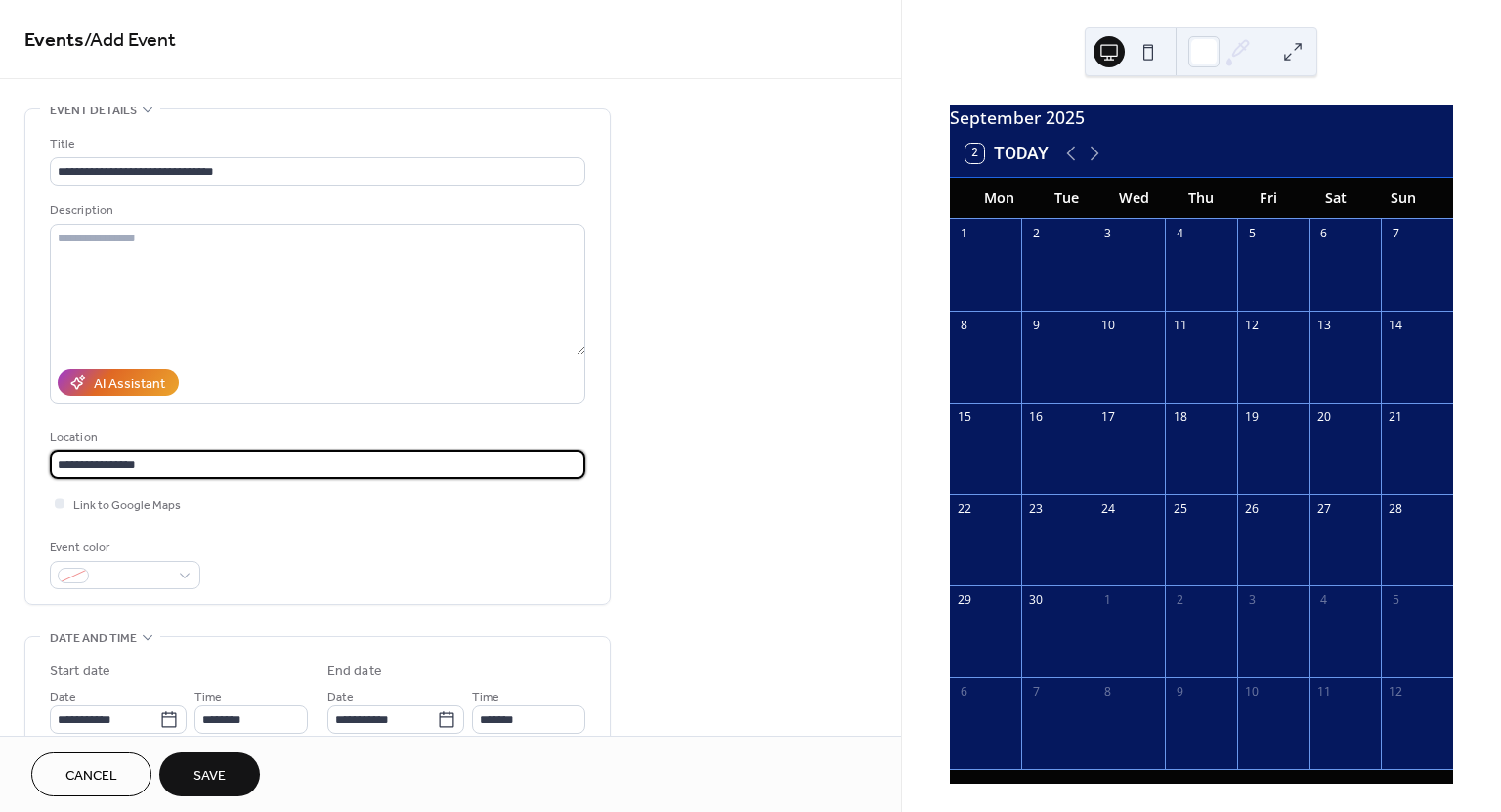 type on "**********" 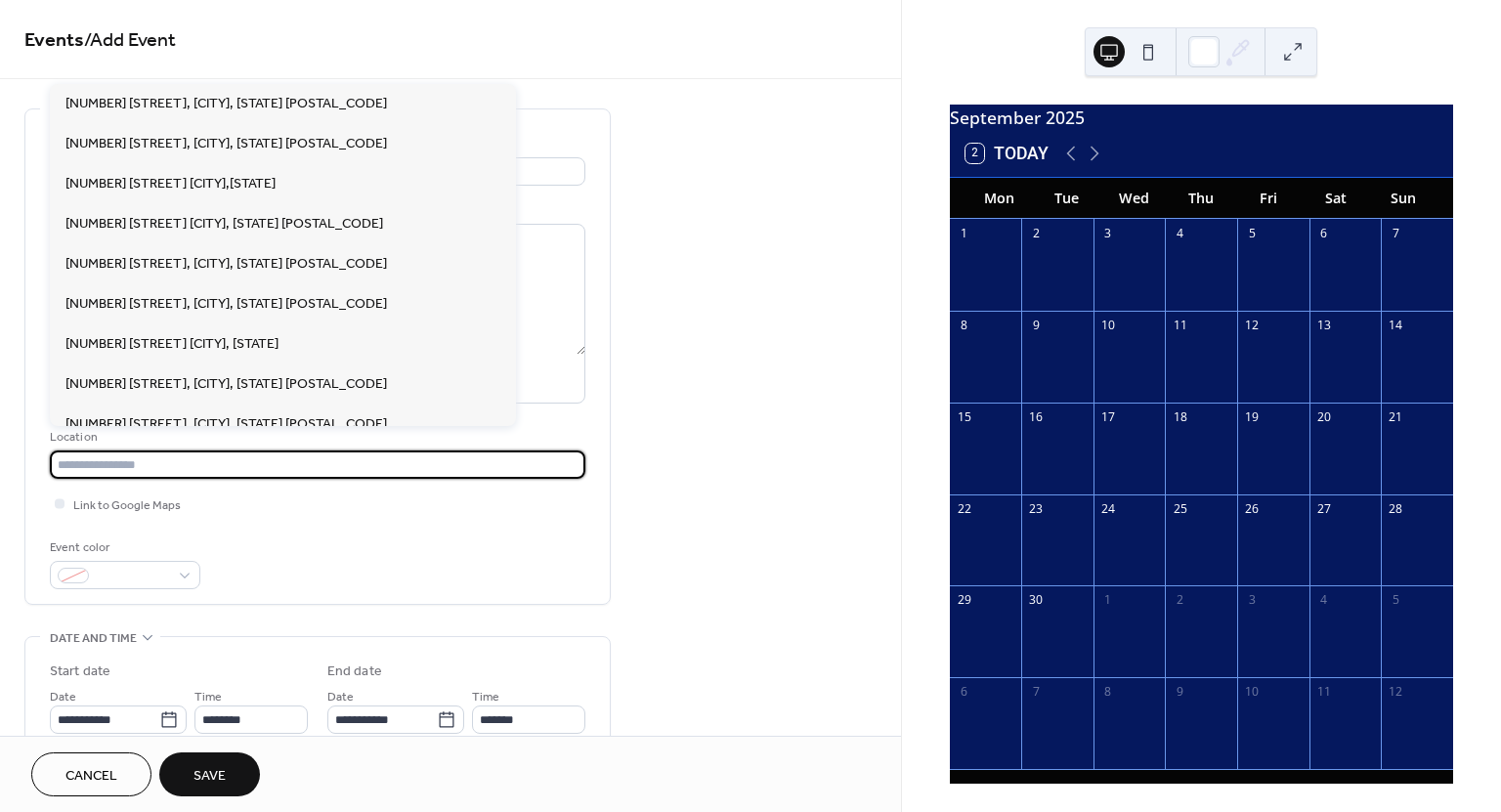 paste on "**********" 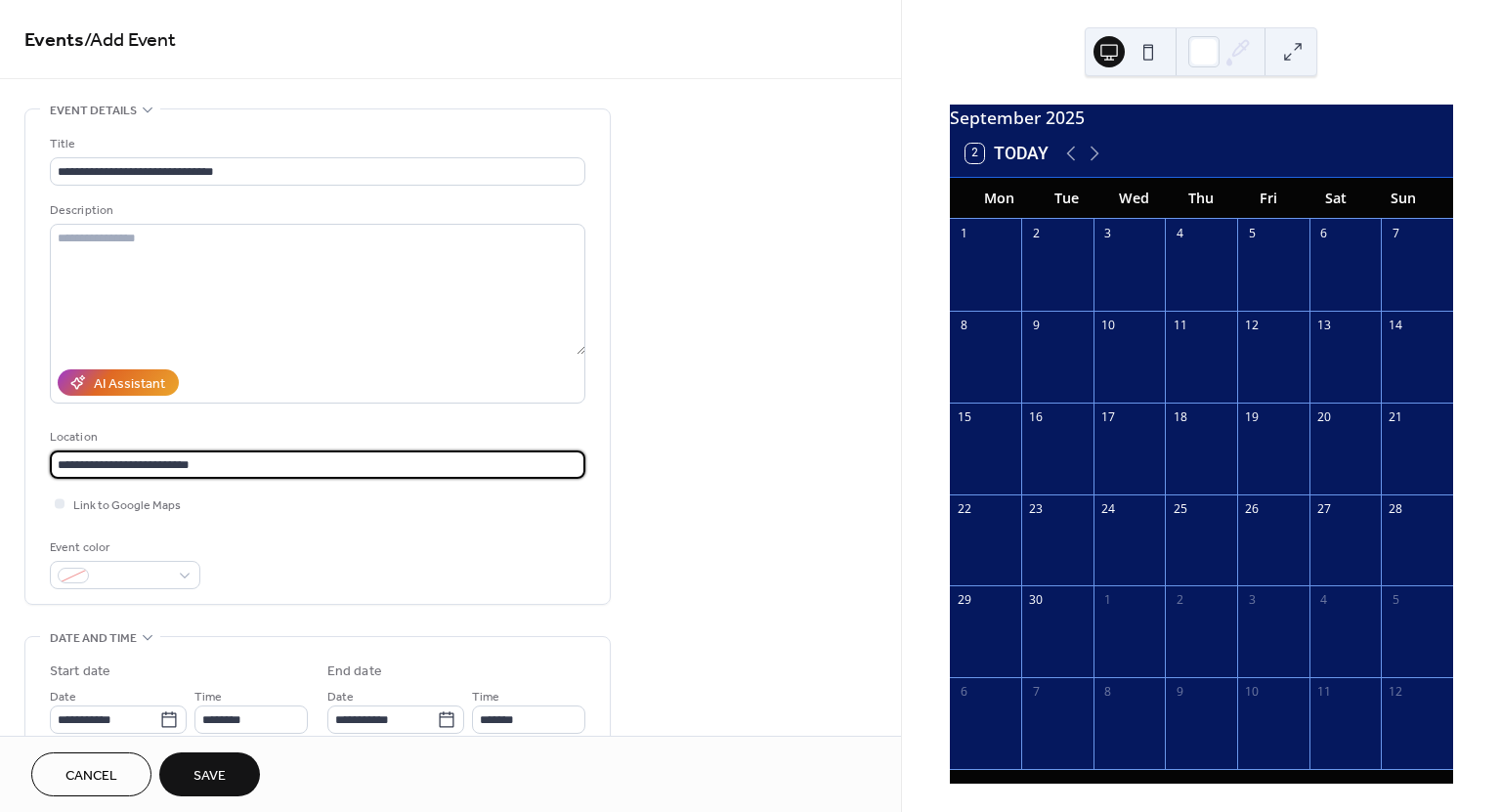 type on "**********" 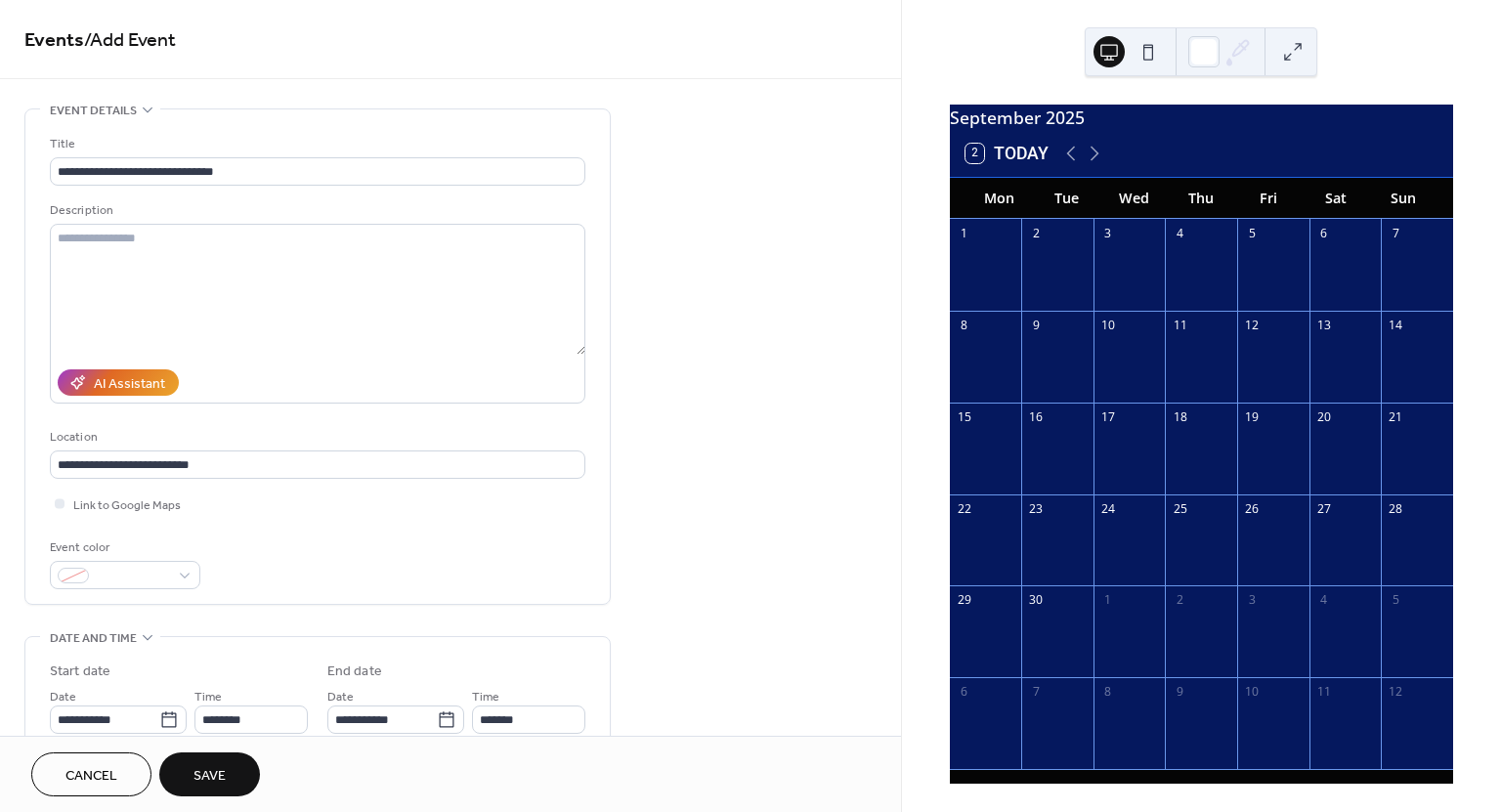 click on "**********" at bounding box center (450, 821) 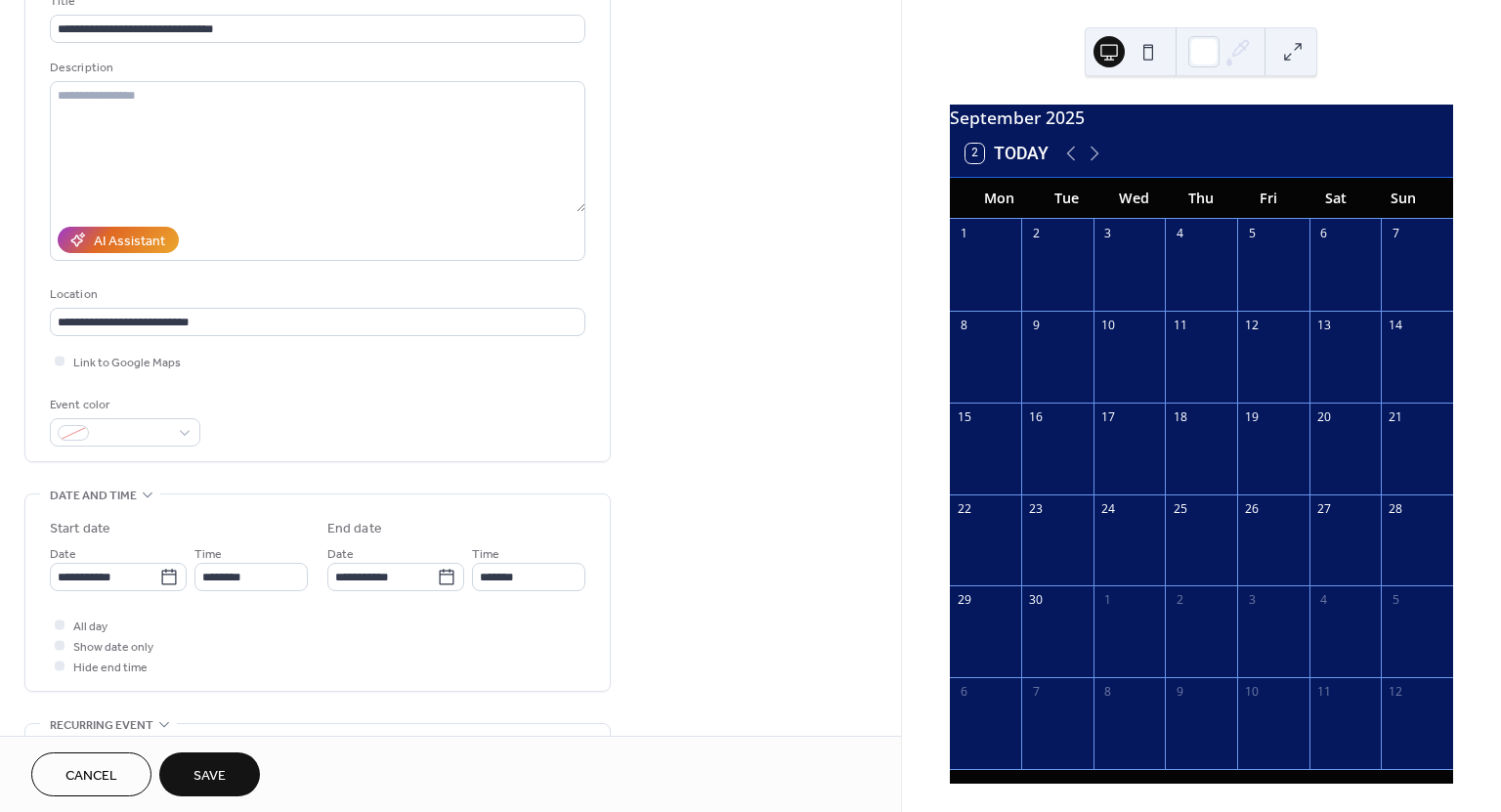 scroll, scrollTop: 147, scrollLeft: 0, axis: vertical 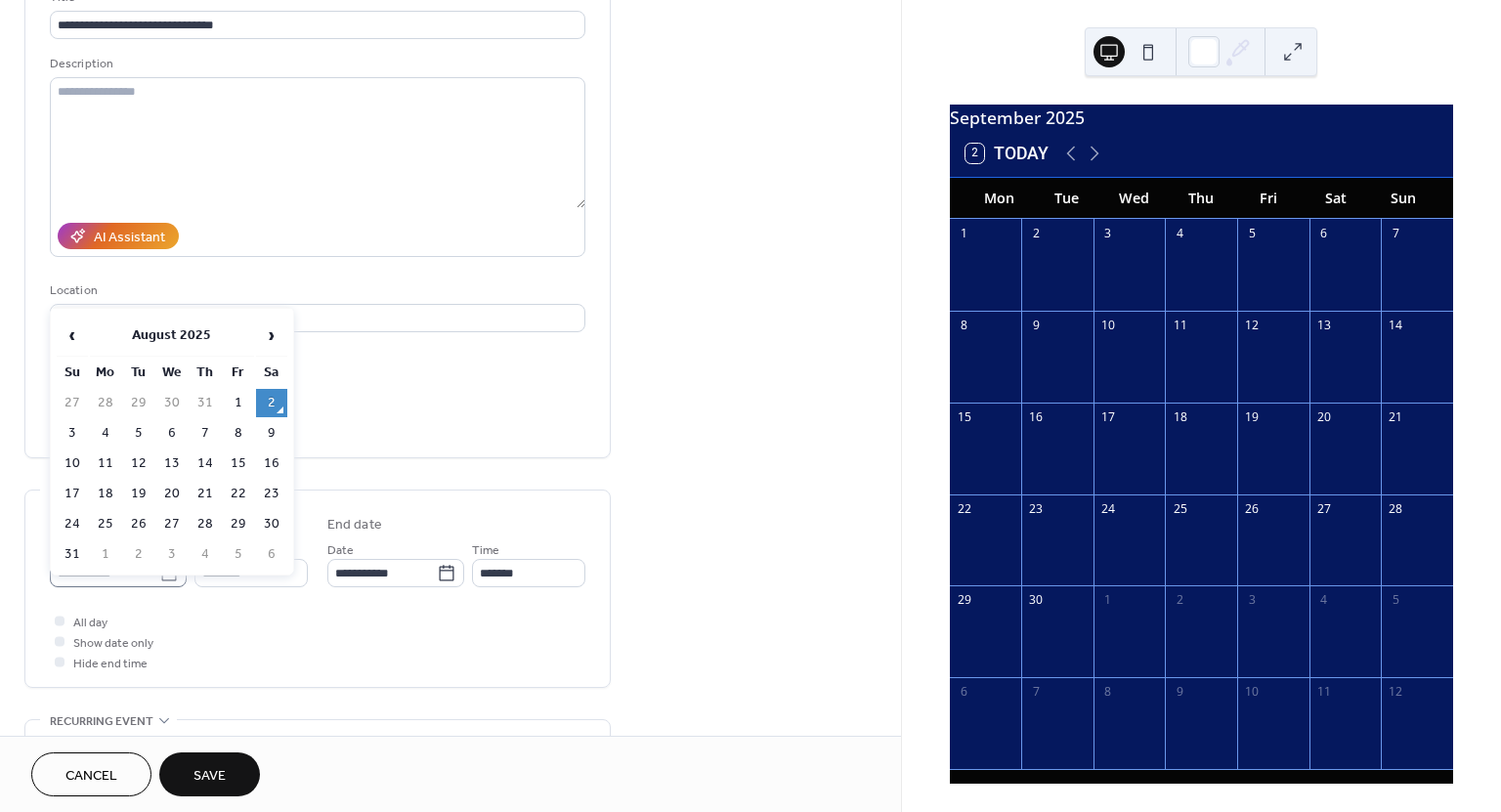 click 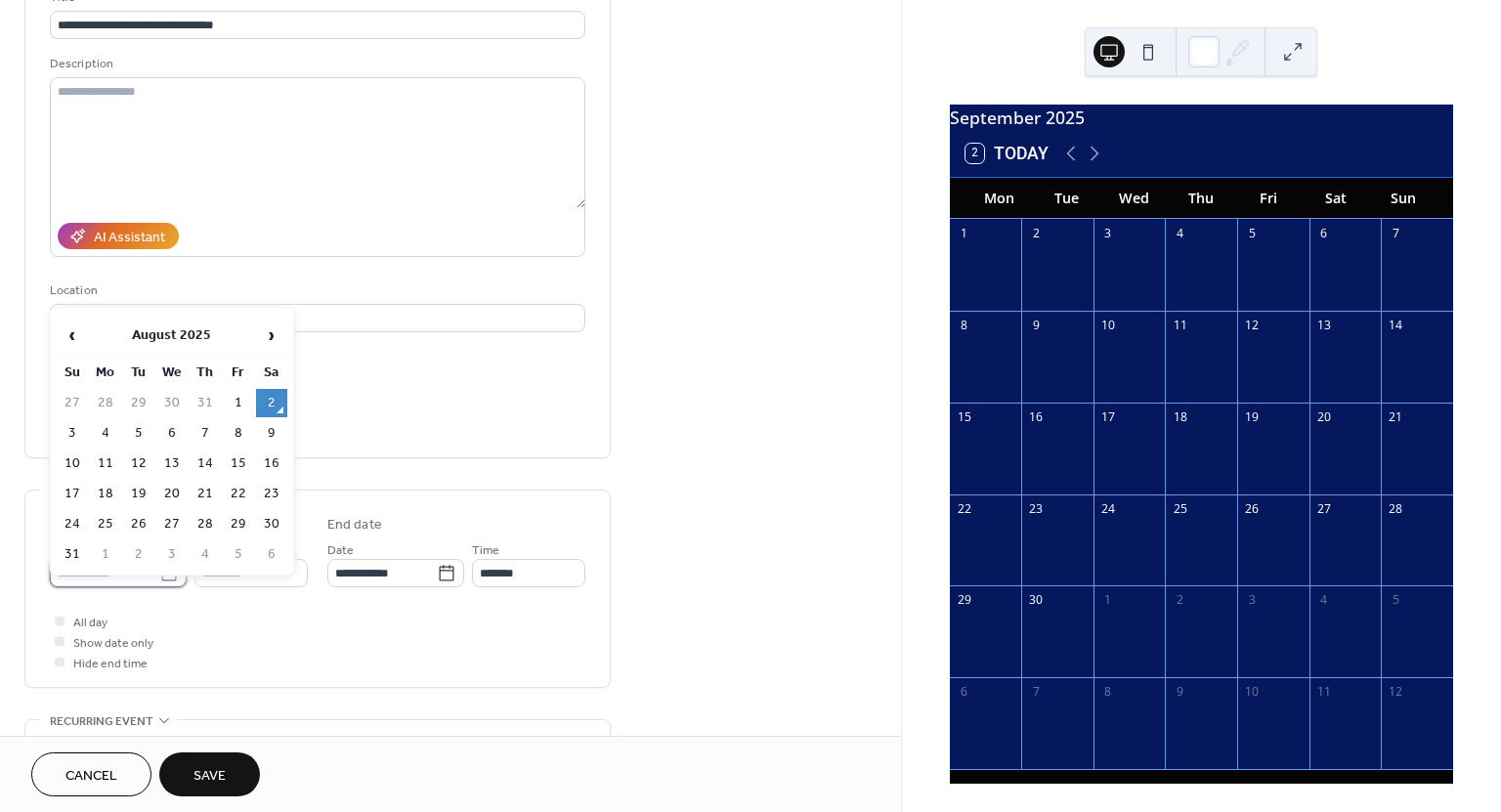 click on "**********" at bounding box center (105, 573) 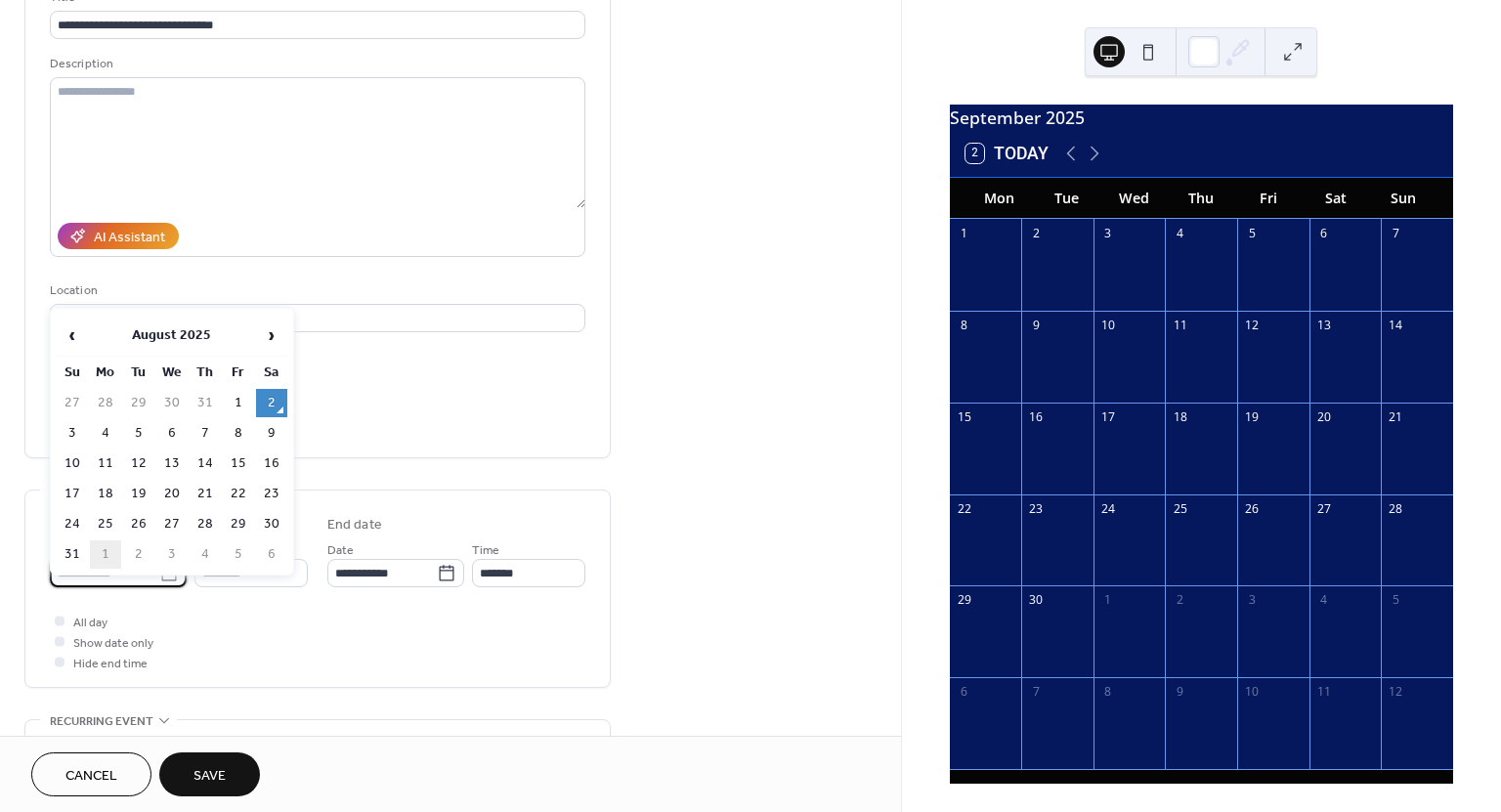 click on "1" at bounding box center (106, 554) 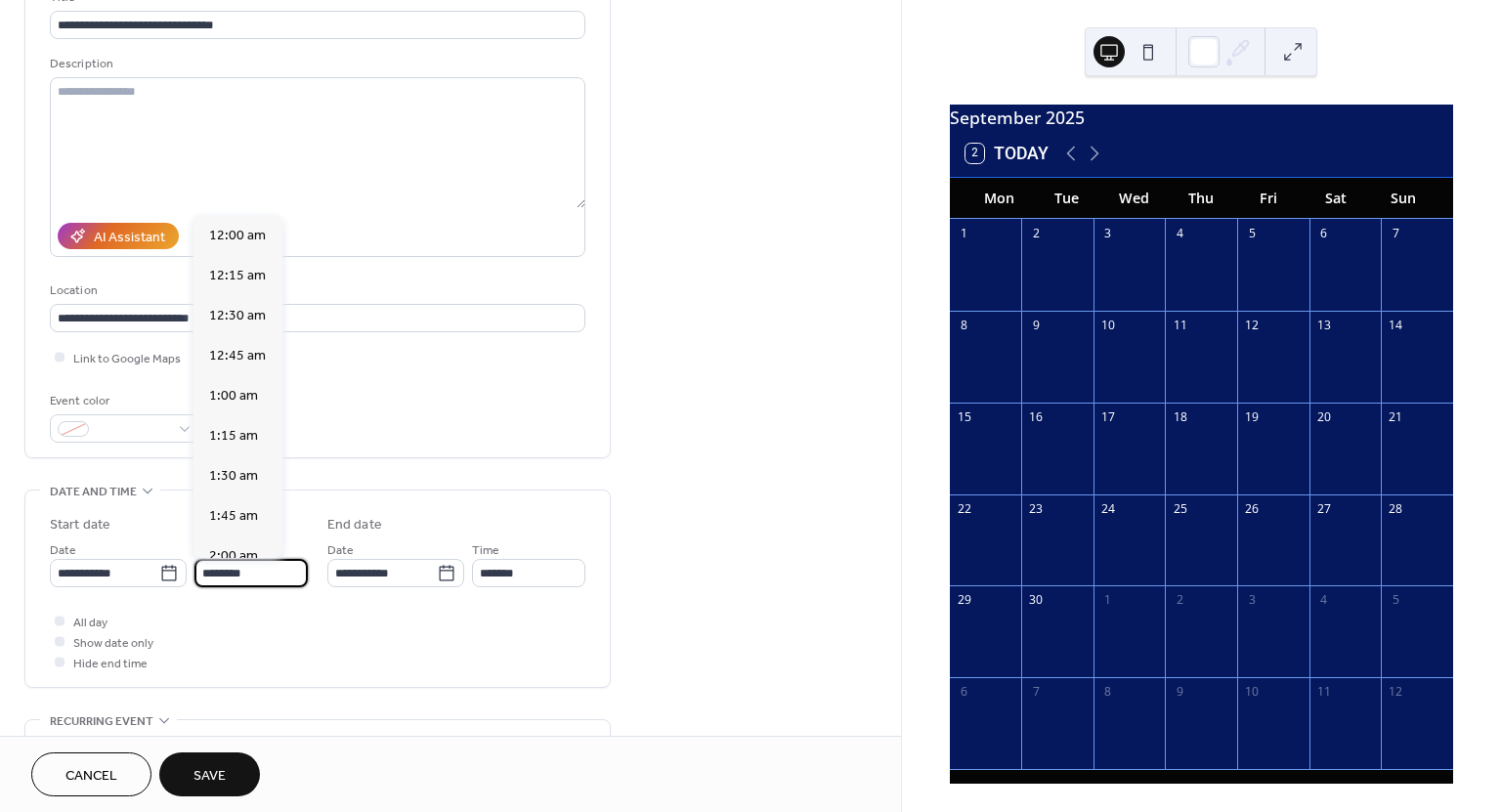 click on "********" at bounding box center [251, 573] 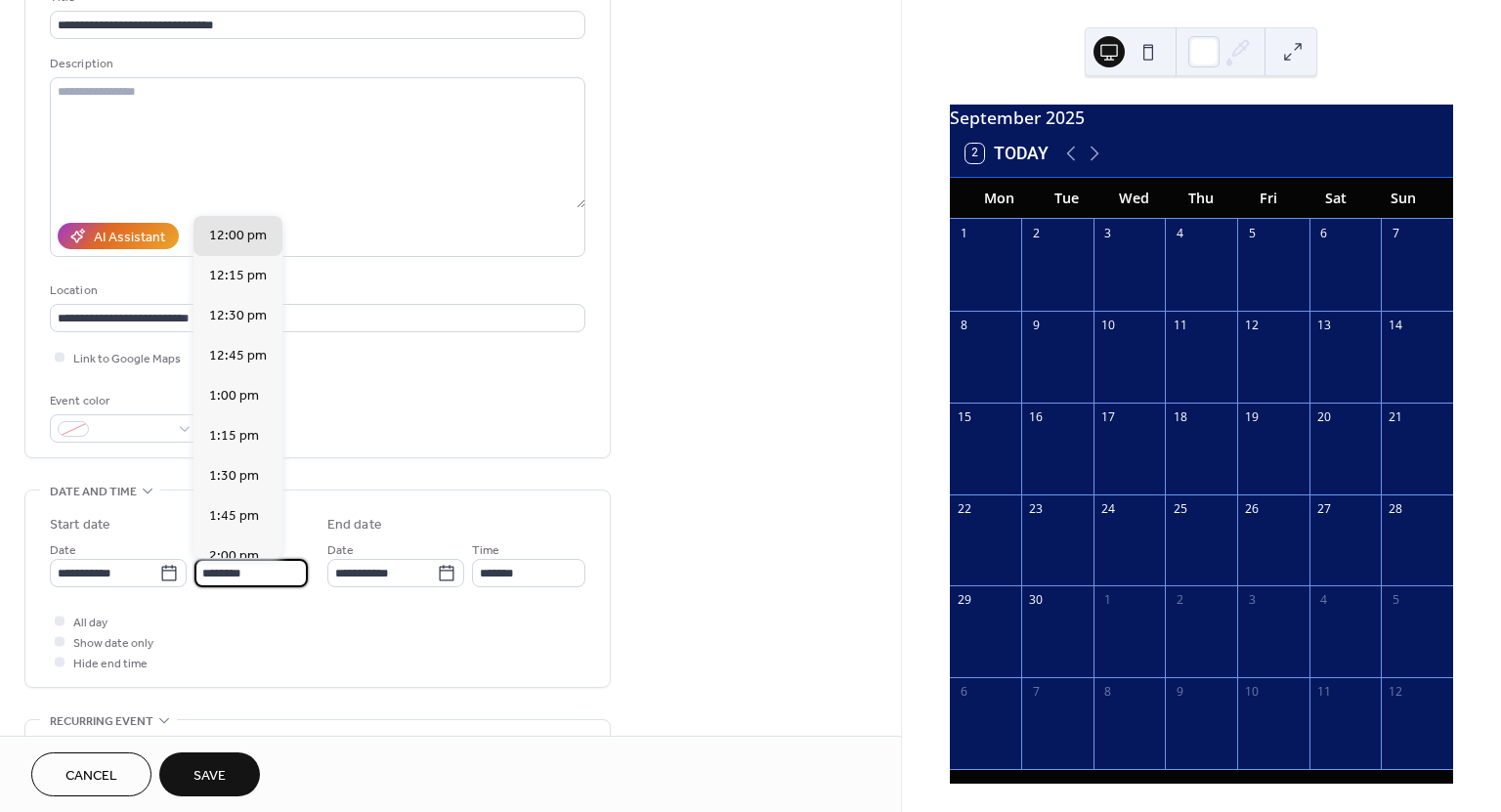 click on "********" at bounding box center (251, 573) 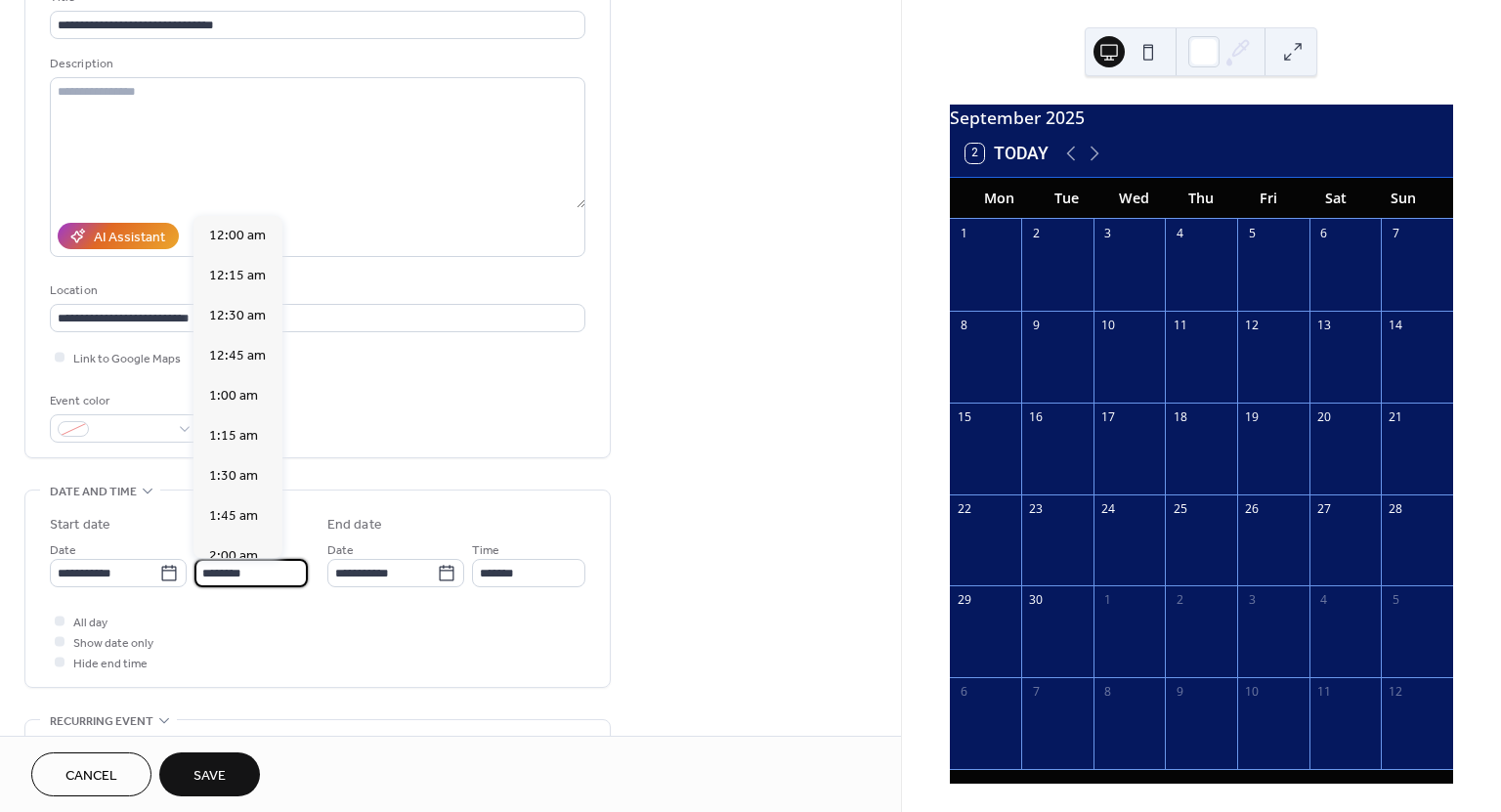 scroll, scrollTop: 1923, scrollLeft: 0, axis: vertical 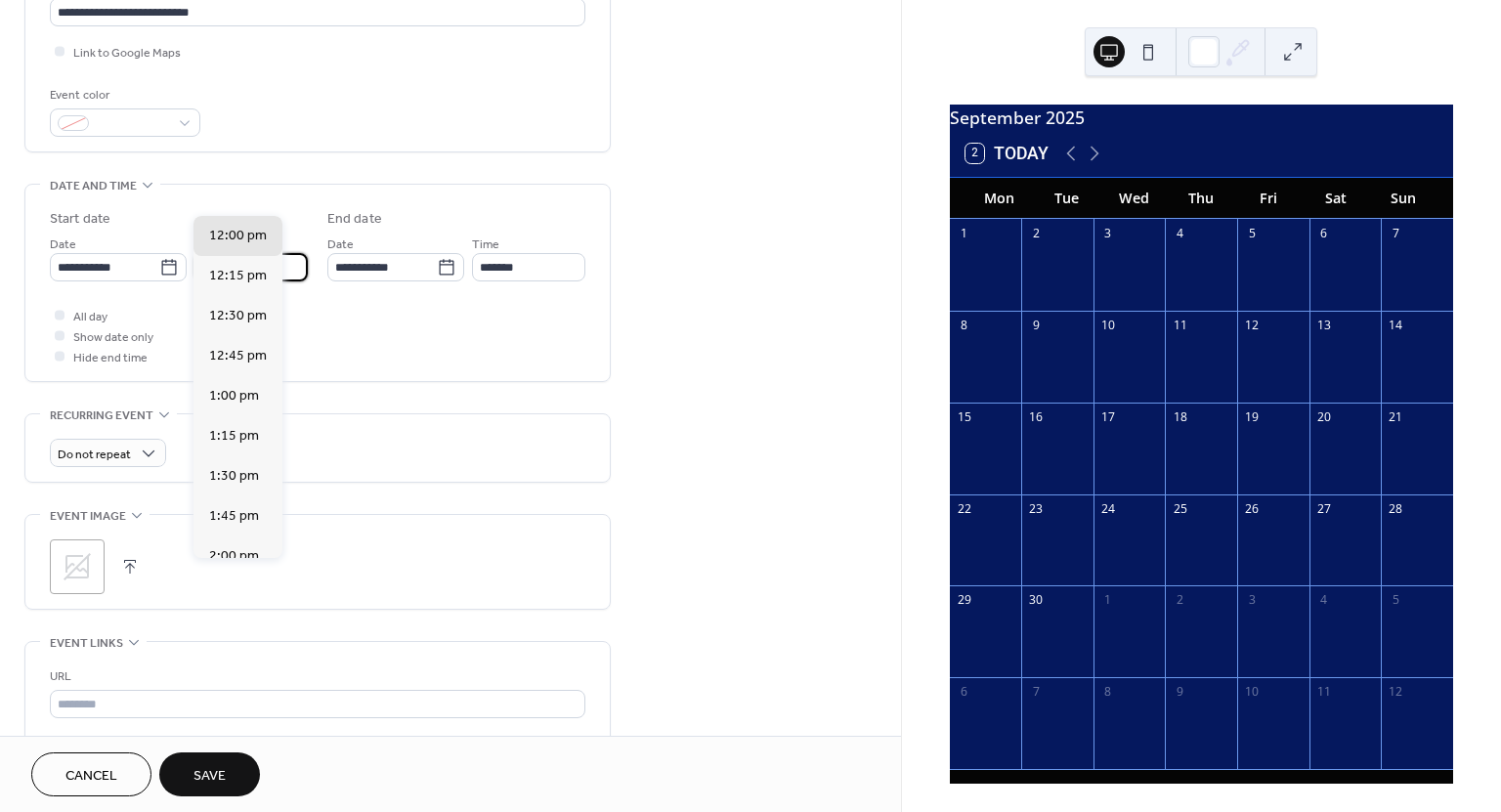 click on ";" at bounding box center (318, 567) 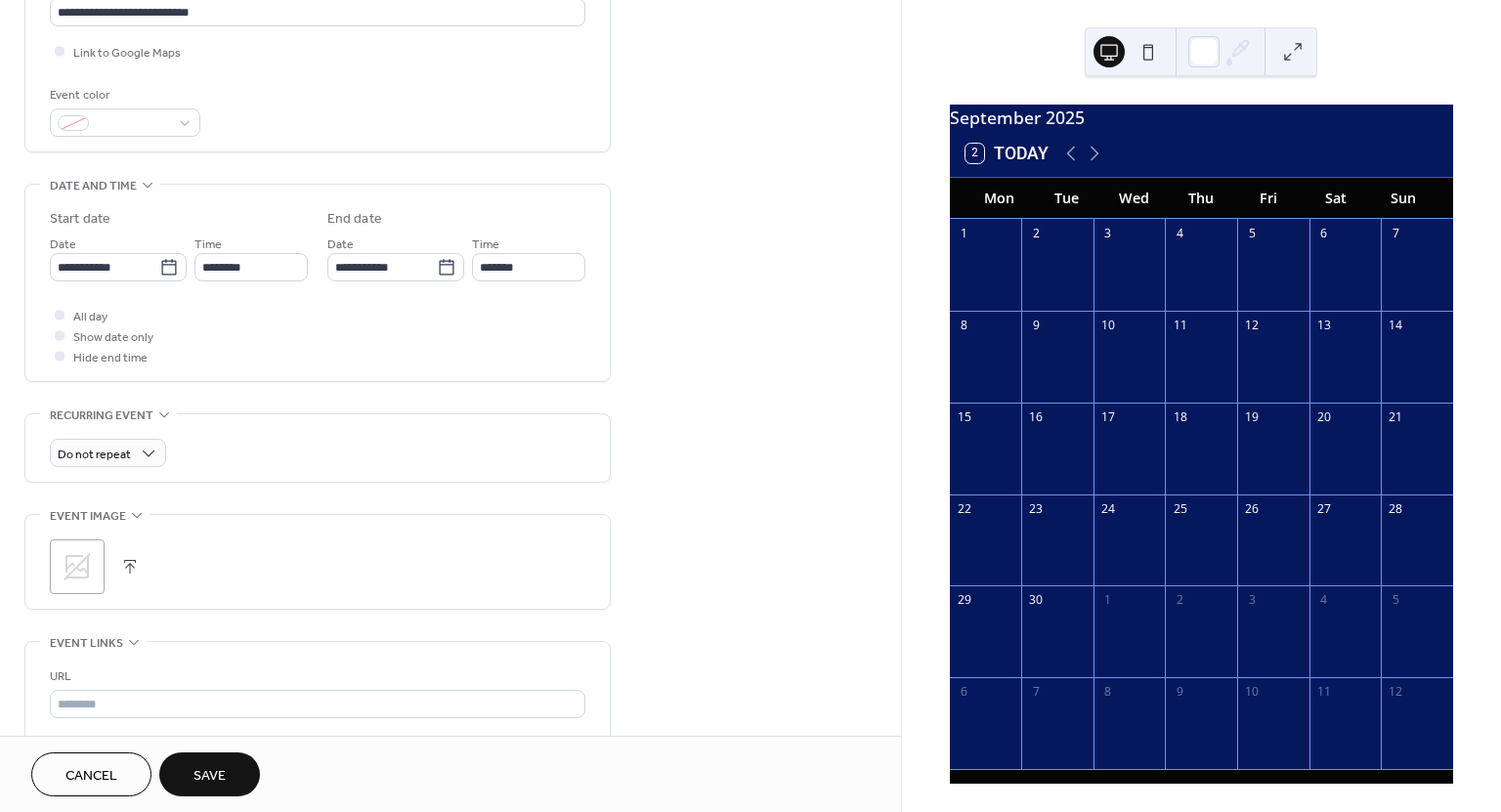 click on "URL Text to display Open in new tab" at bounding box center (318, 743) 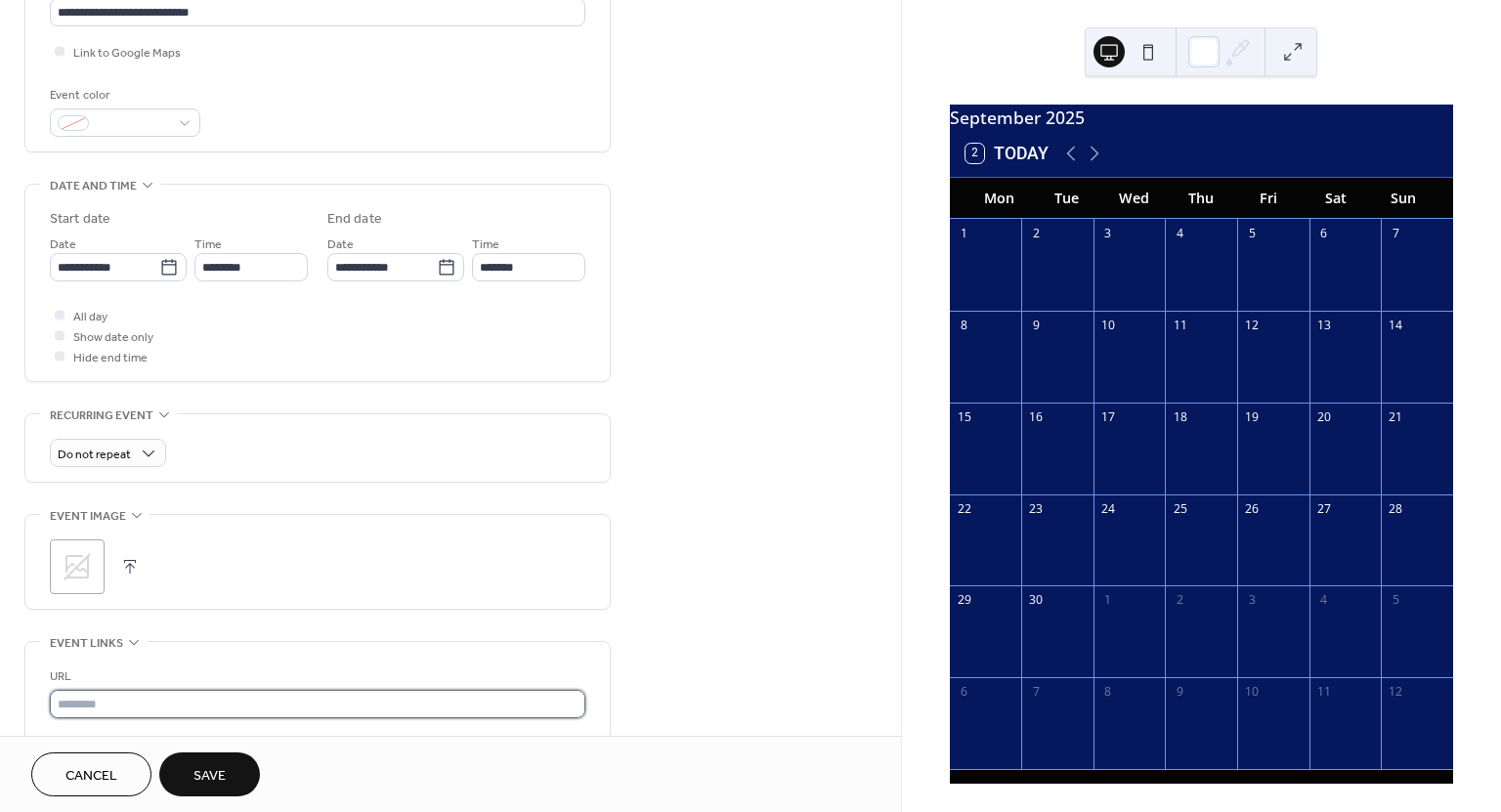 click at bounding box center (318, 704) 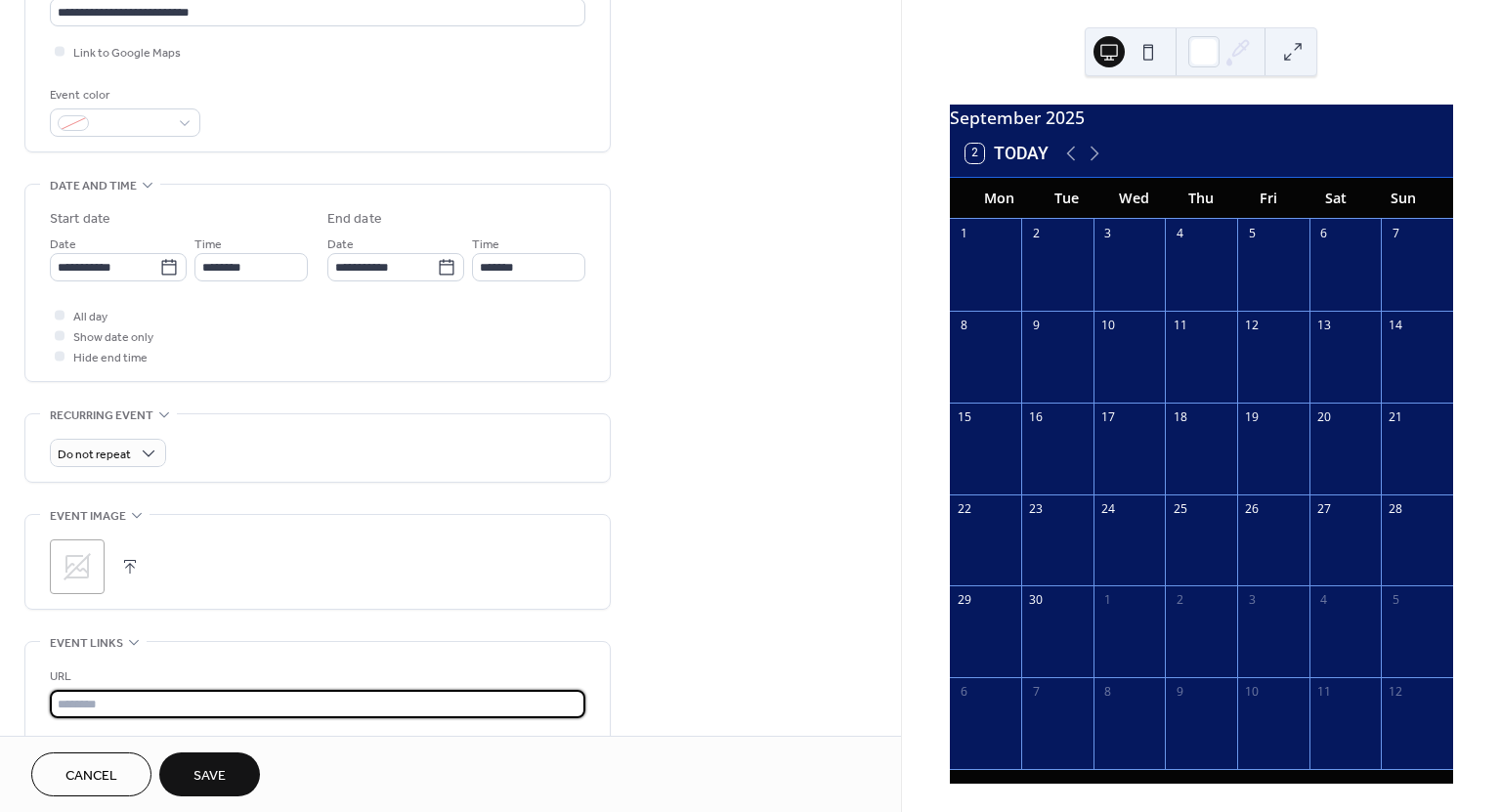 paste on "**********" 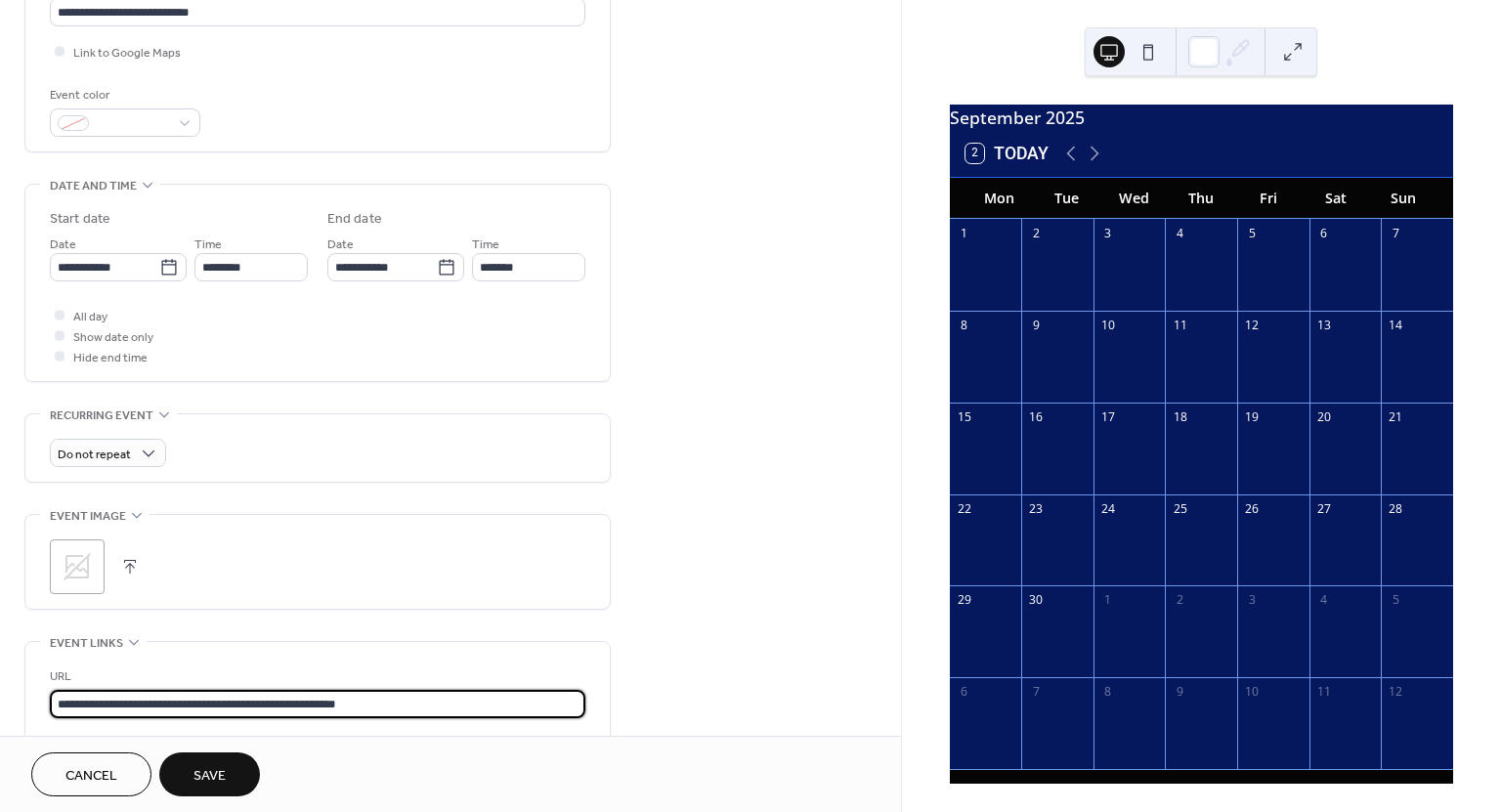 click on "**********" at bounding box center (318, 704) 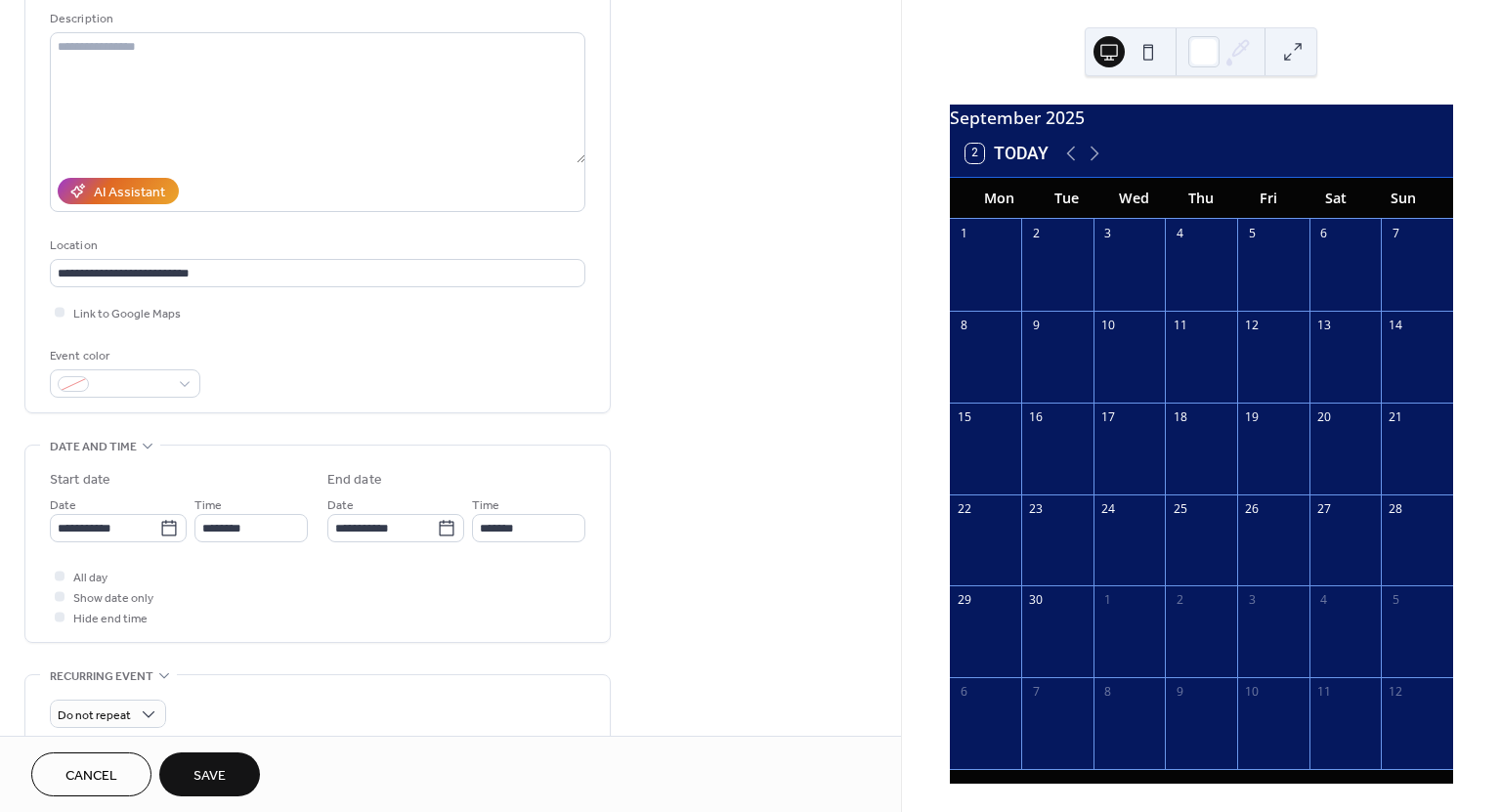 scroll, scrollTop: 191, scrollLeft: 0, axis: vertical 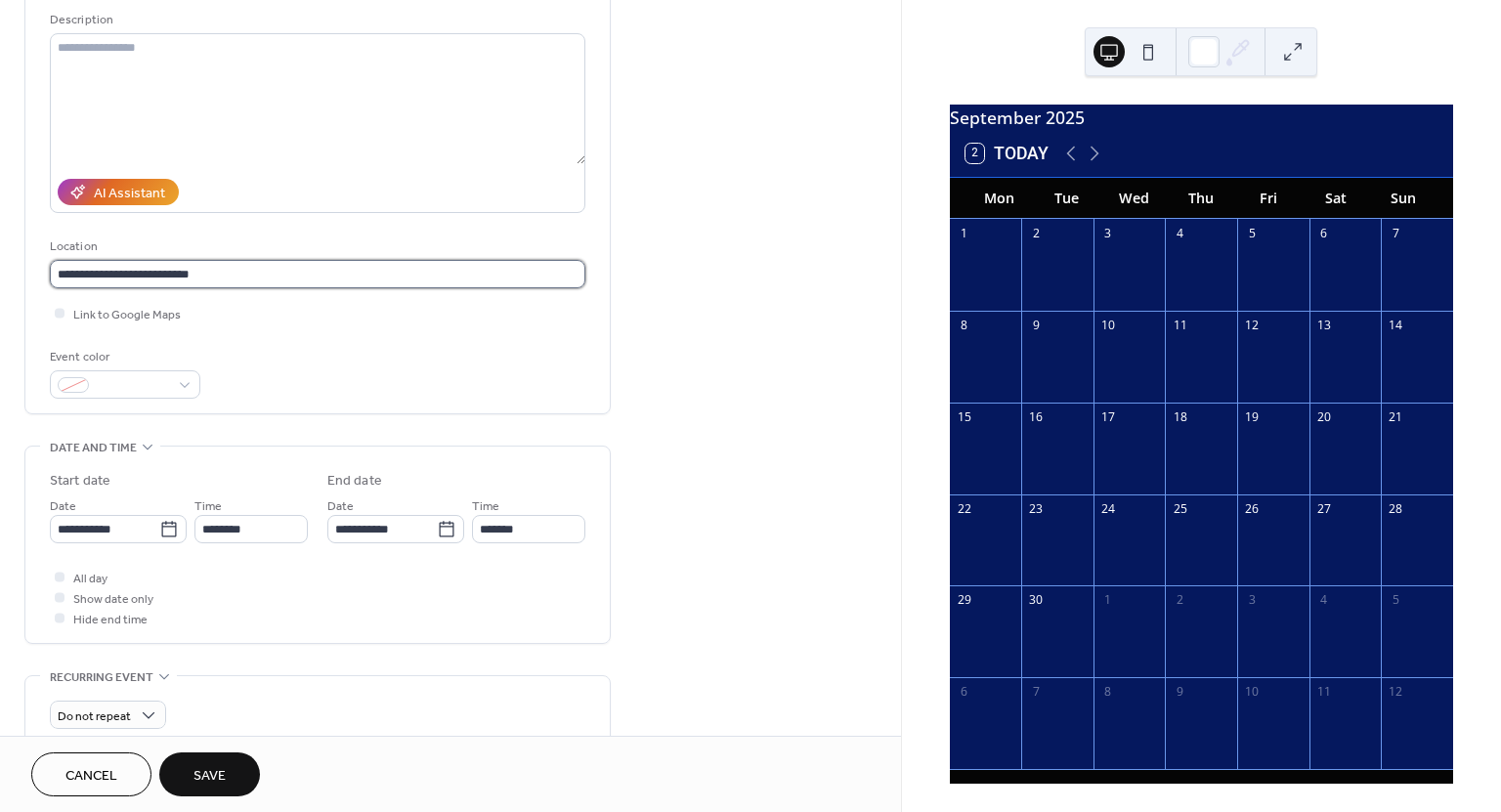 click on "**********" at bounding box center [318, 274] 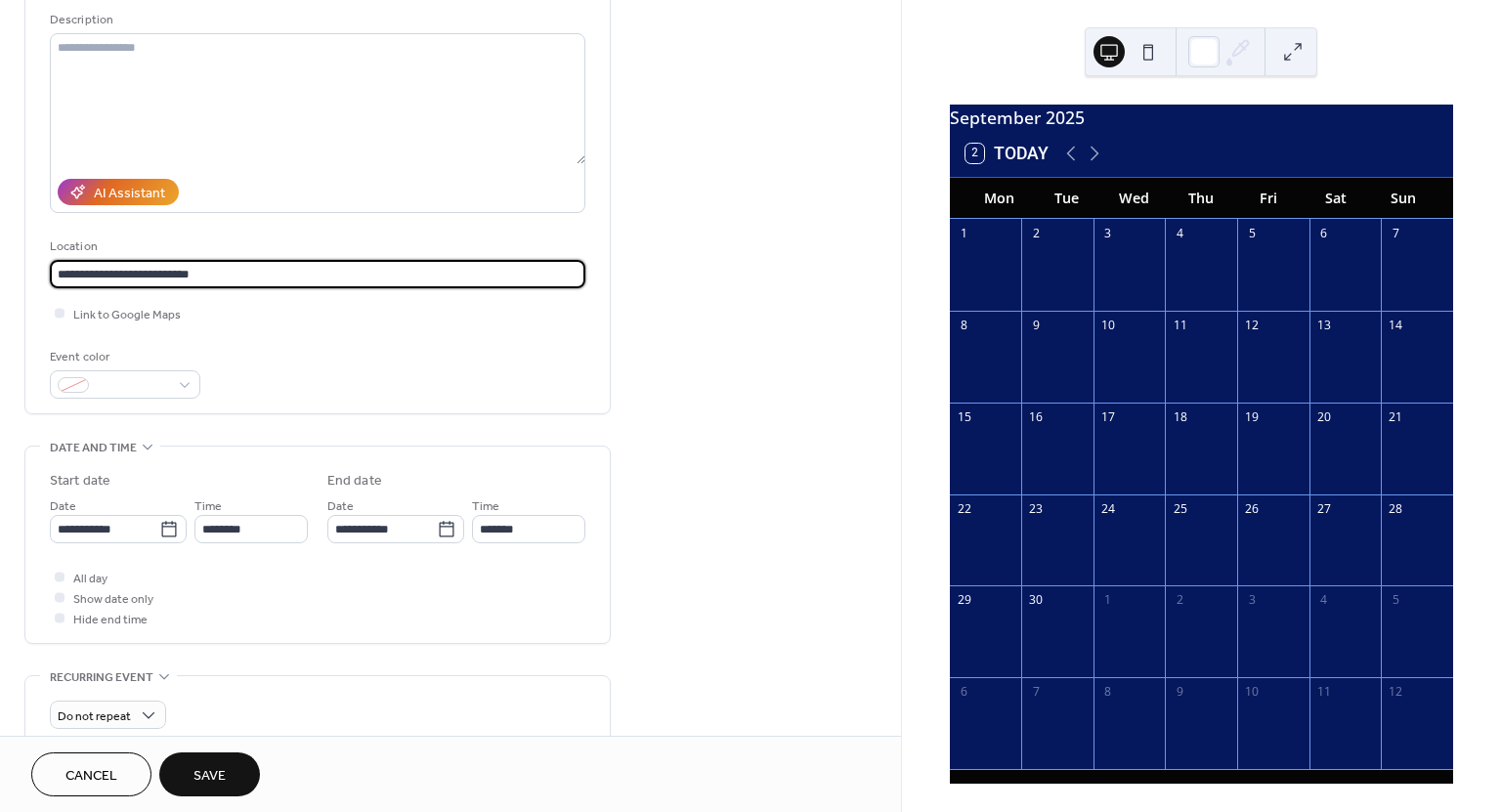 click on "**********" at bounding box center [318, 274] 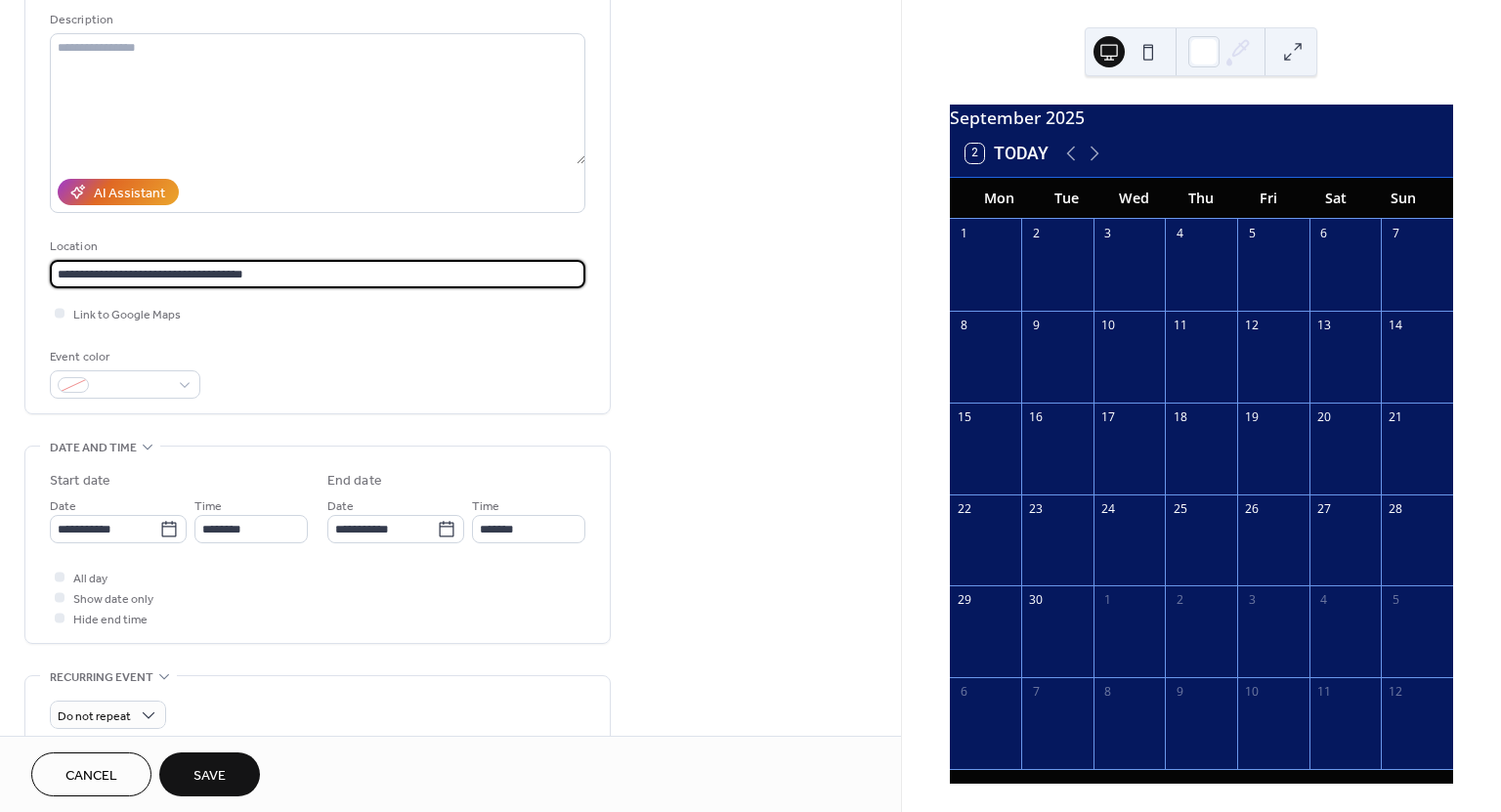 type on "**********" 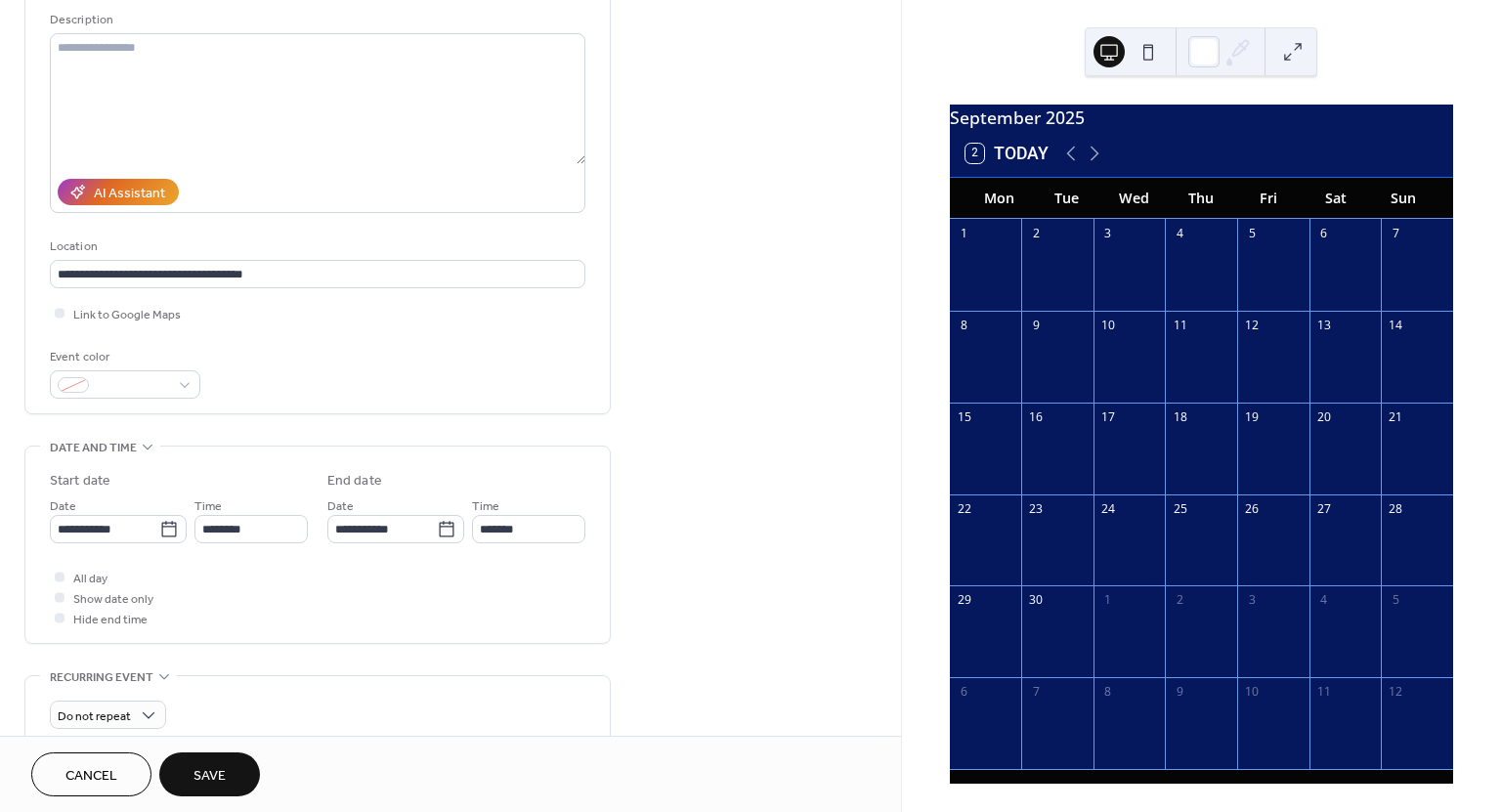 click on "Event color" at bounding box center [318, 372] 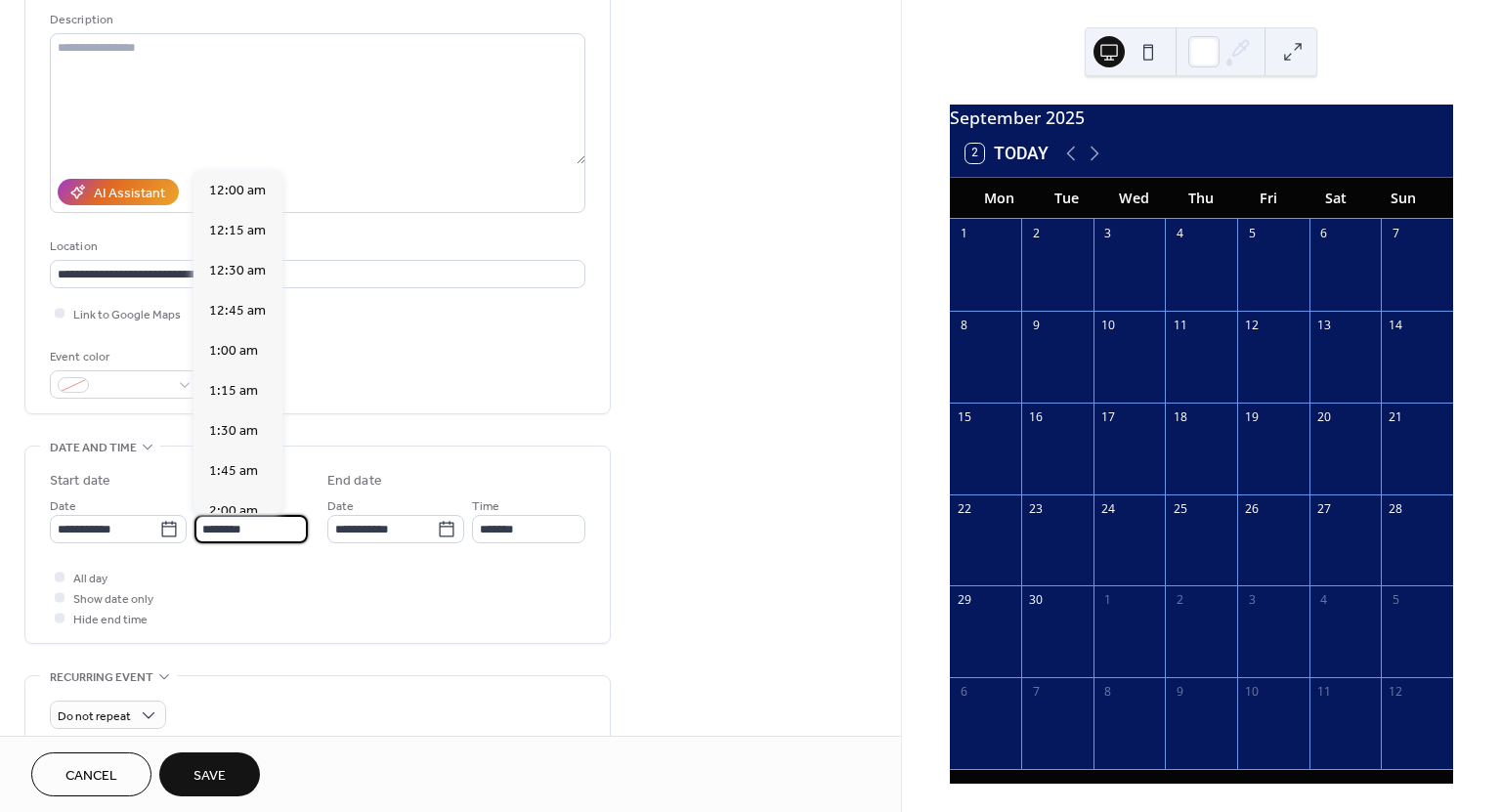 click on "********" at bounding box center (251, 529) 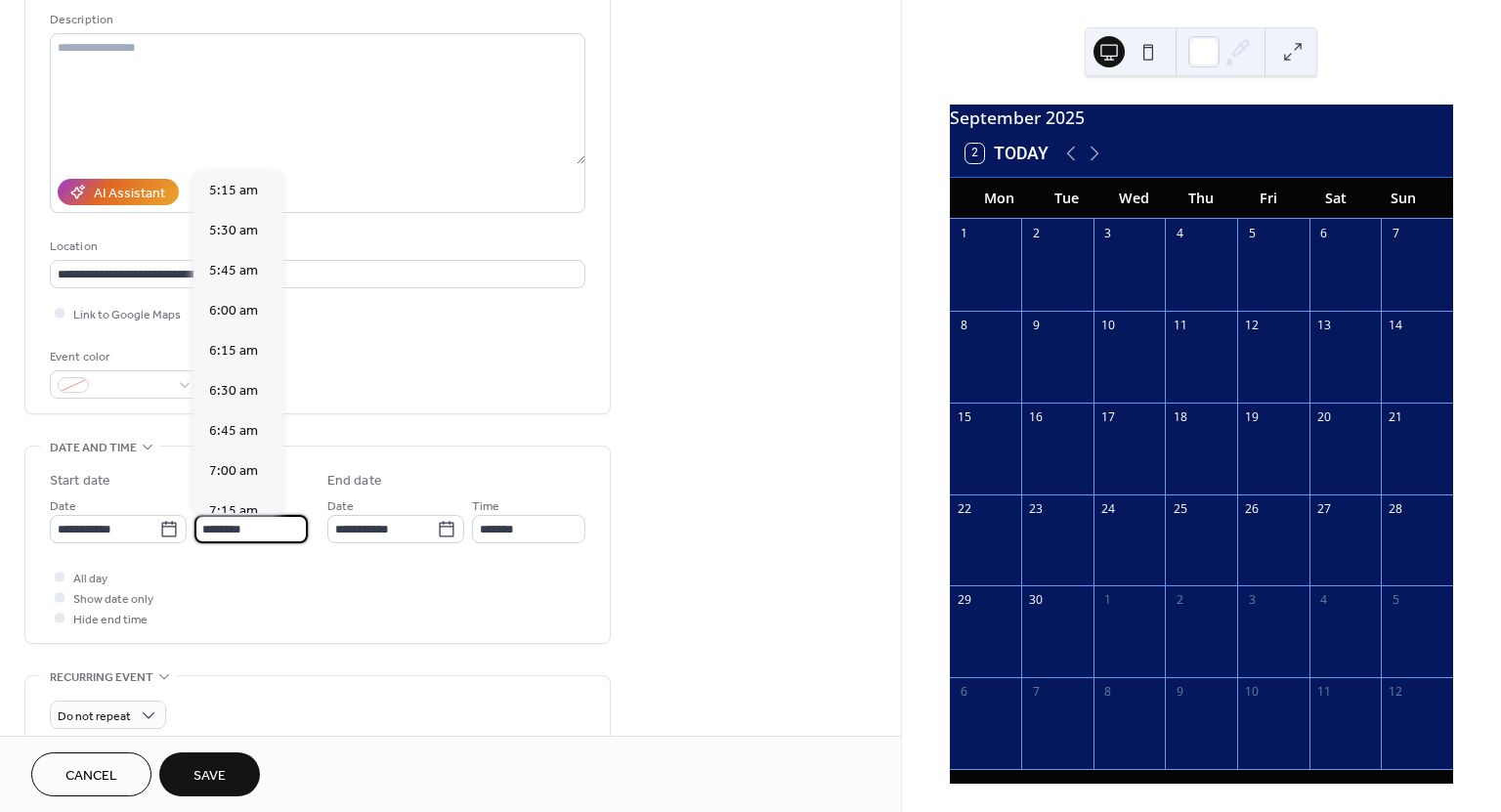 scroll, scrollTop: 840, scrollLeft: 0, axis: vertical 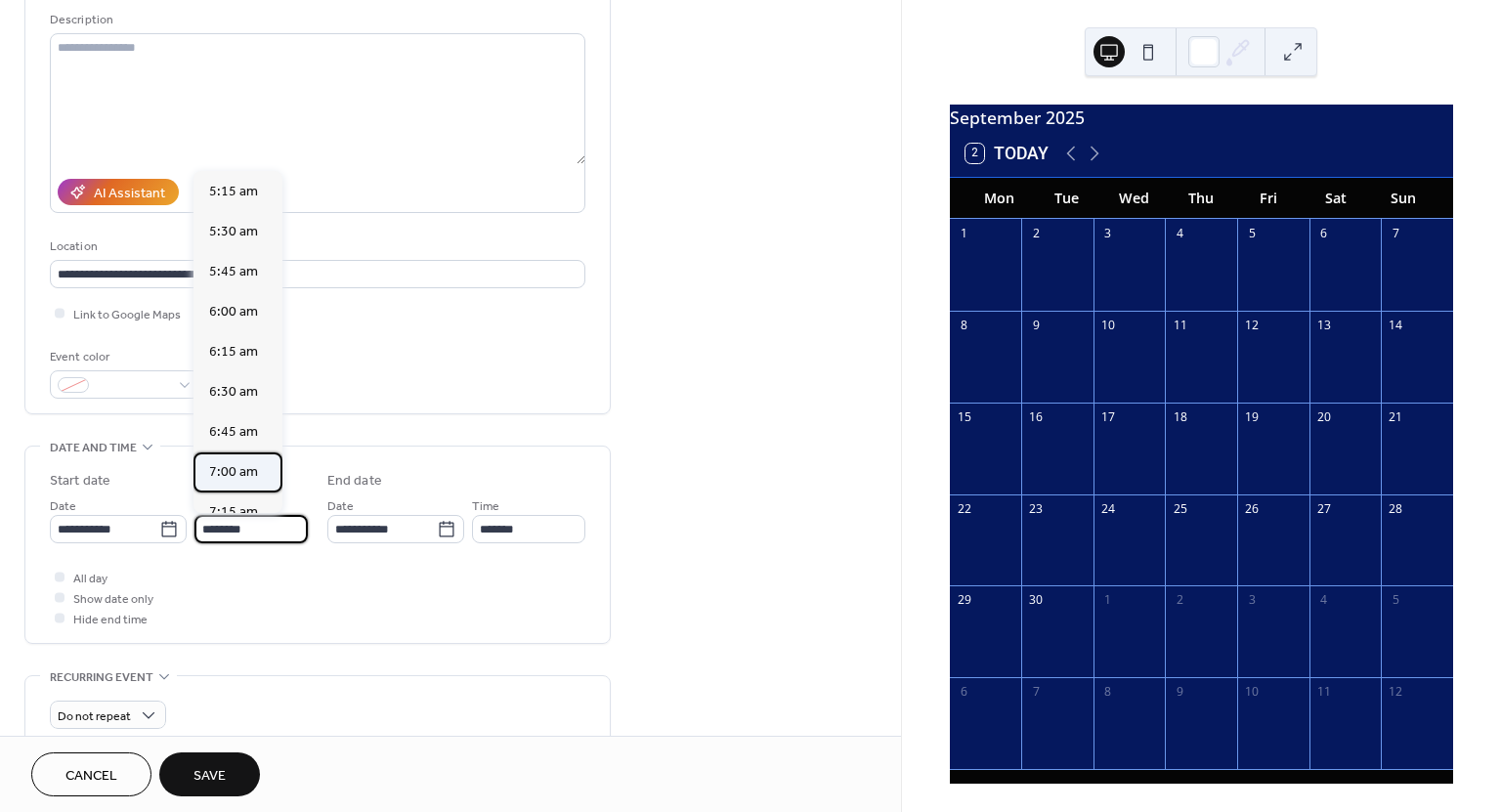 click on "7:00 am" at bounding box center (234, 472) 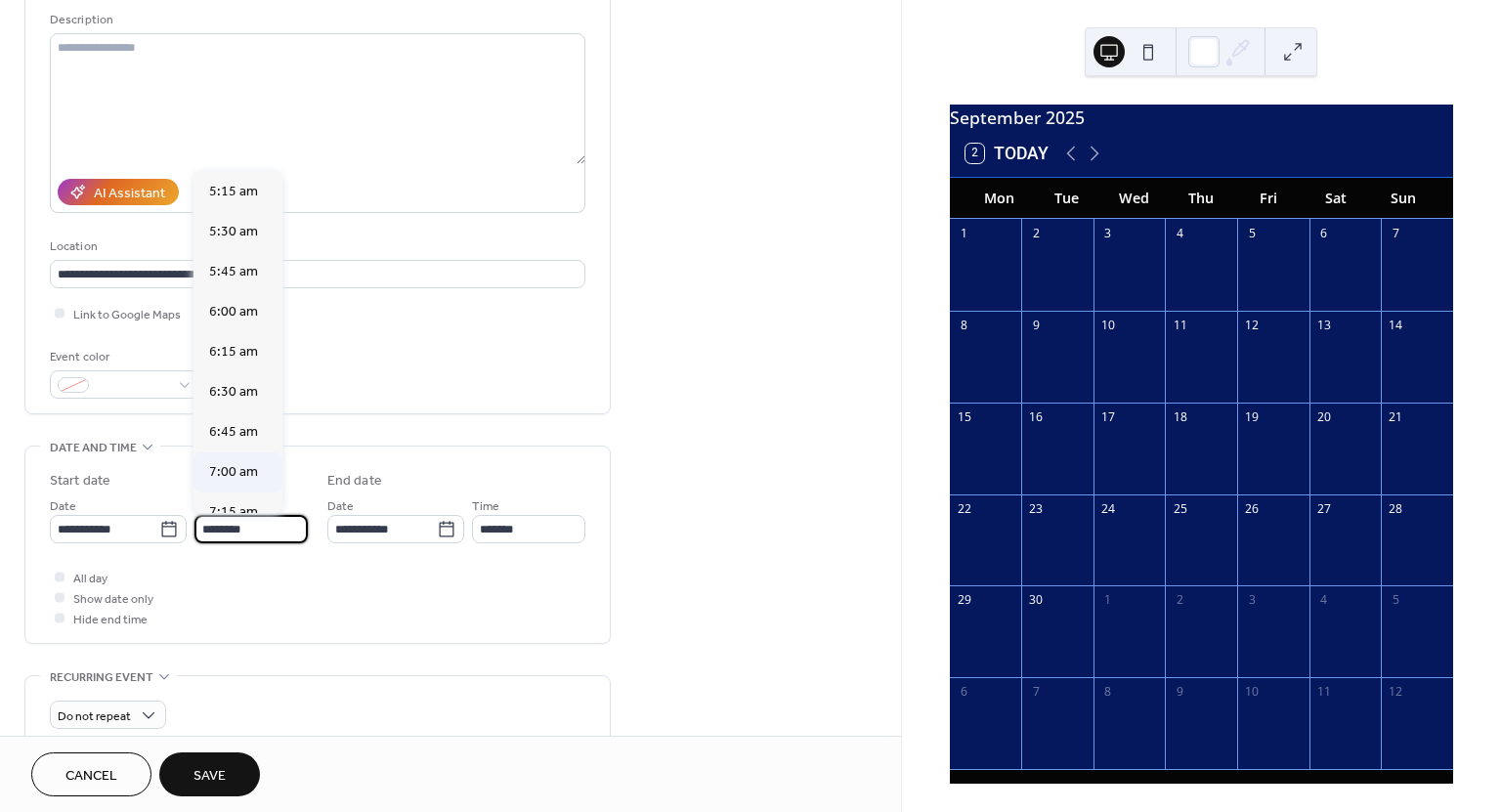 type on "*******" 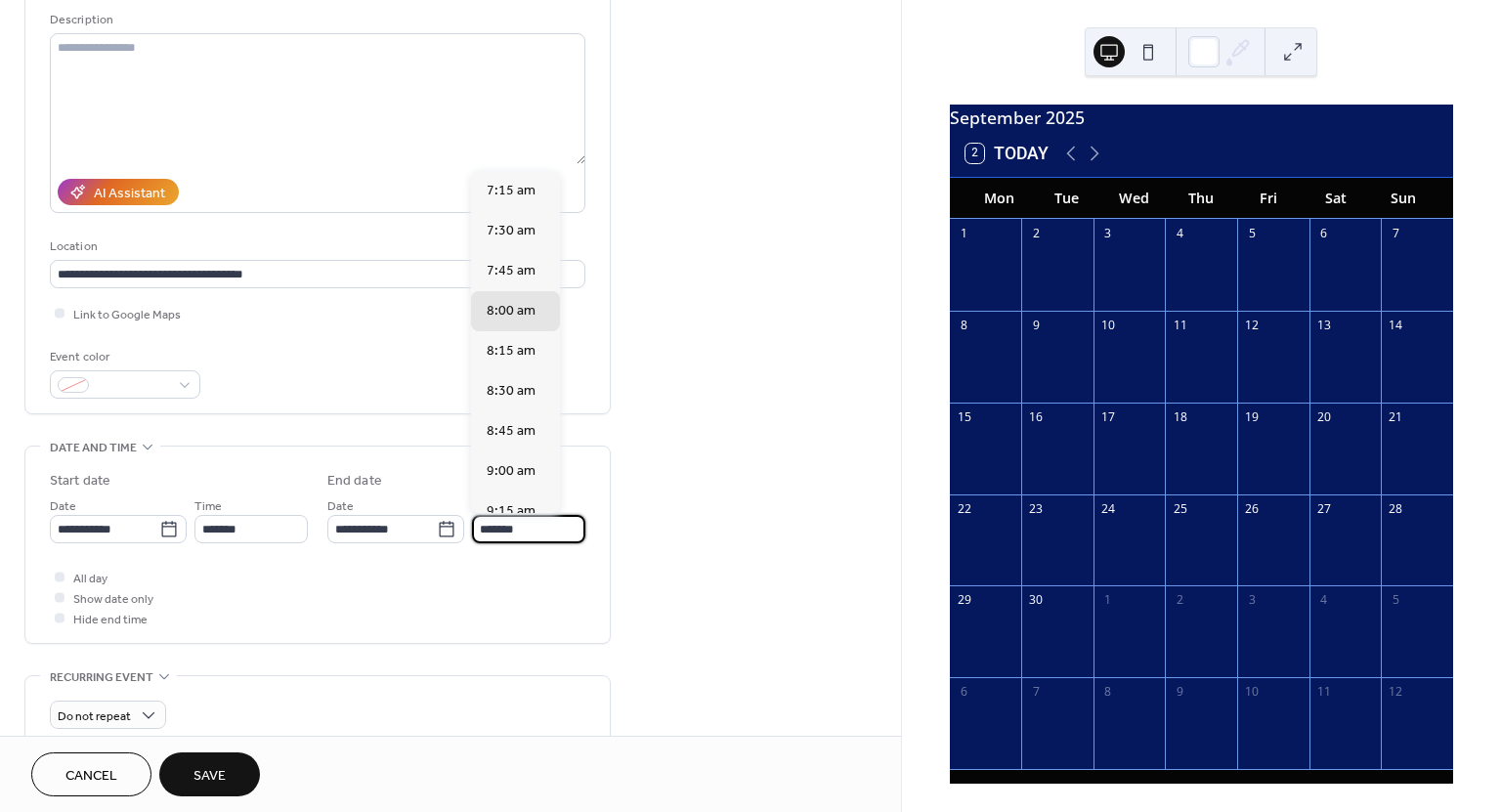 click on "*******" at bounding box center (529, 529) 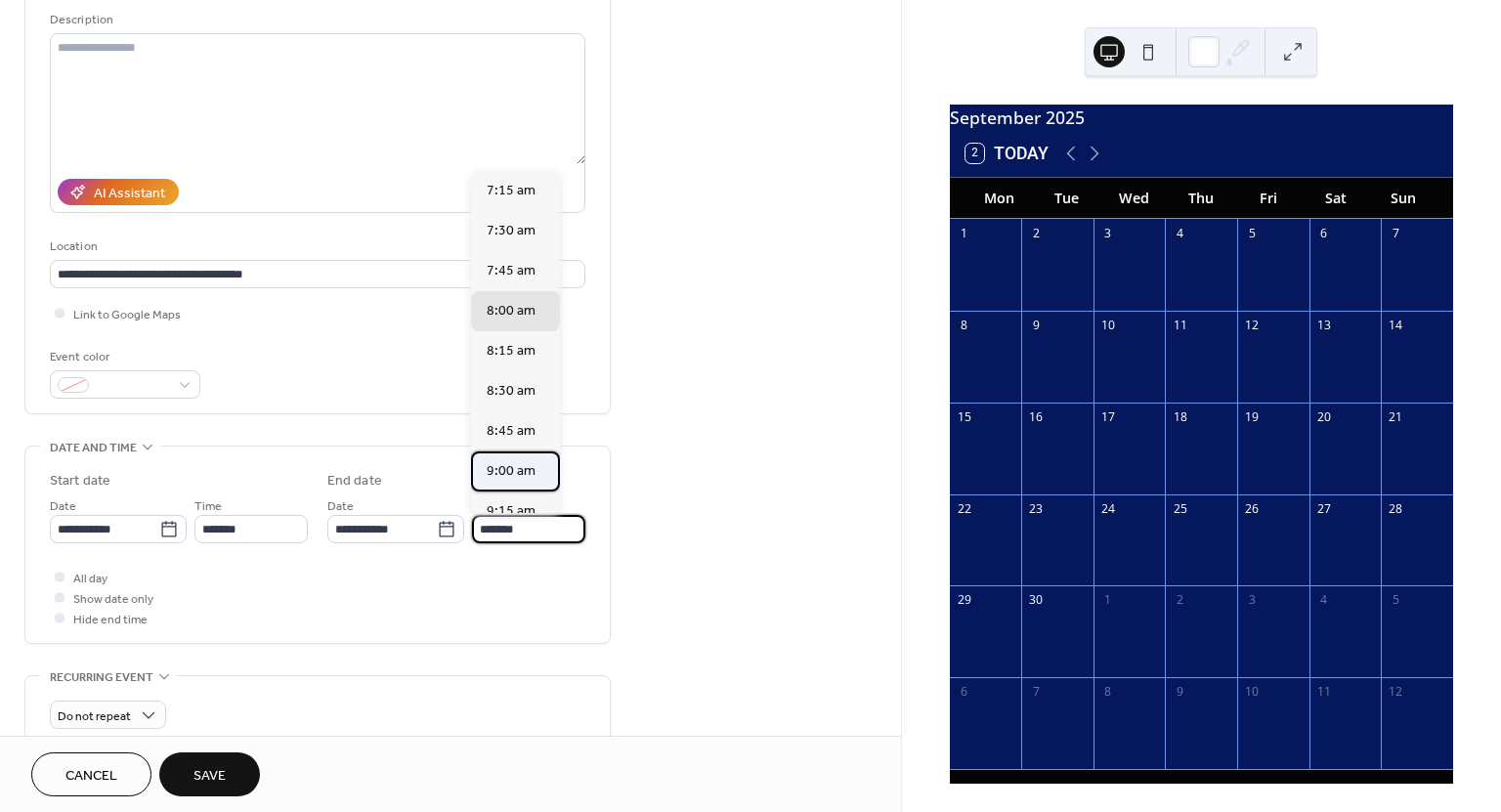 click on "9:00 am" at bounding box center (511, 471) 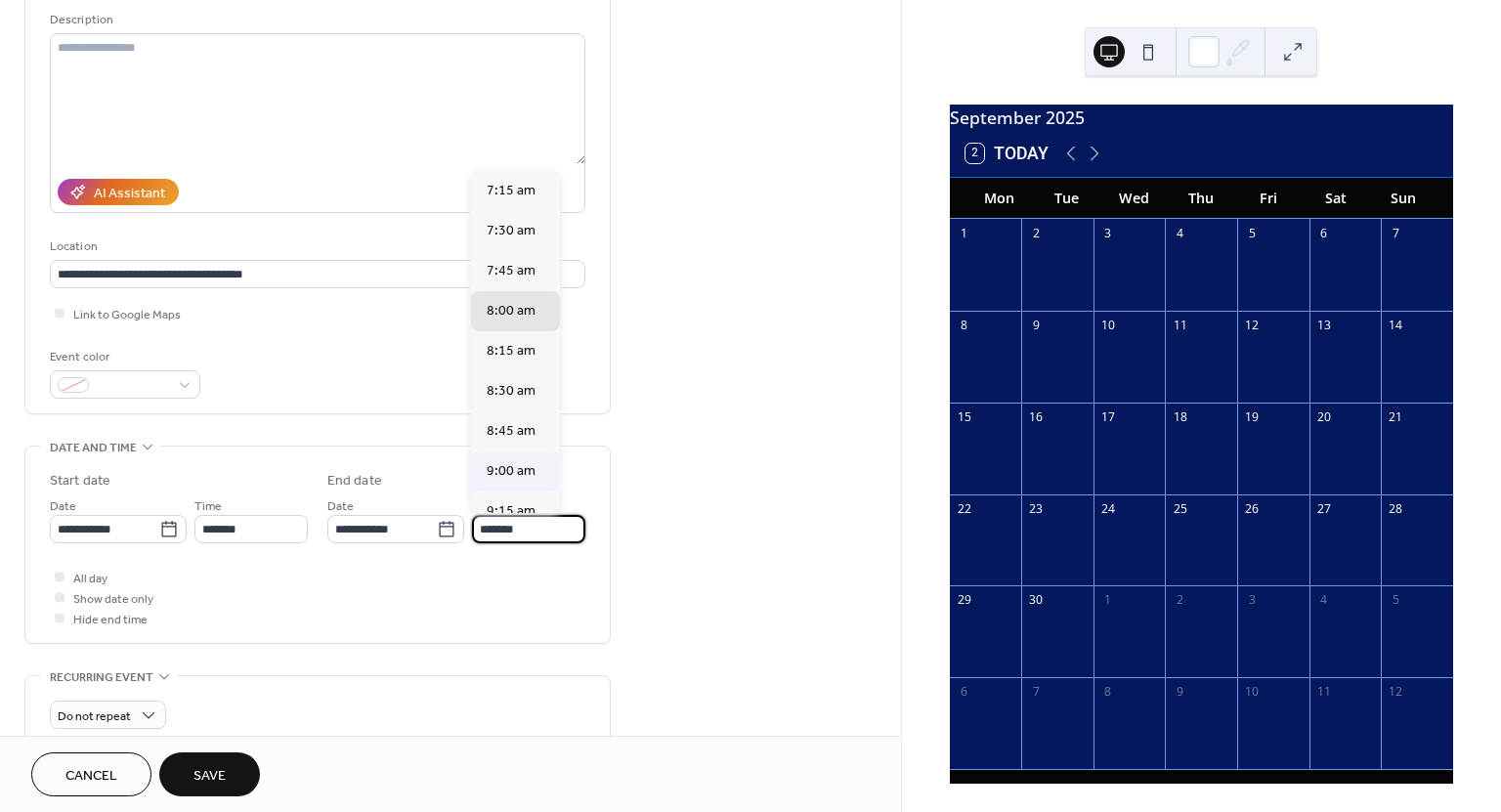 type on "*******" 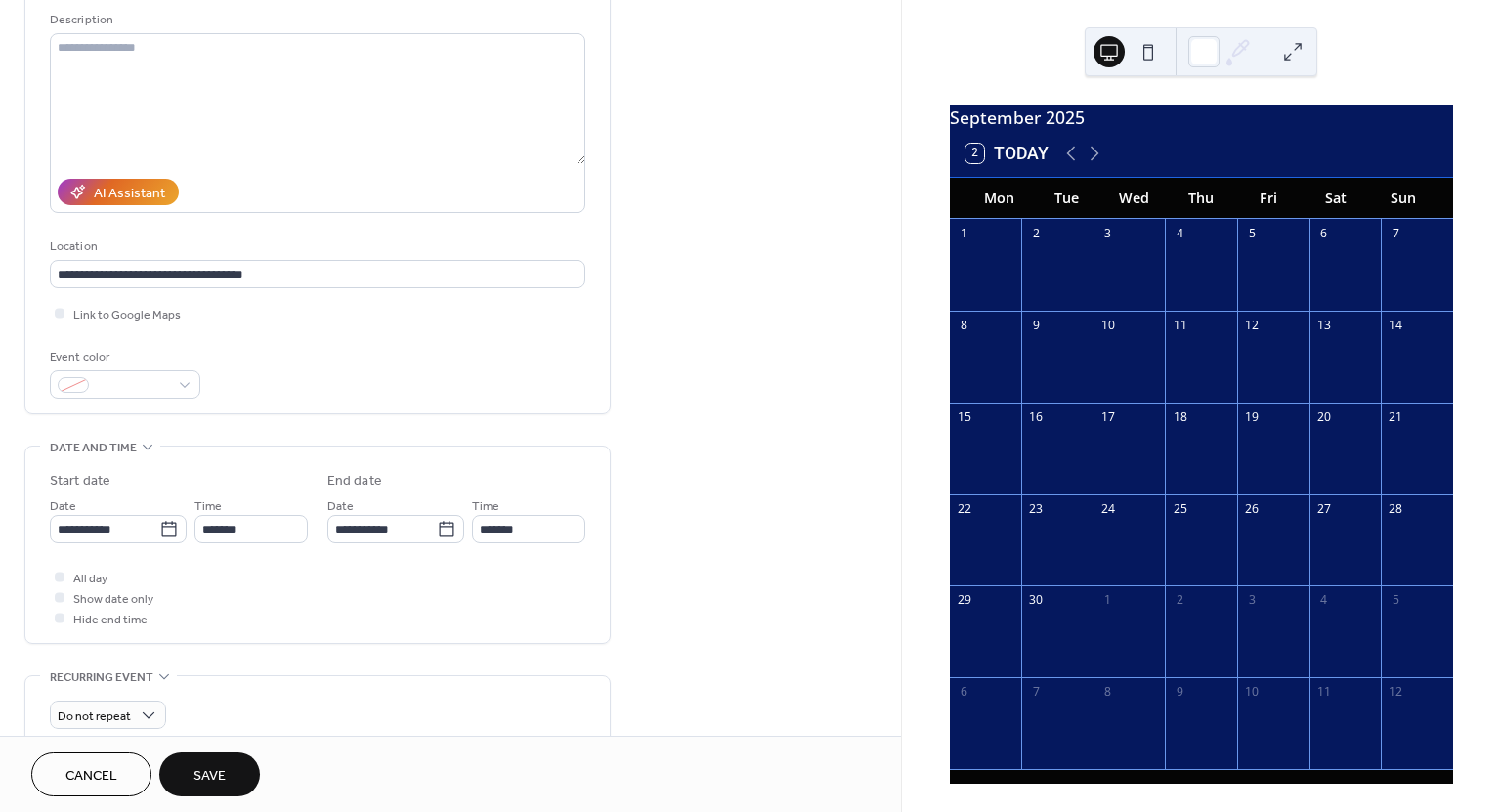 click on "All day Show date only Hide end time" at bounding box center (318, 597) 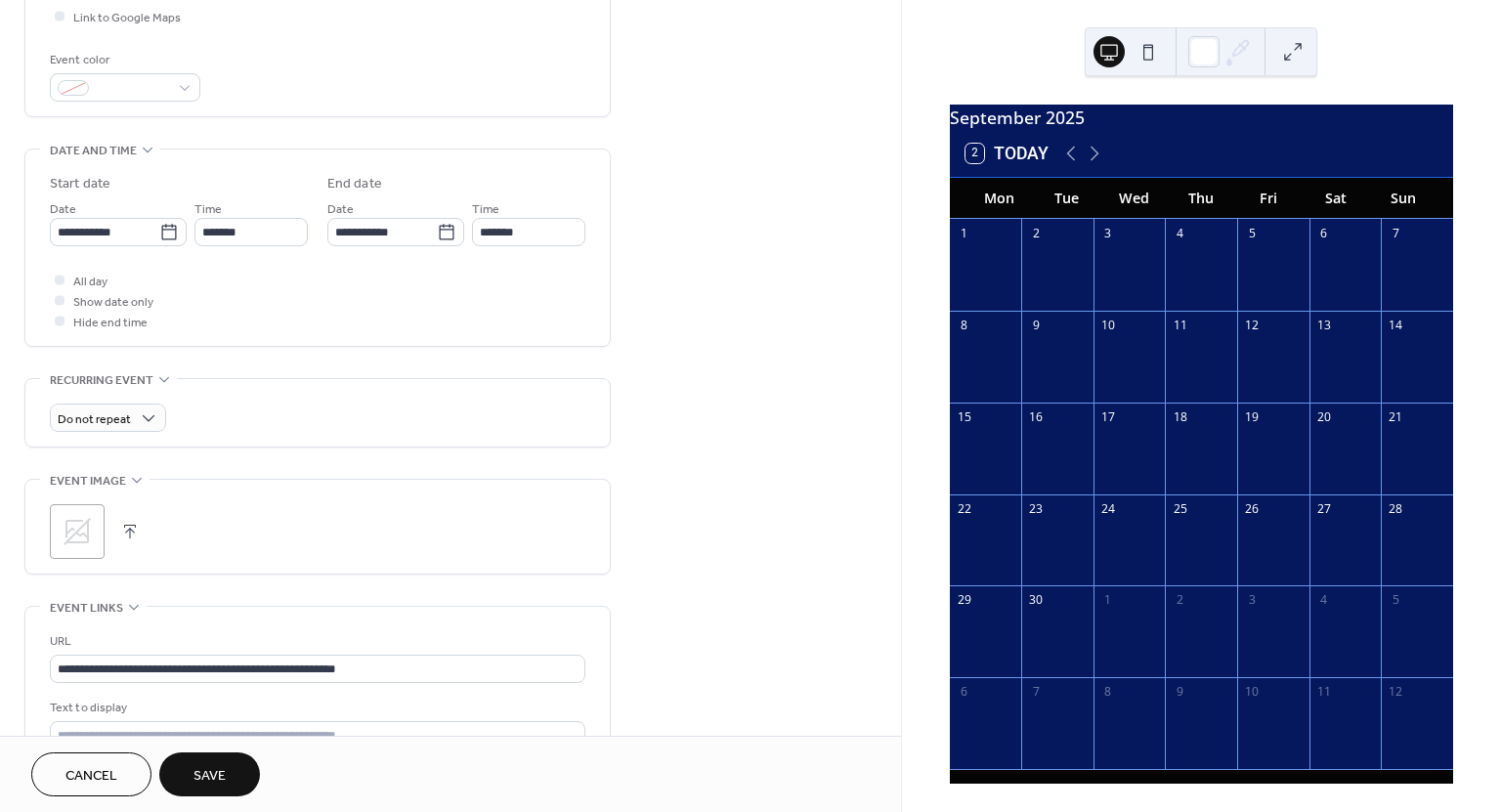 scroll, scrollTop: 494, scrollLeft: 0, axis: vertical 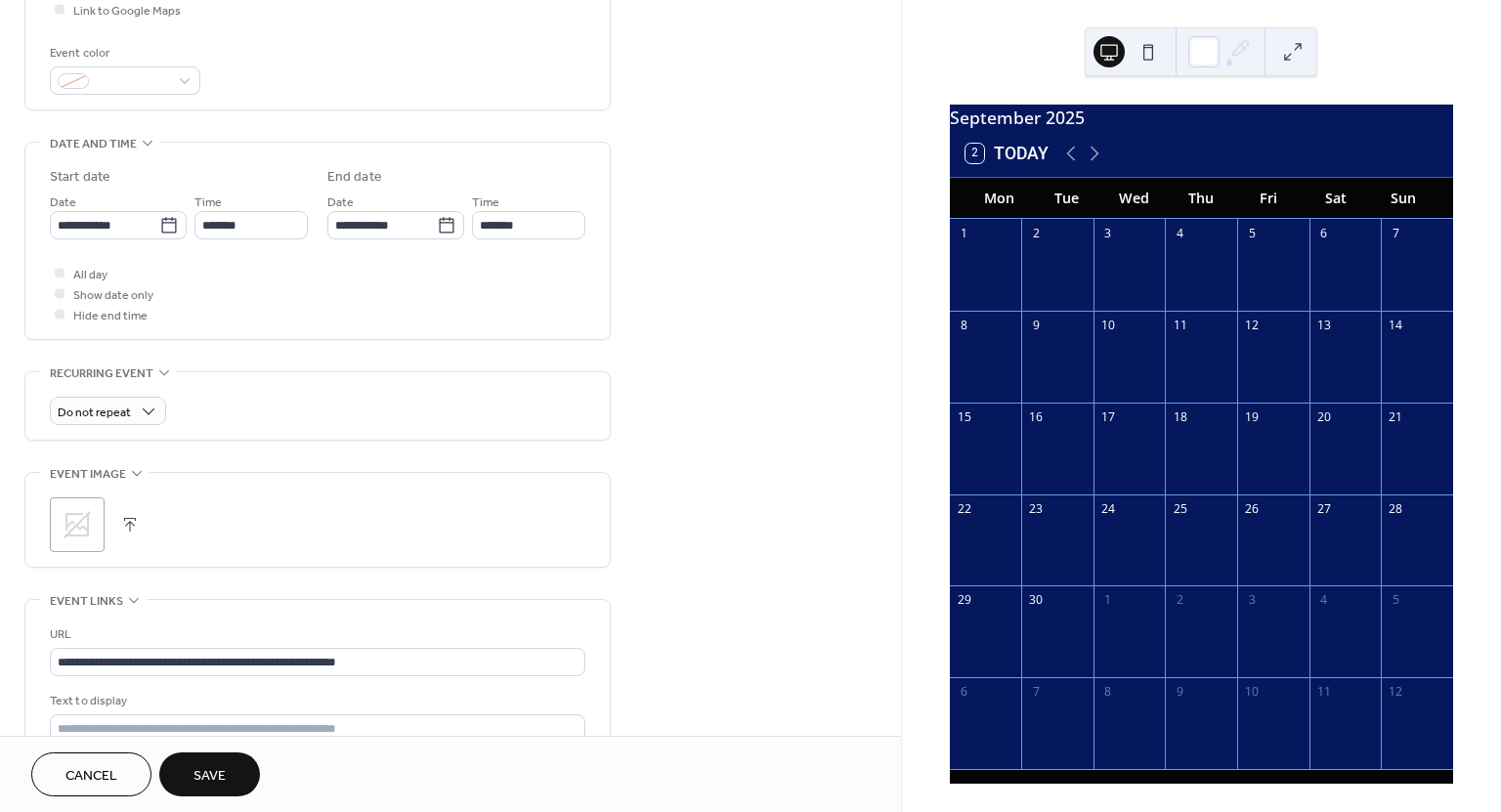 click 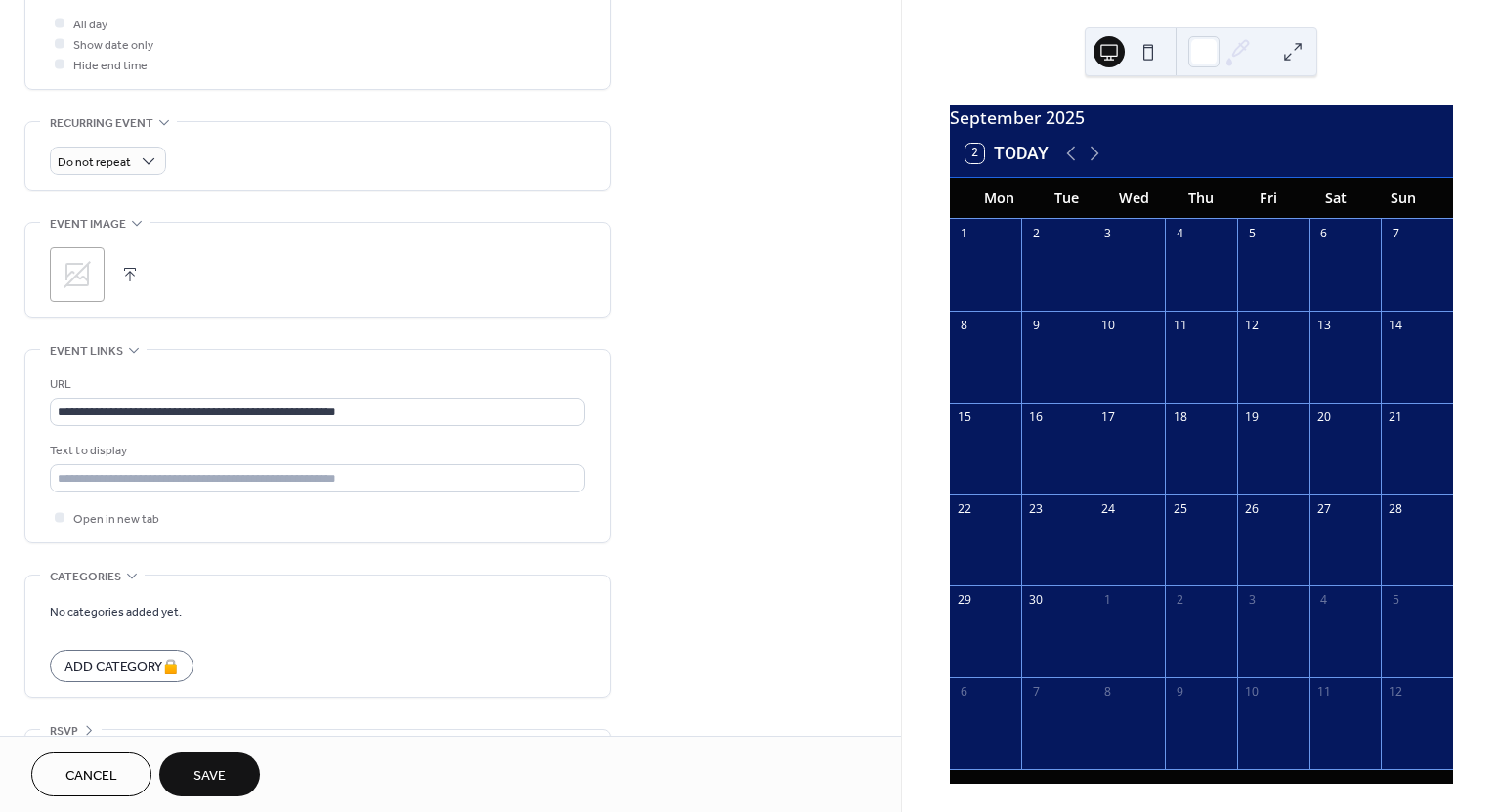 scroll, scrollTop: 792, scrollLeft: 0, axis: vertical 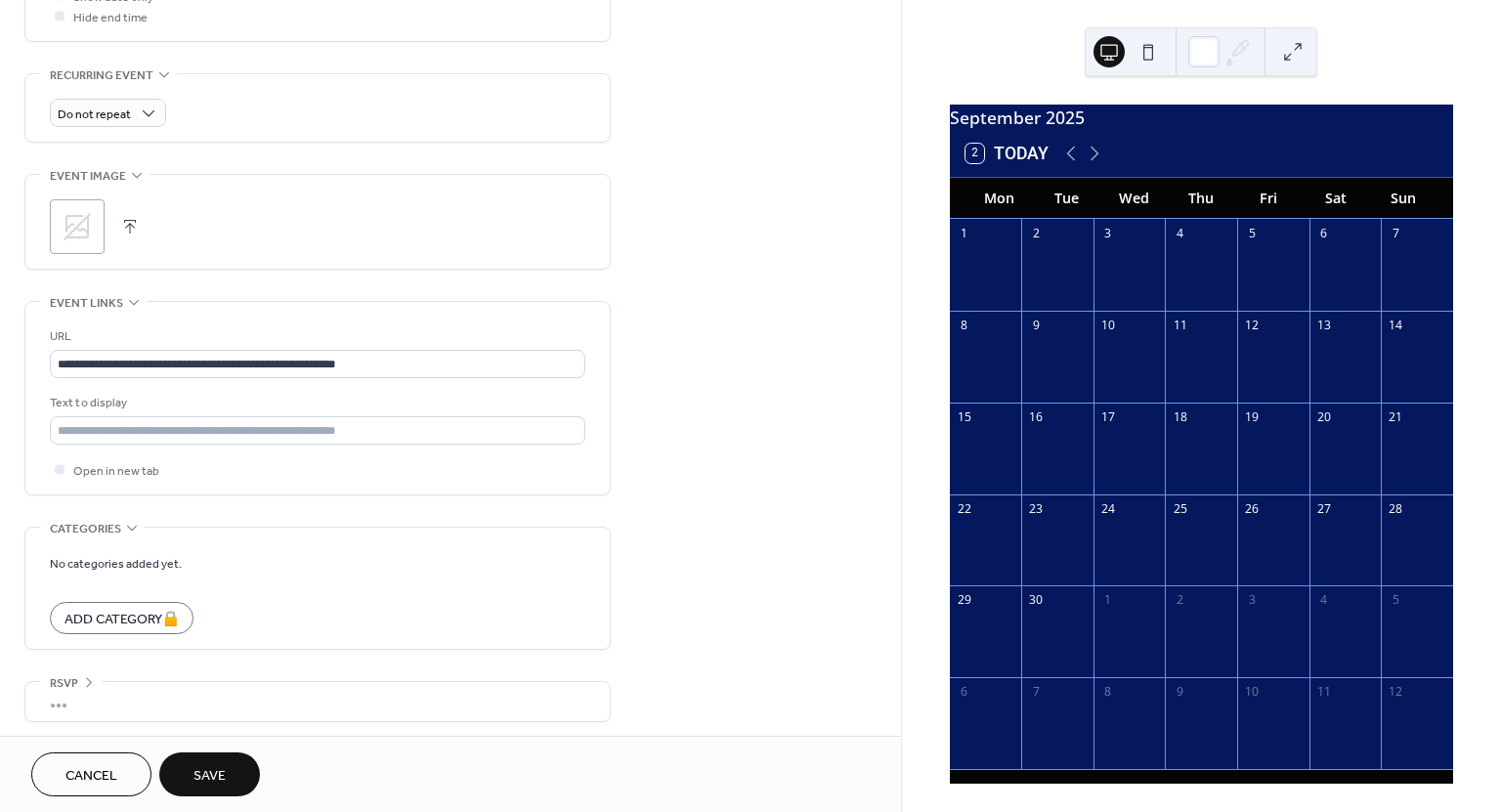 click on "Save" at bounding box center (209, 774) 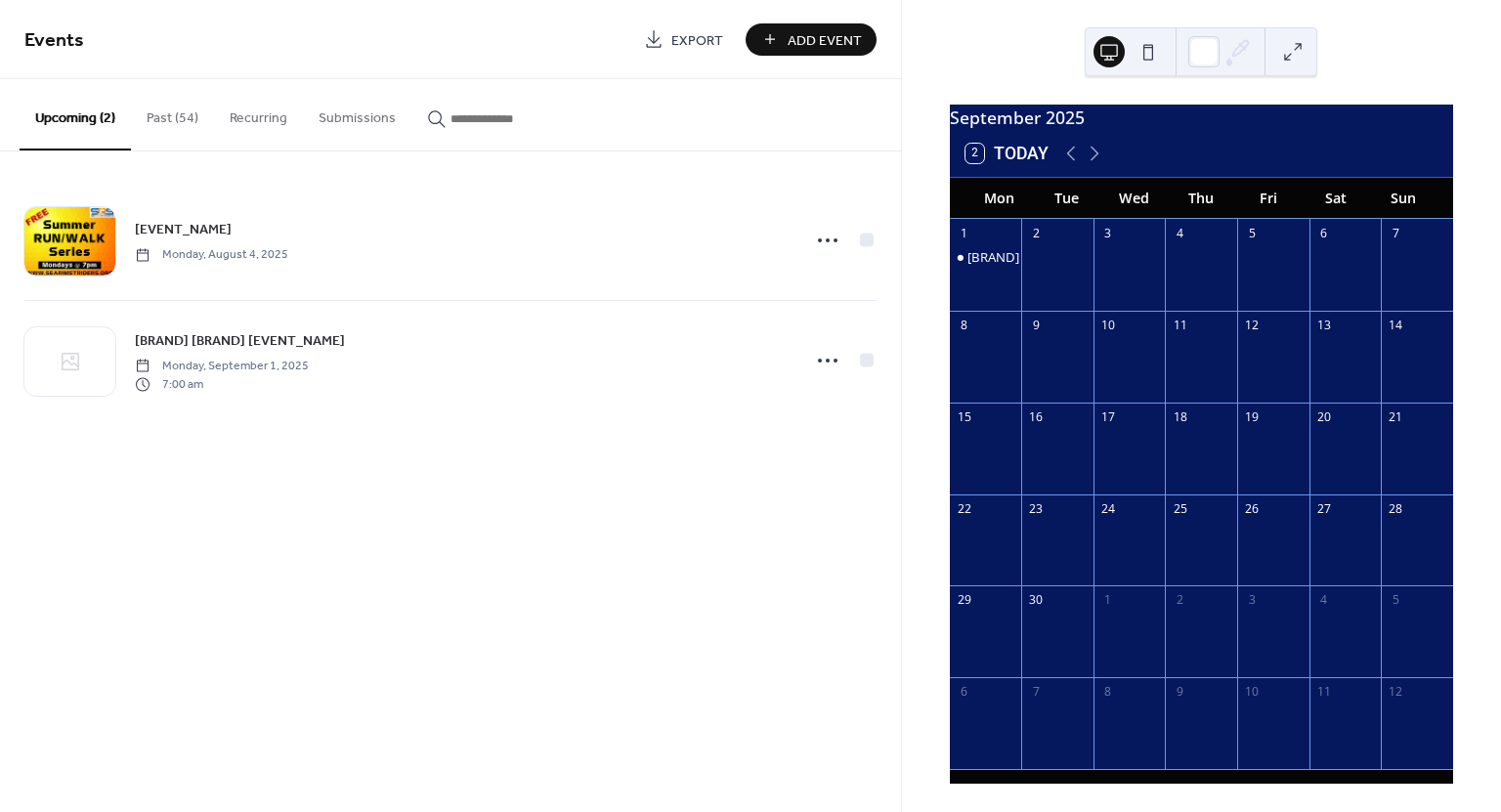 click at bounding box center (1346, 276) 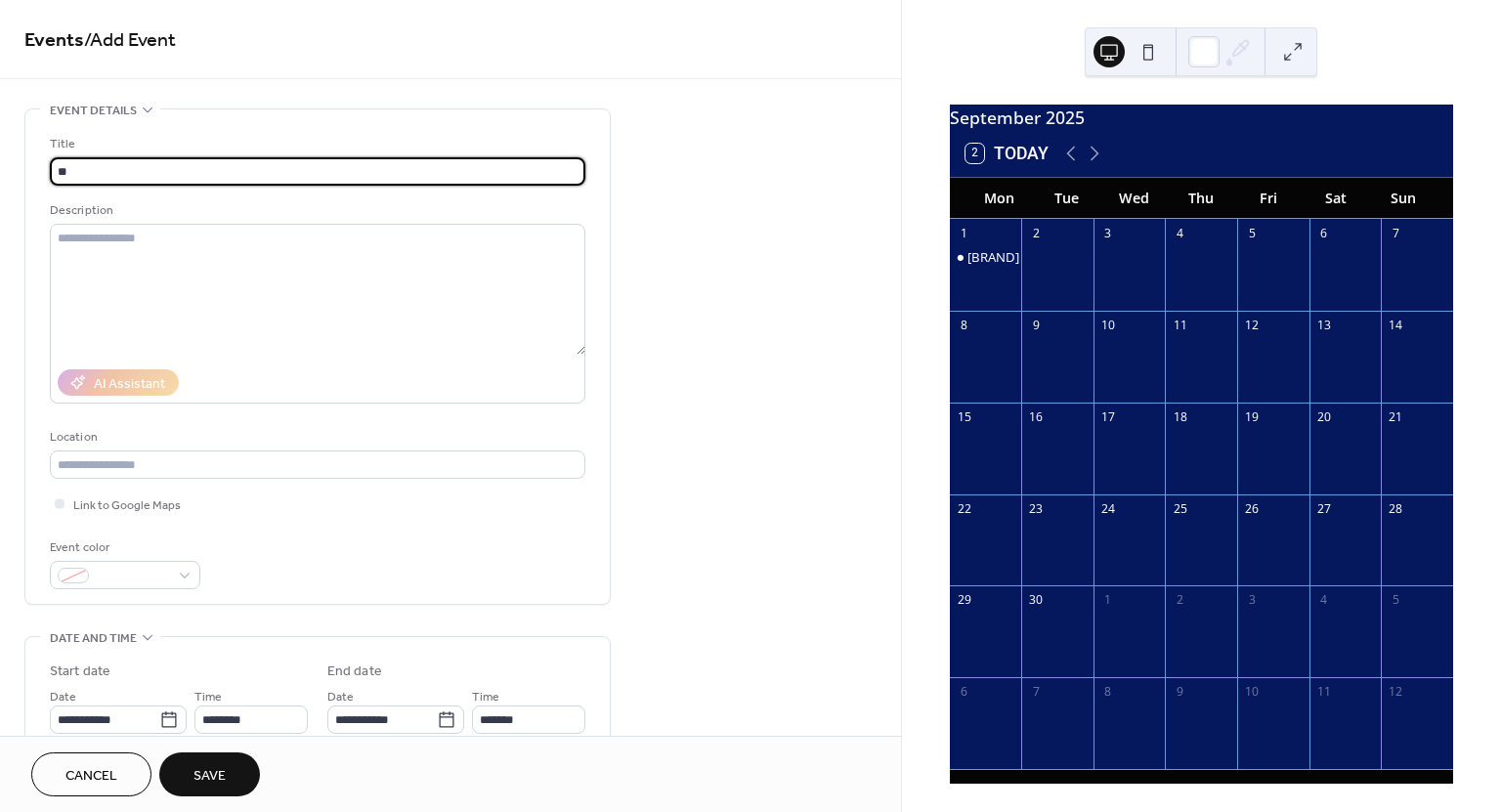 type on "*" 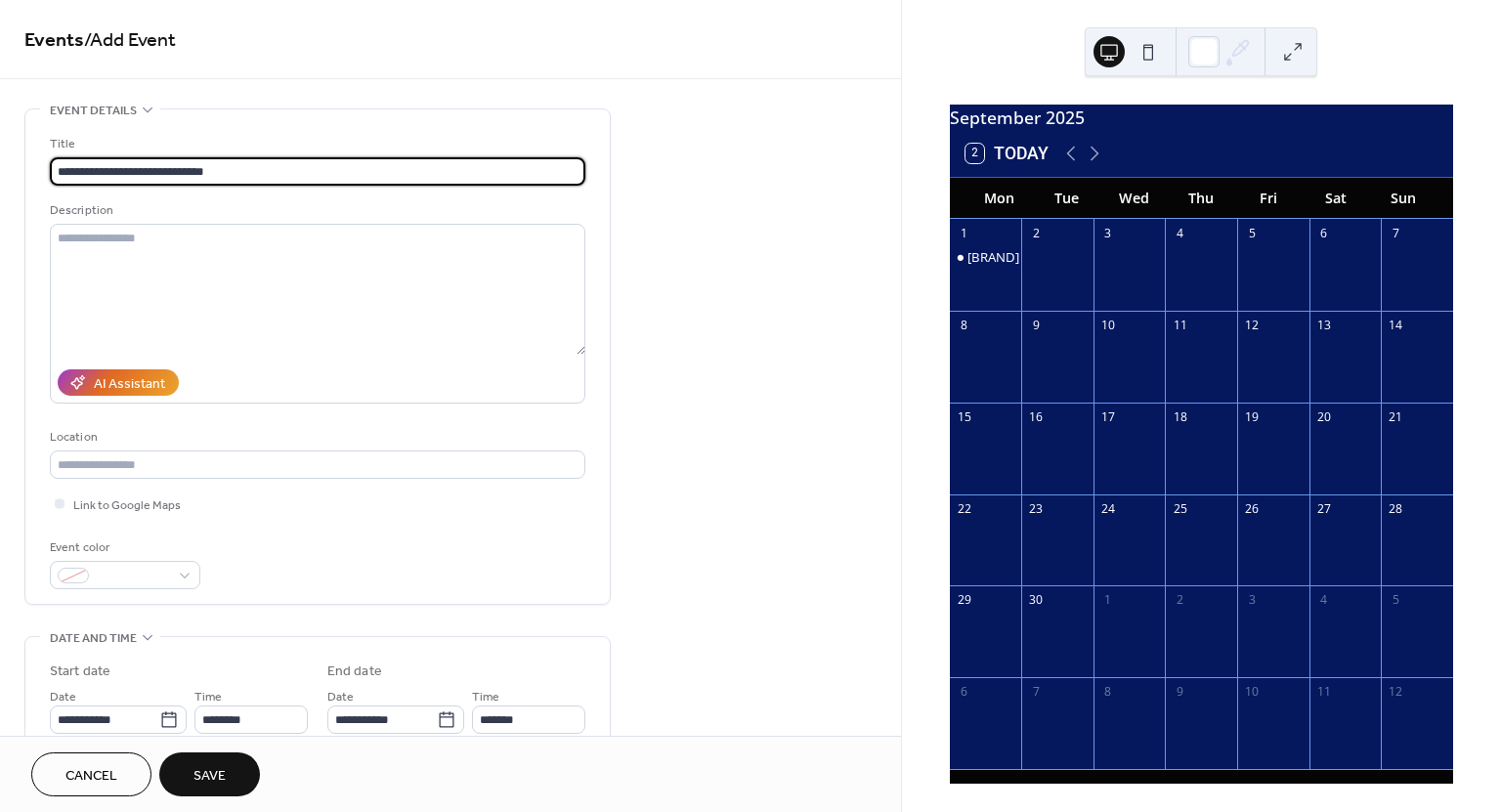 type on "**********" 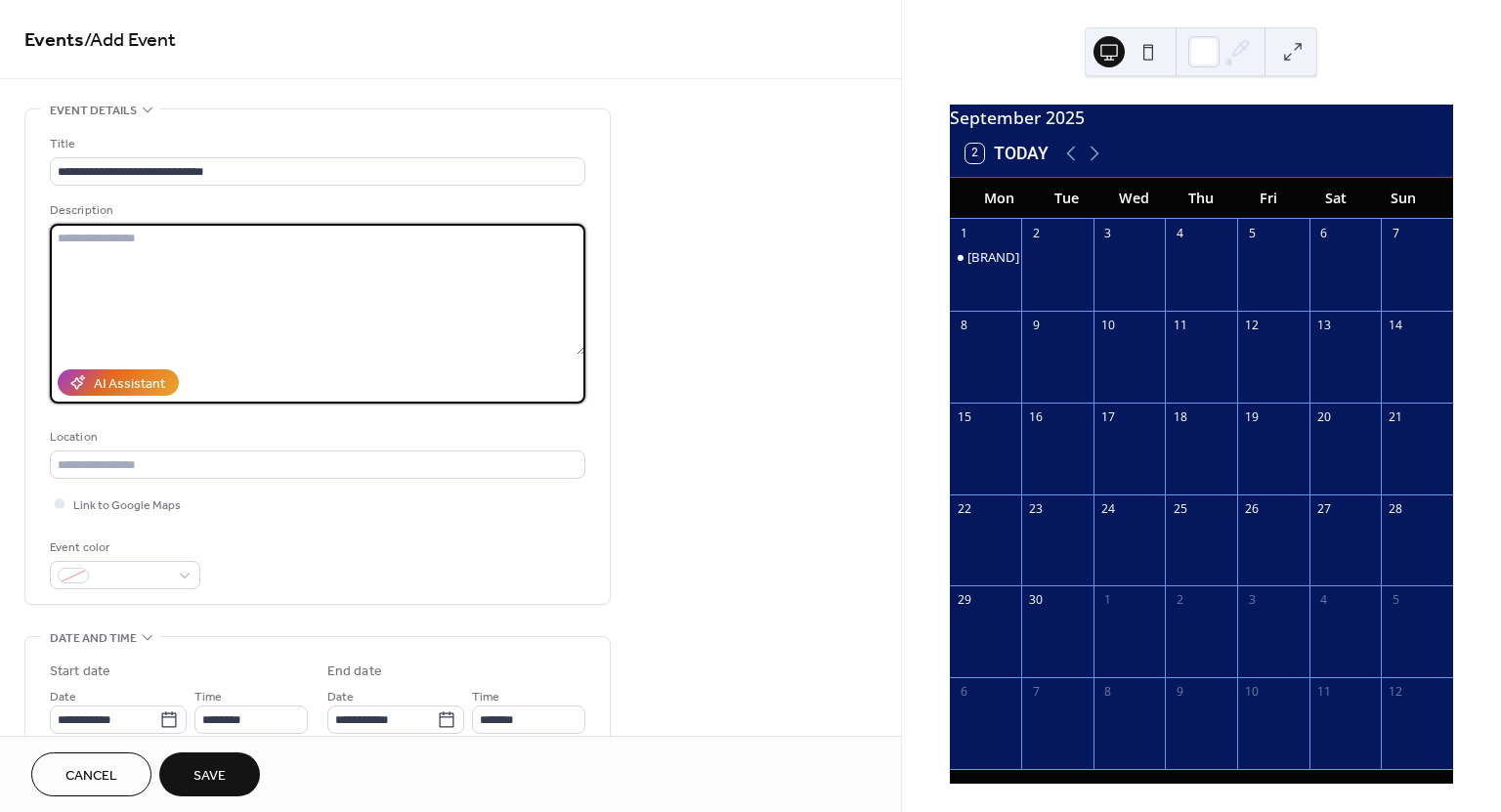type 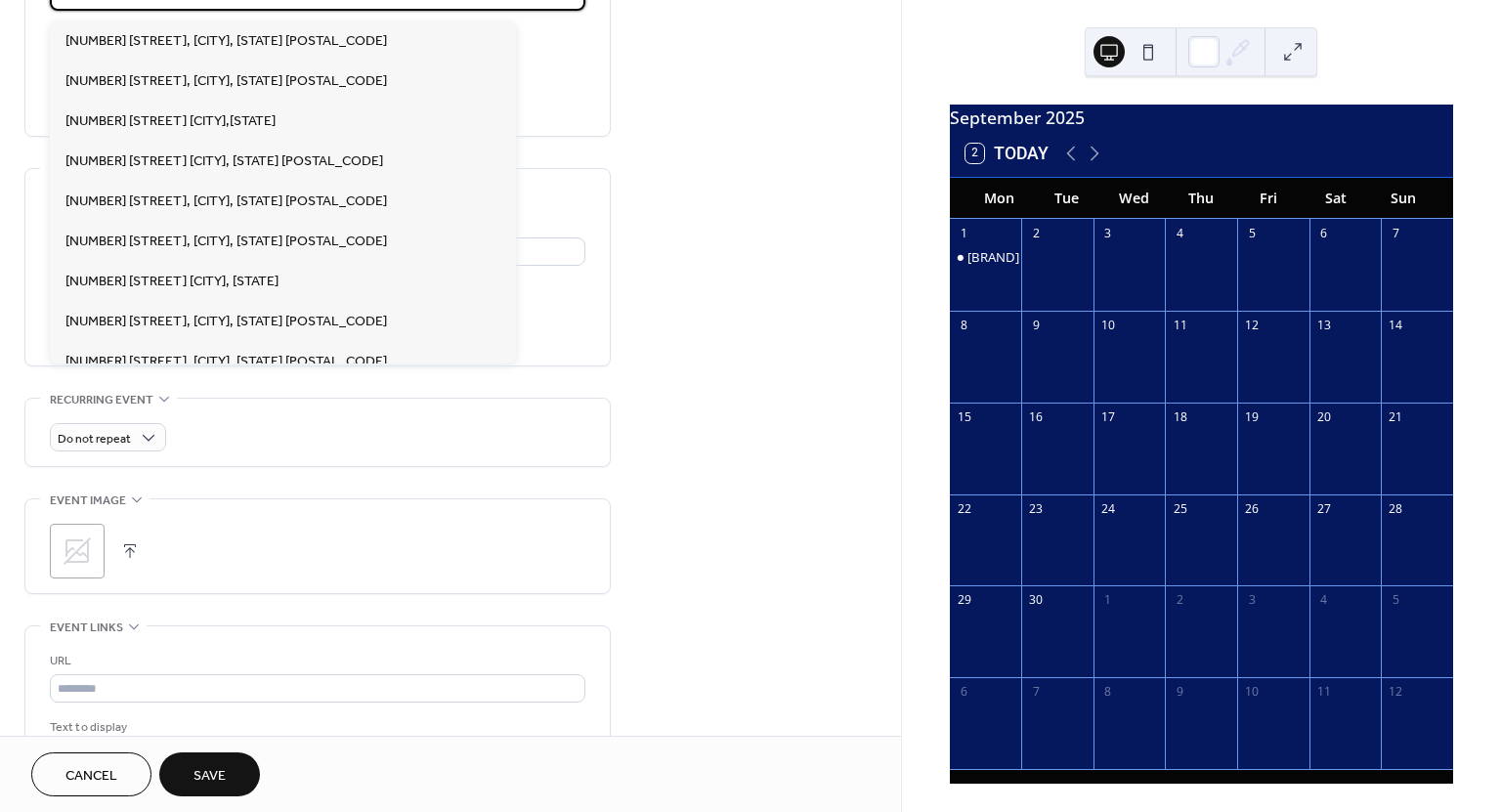 scroll, scrollTop: 469, scrollLeft: 0, axis: vertical 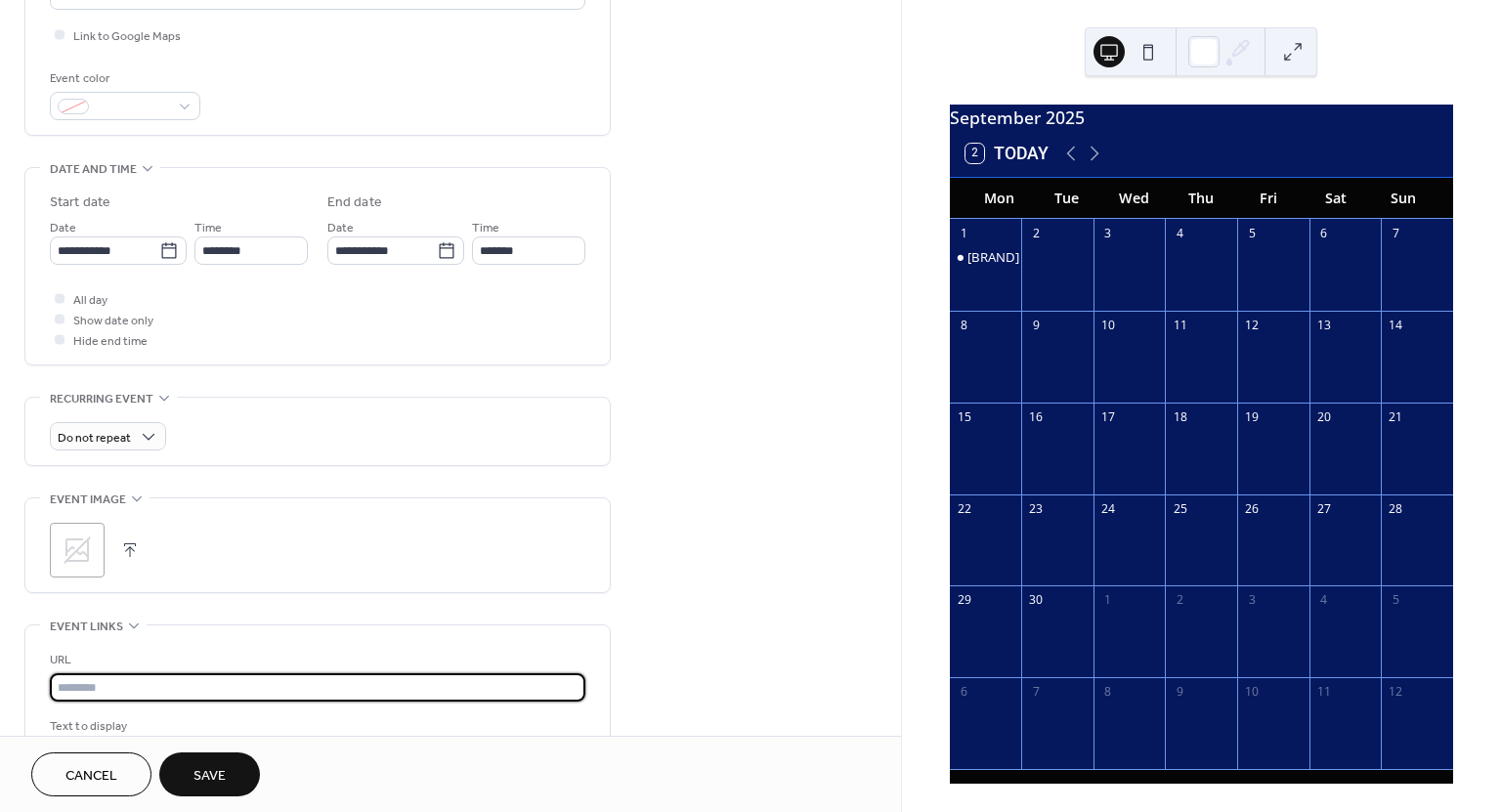 click at bounding box center [318, 687] 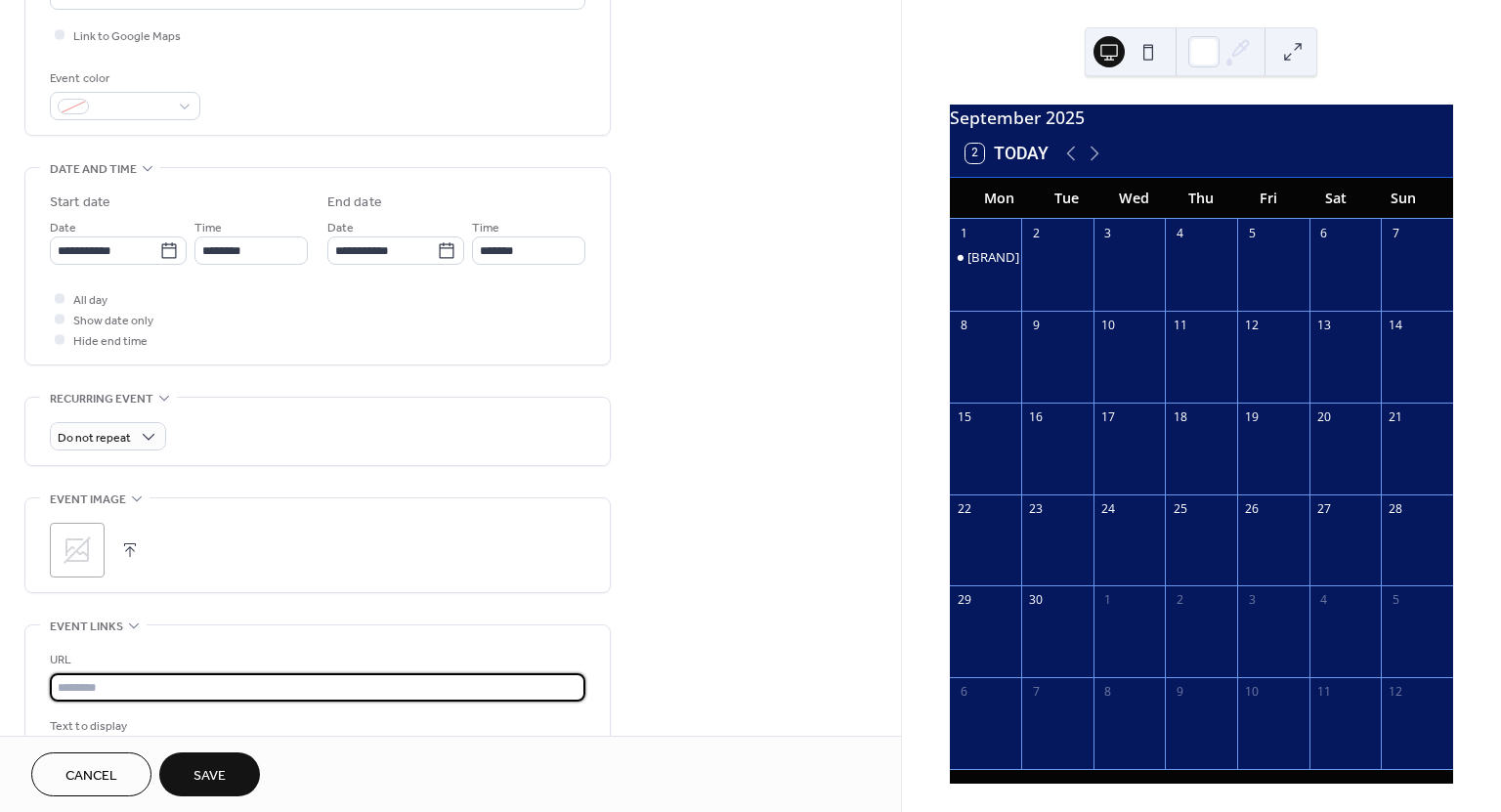 paste on "**********" 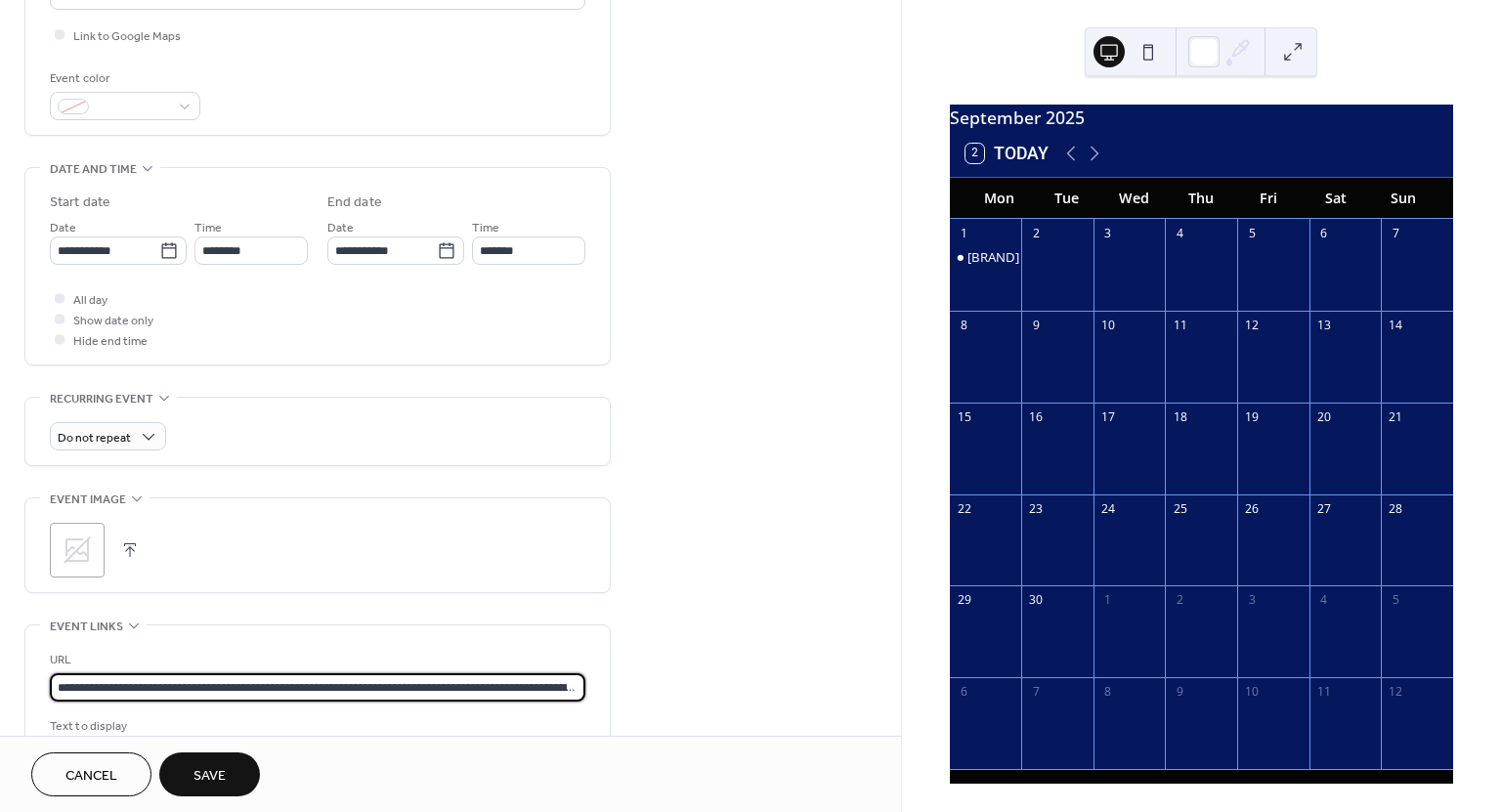 scroll, scrollTop: 0, scrollLeft: 937, axis: horizontal 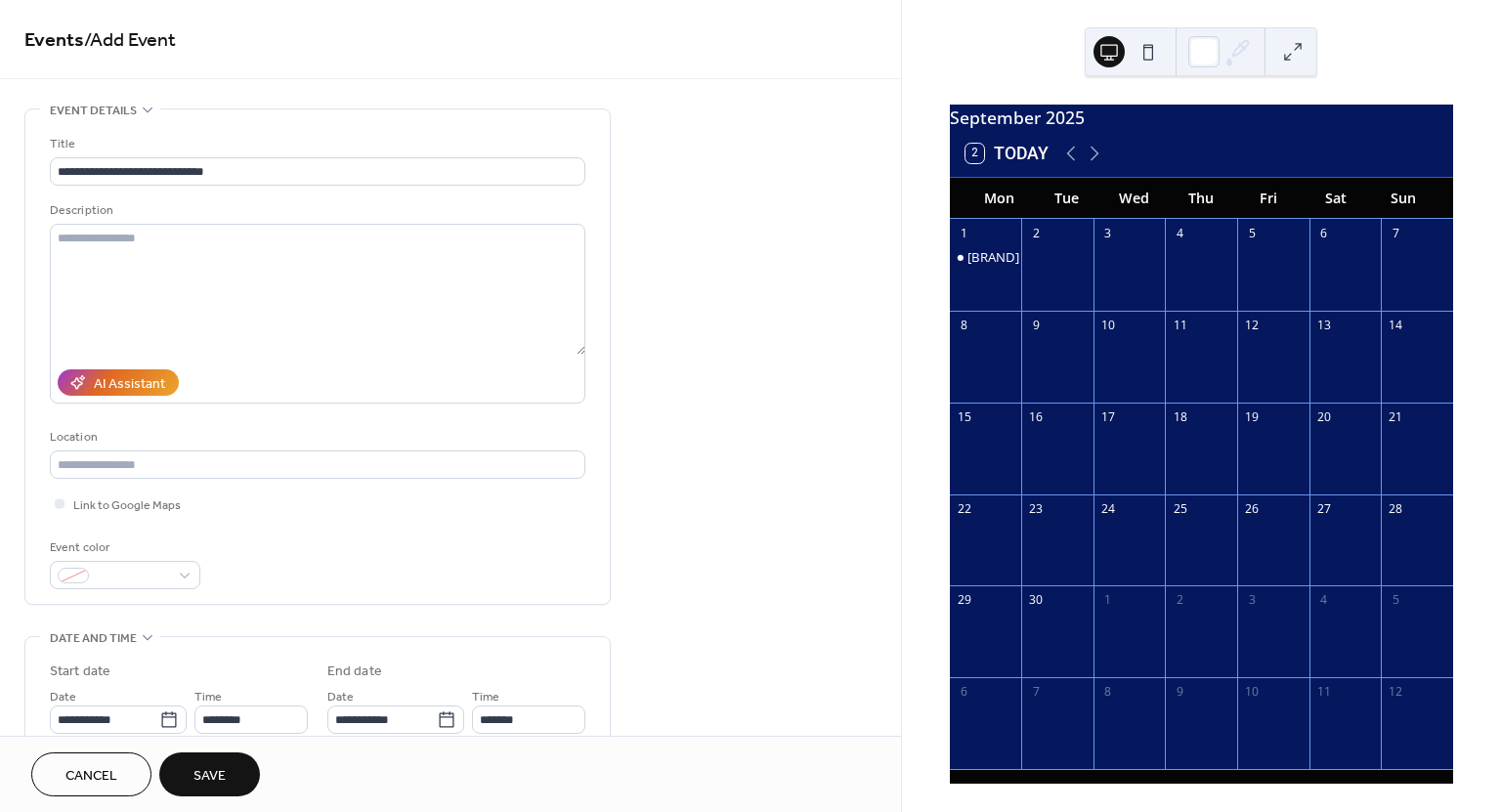 type on "**********" 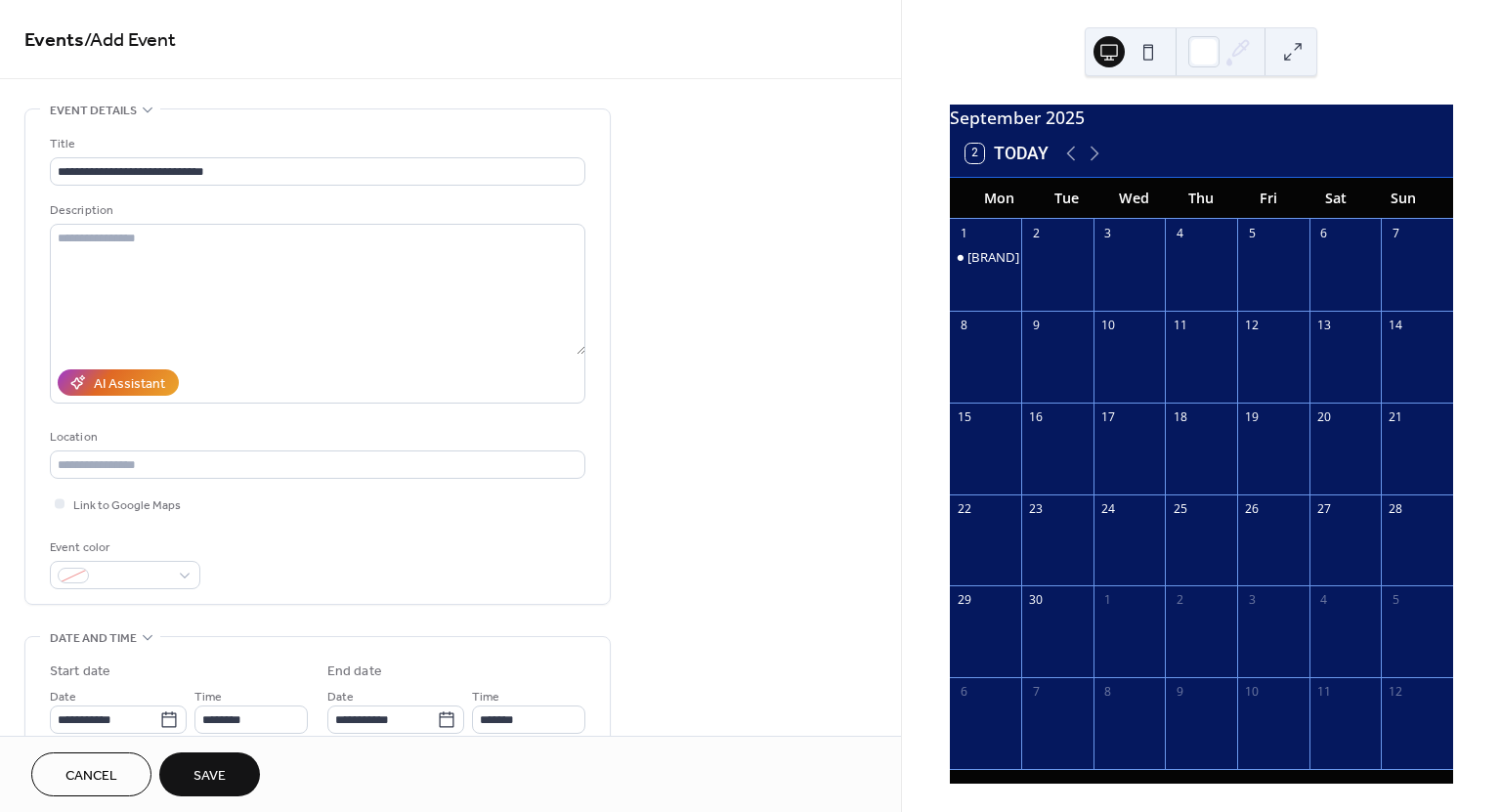 scroll, scrollTop: 0, scrollLeft: 0, axis: both 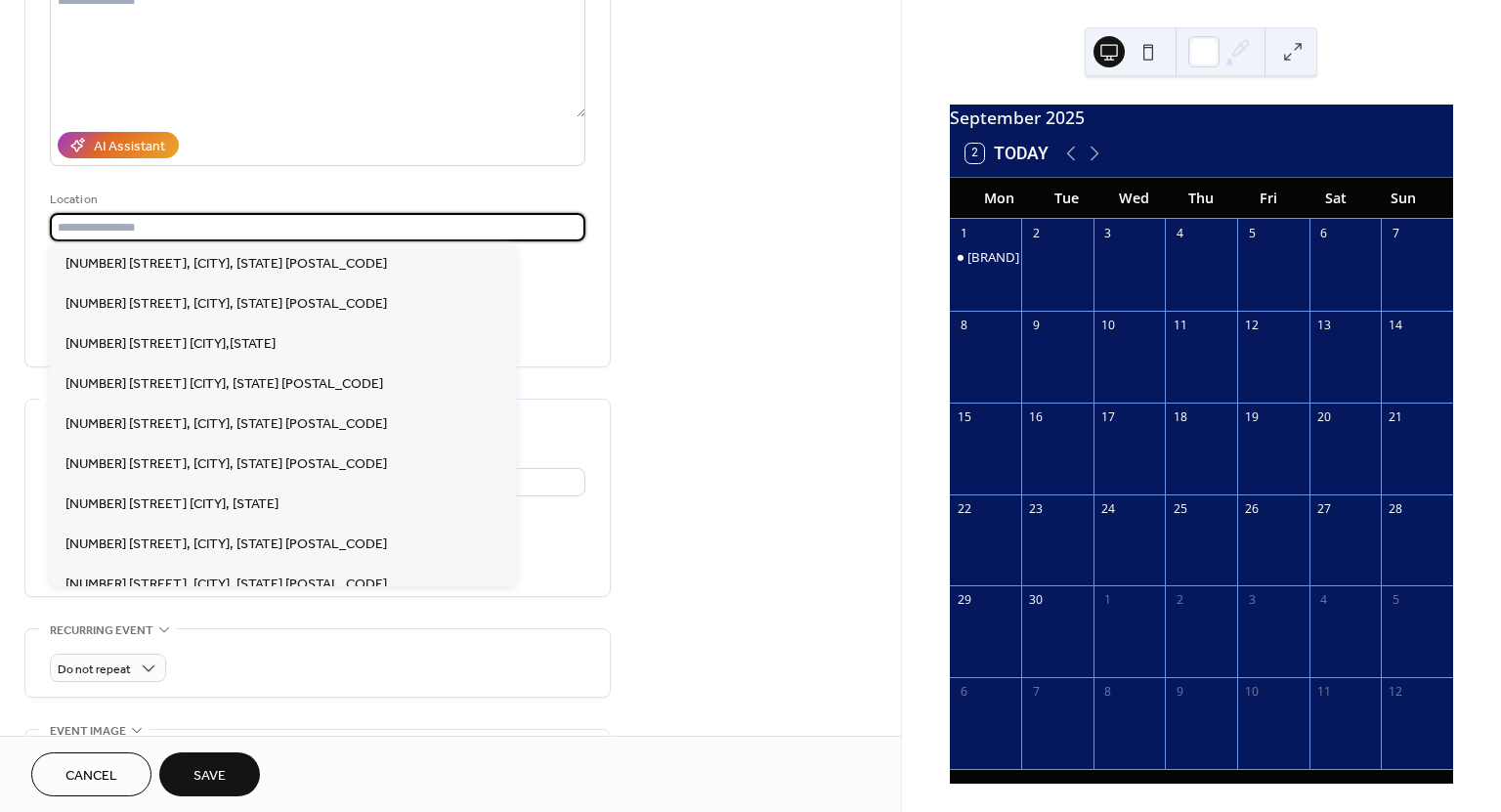 click at bounding box center (318, 227) 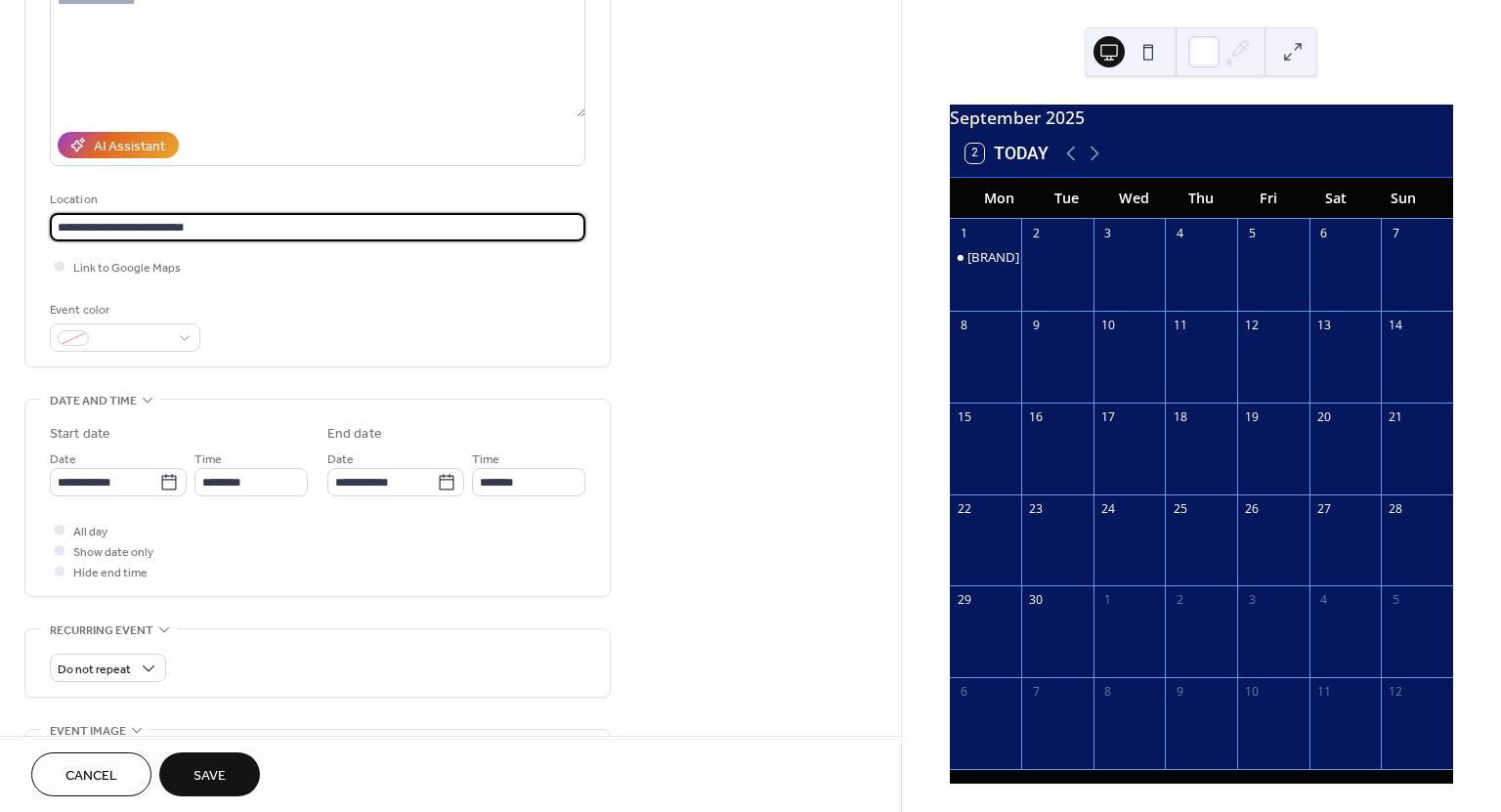 type on "**********" 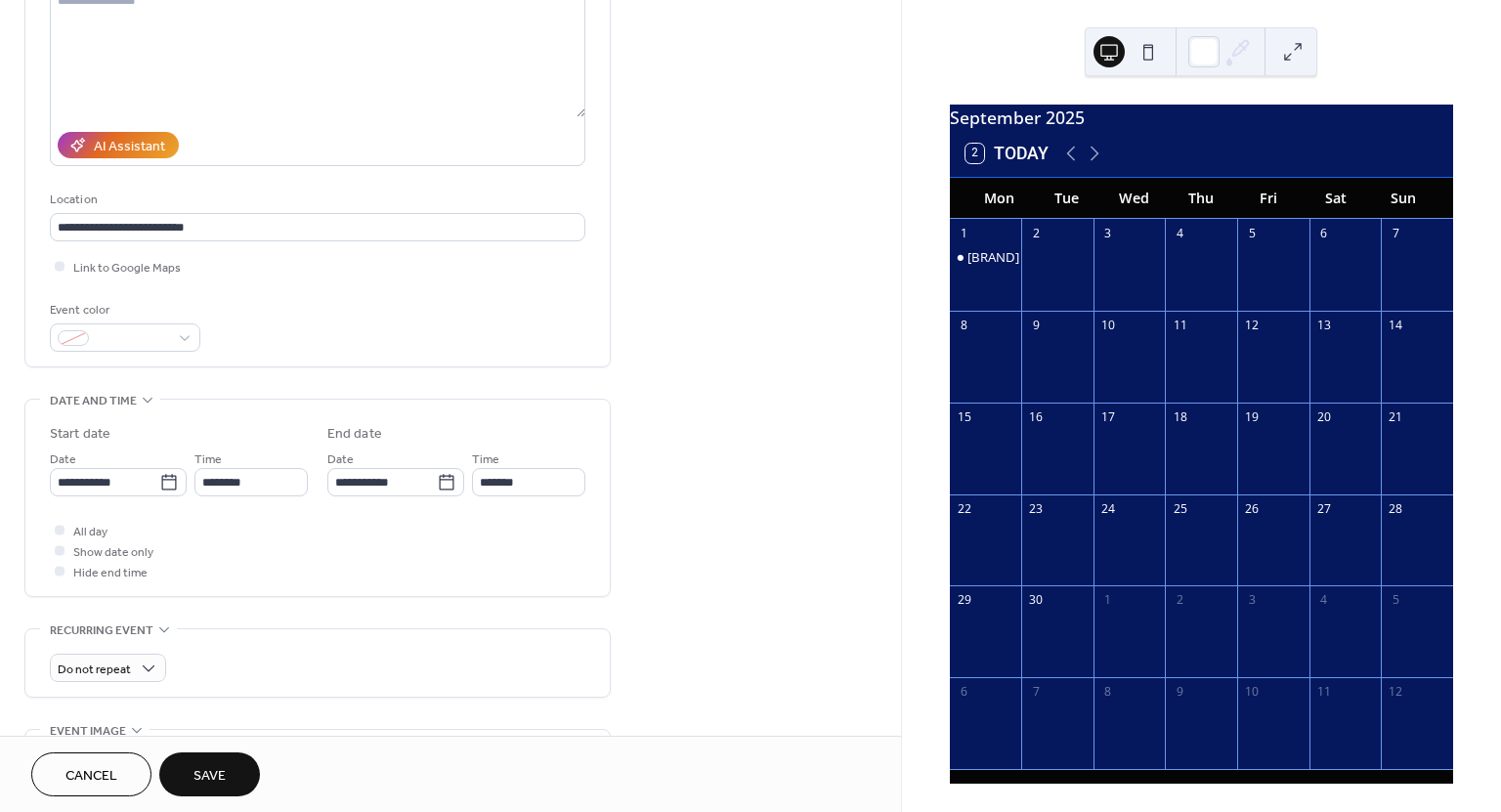 click on "Event color" at bounding box center (318, 325) 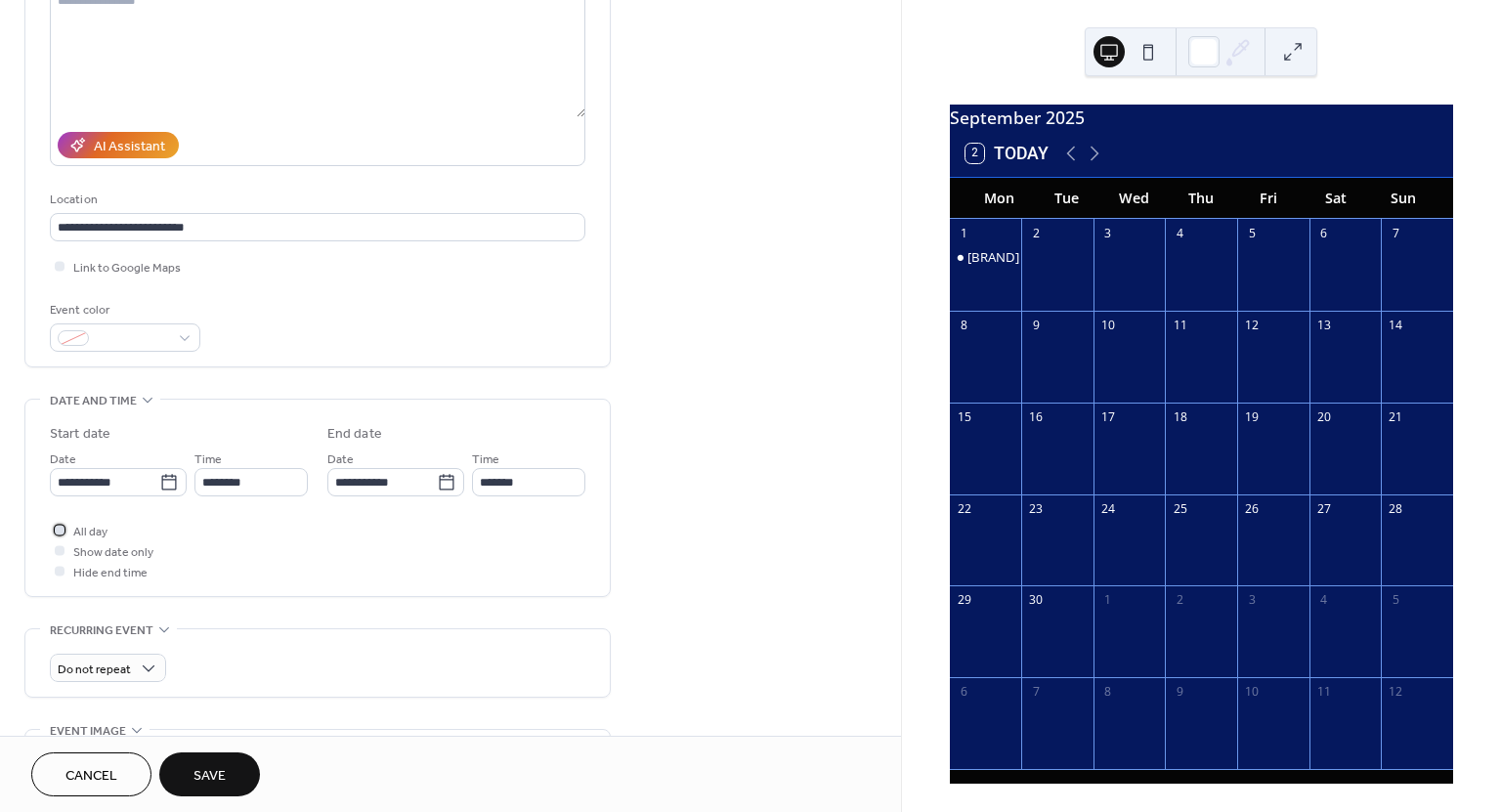 click at bounding box center [60, 530] 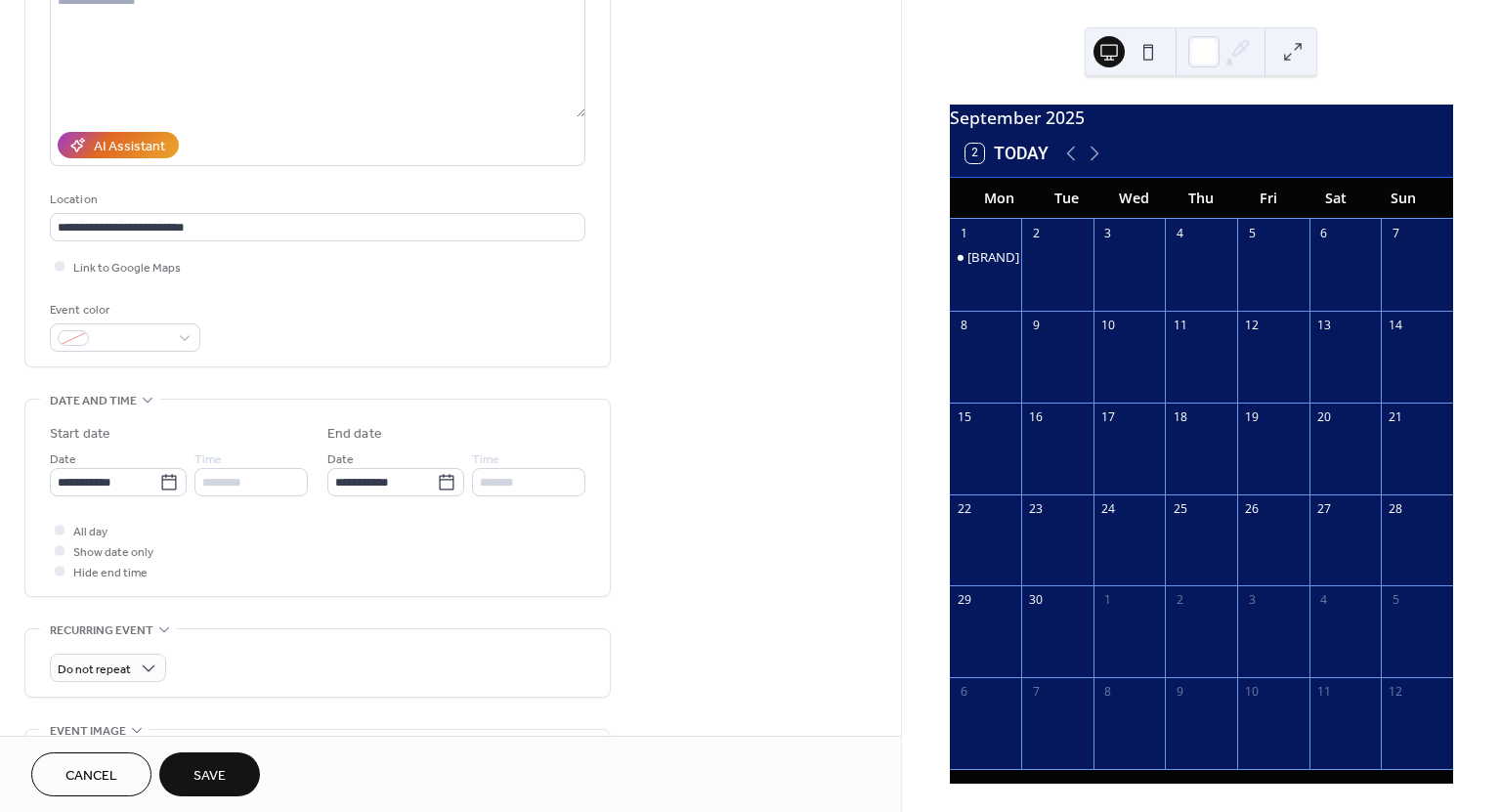 click on "**********" at bounding box center [318, 497] 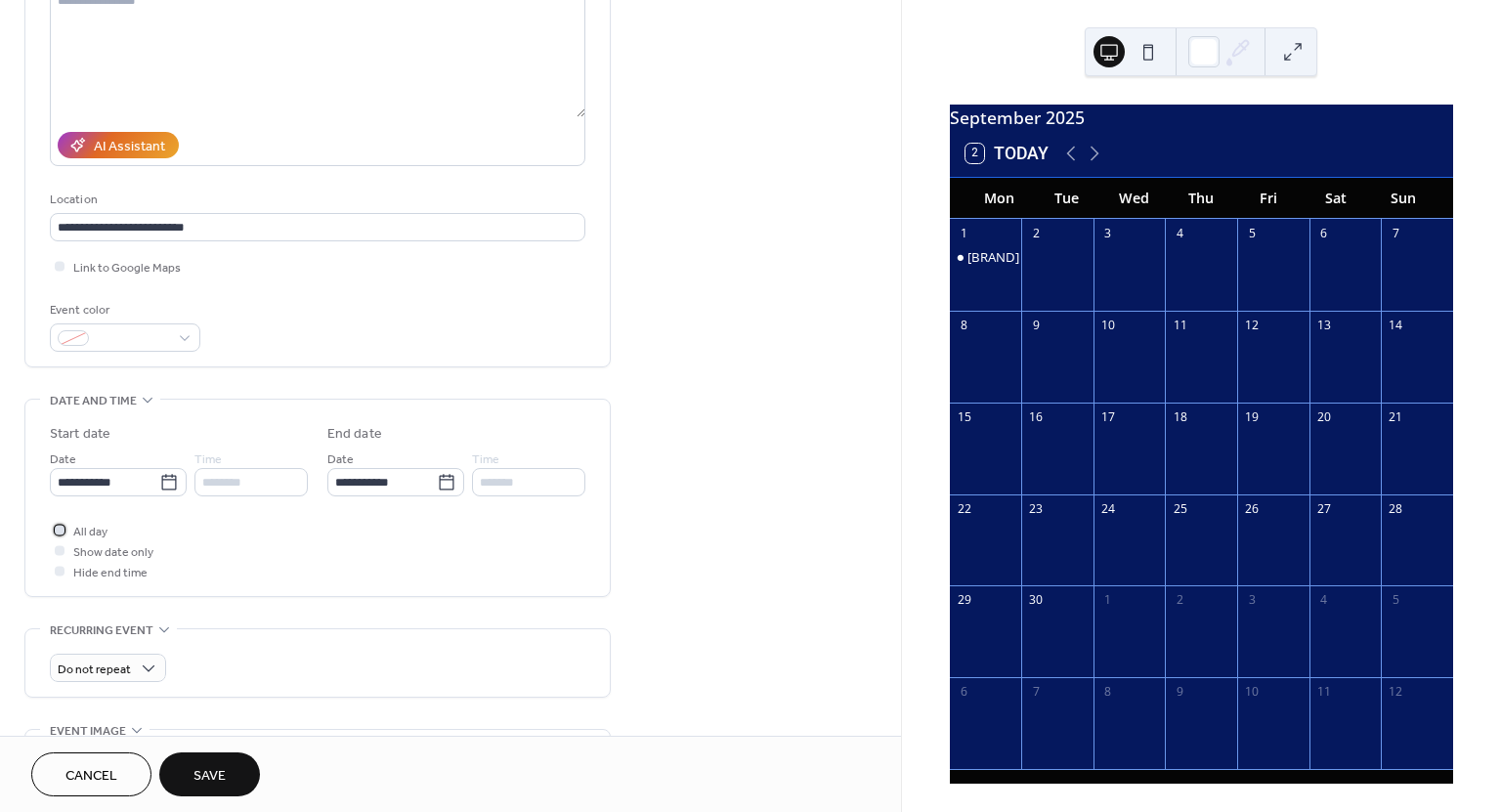 click at bounding box center (60, 530) 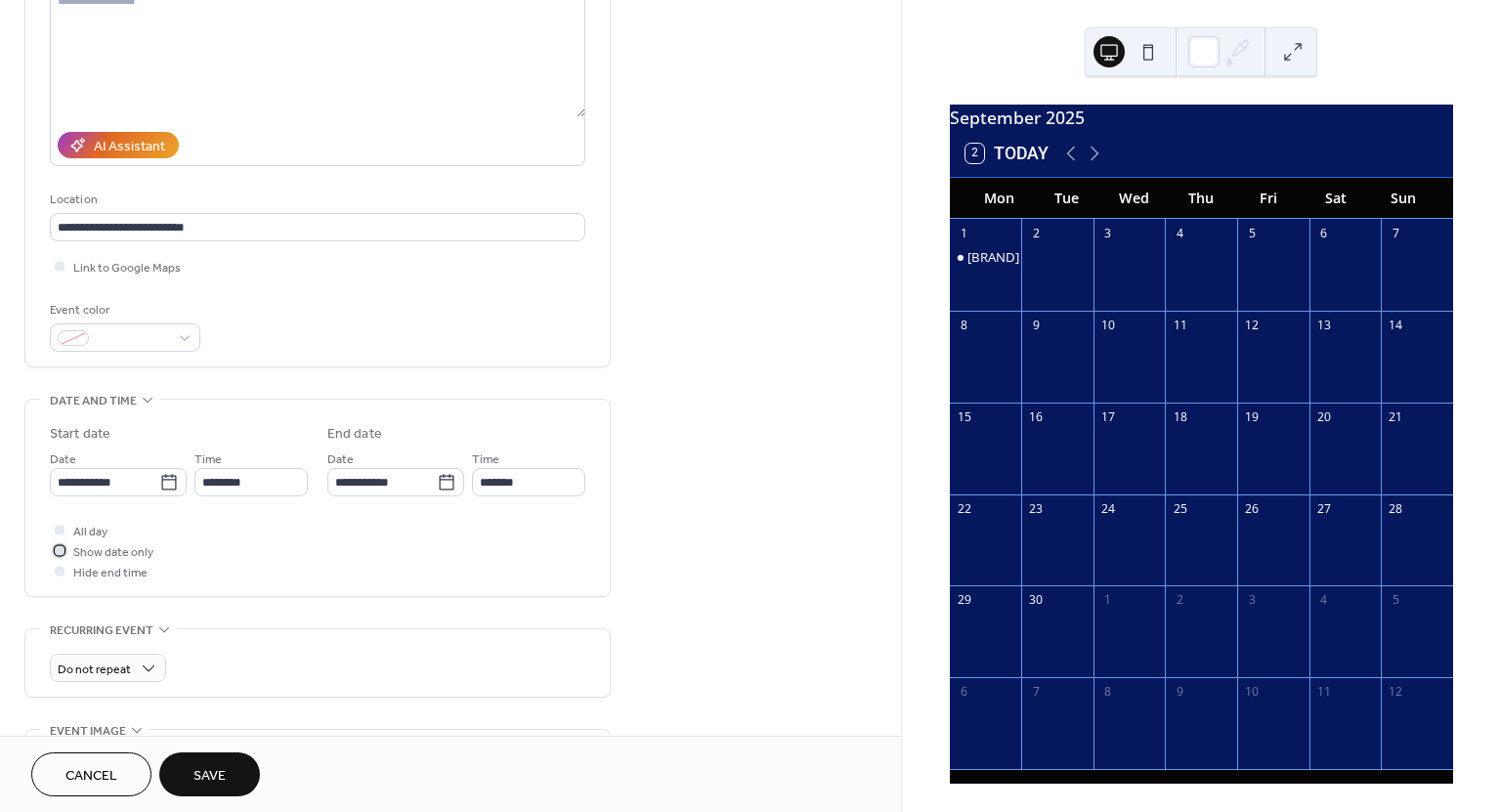 click at bounding box center (60, 550) 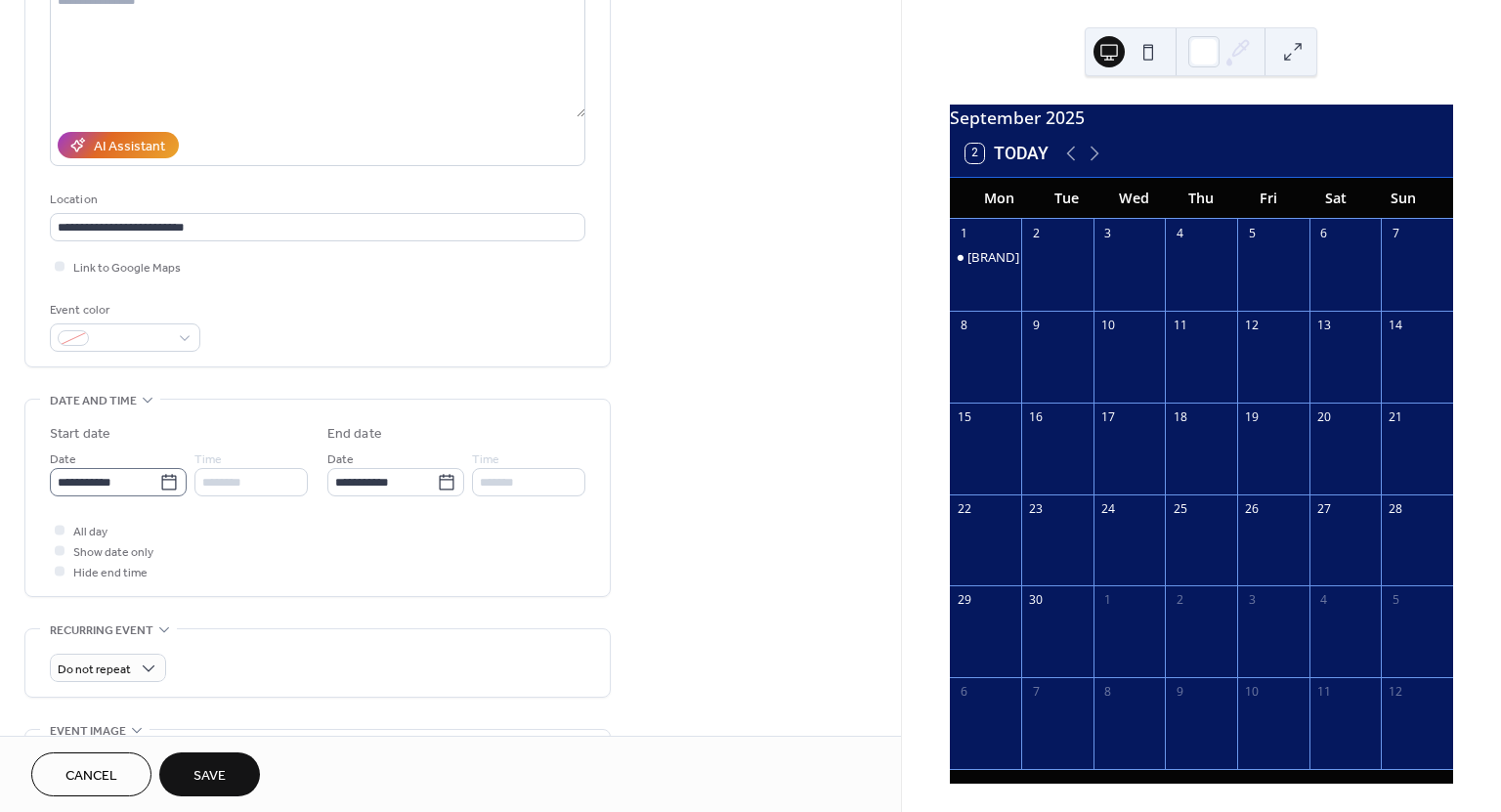 click 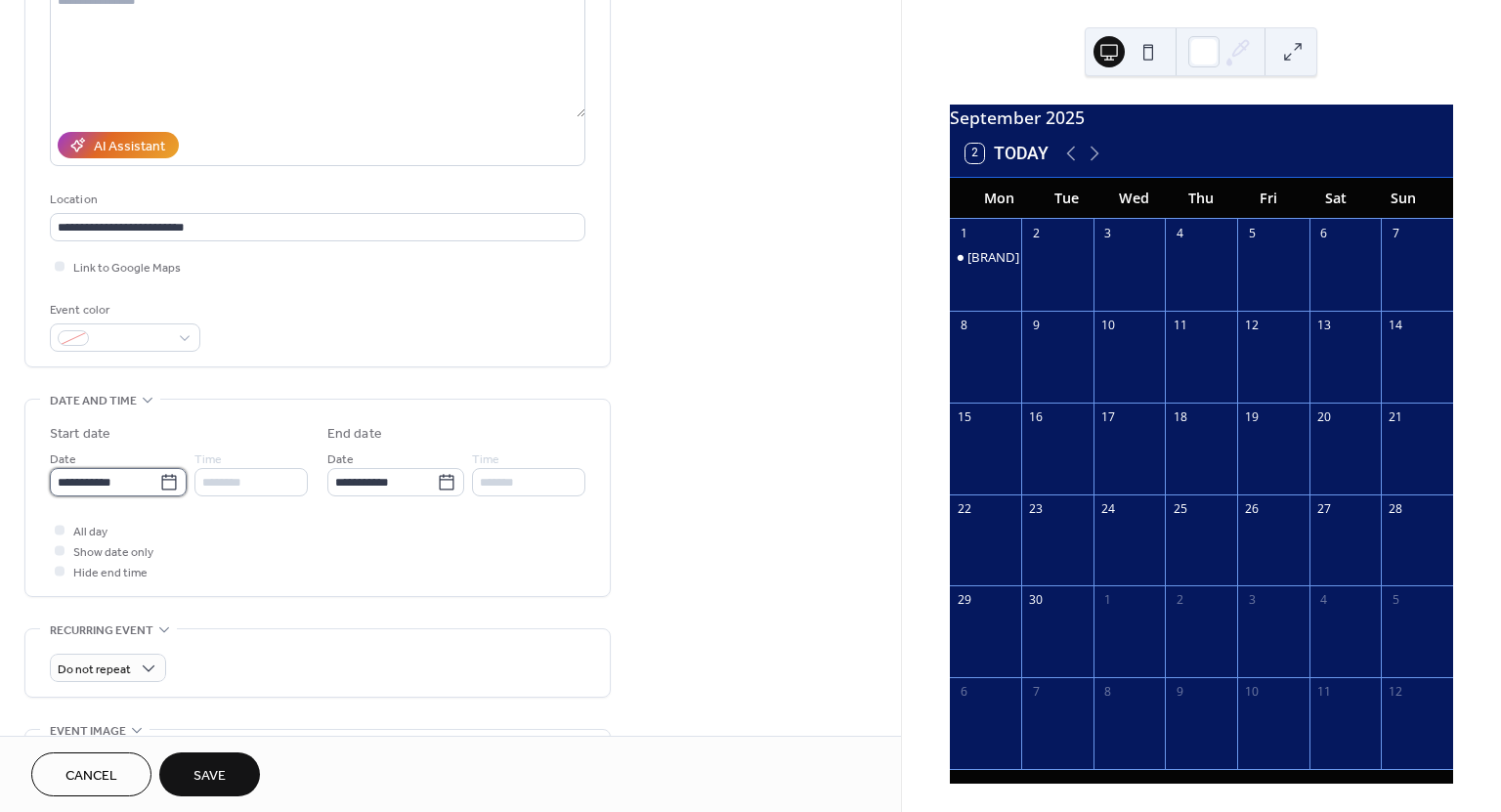 click on "**********" at bounding box center [105, 482] 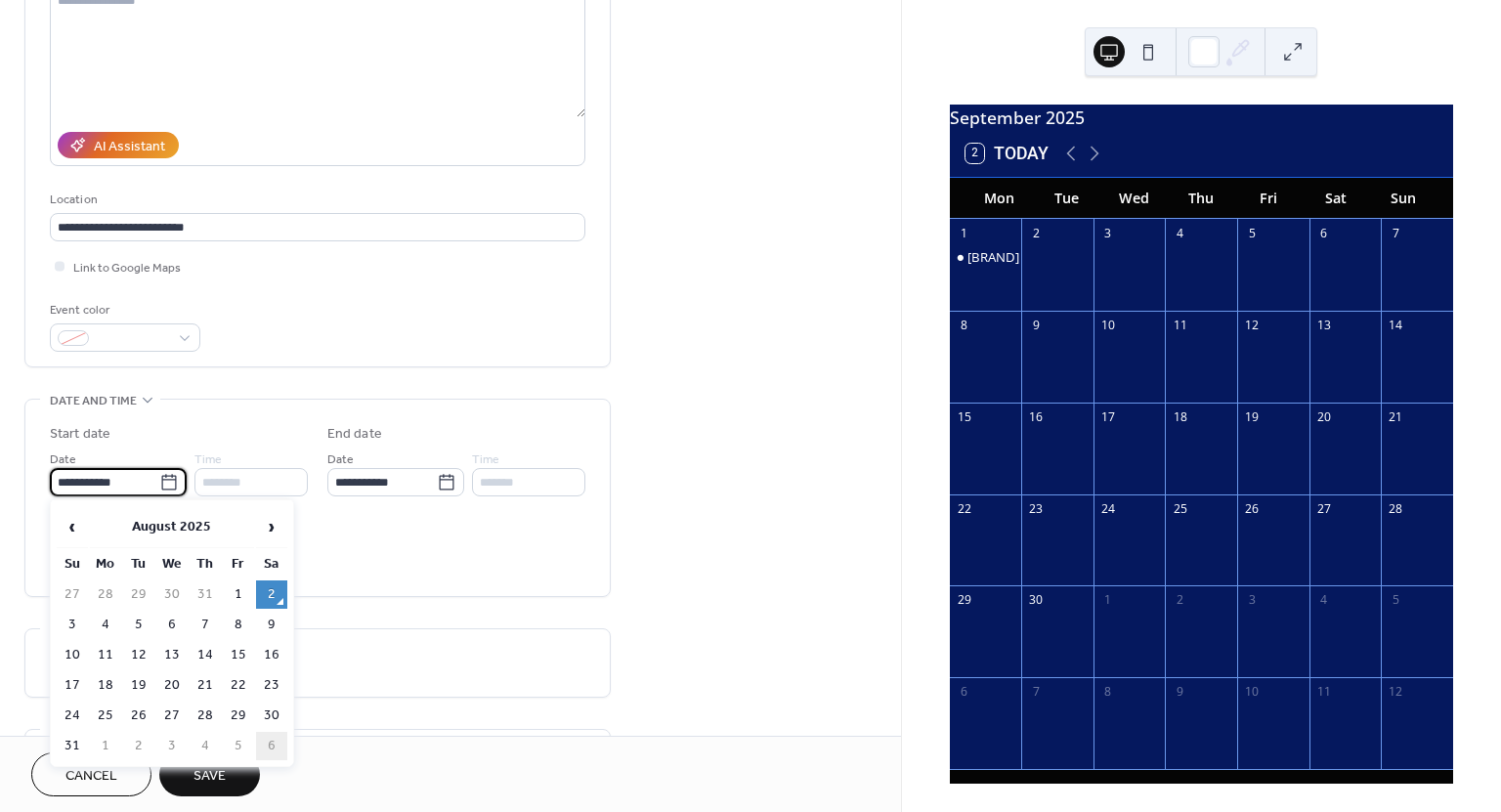 click on "6" at bounding box center (272, 746) 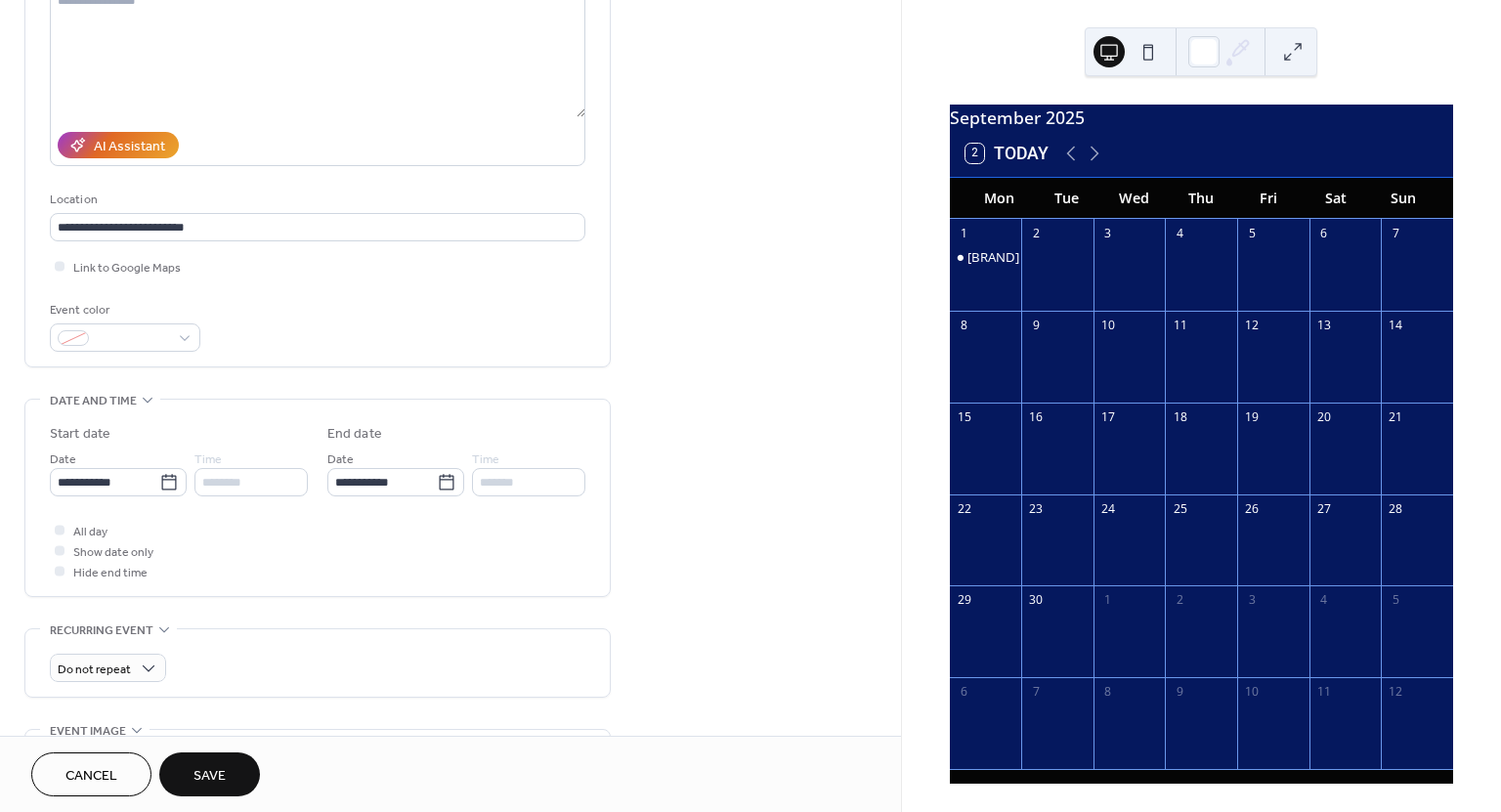click on "Save" at bounding box center (209, 774) 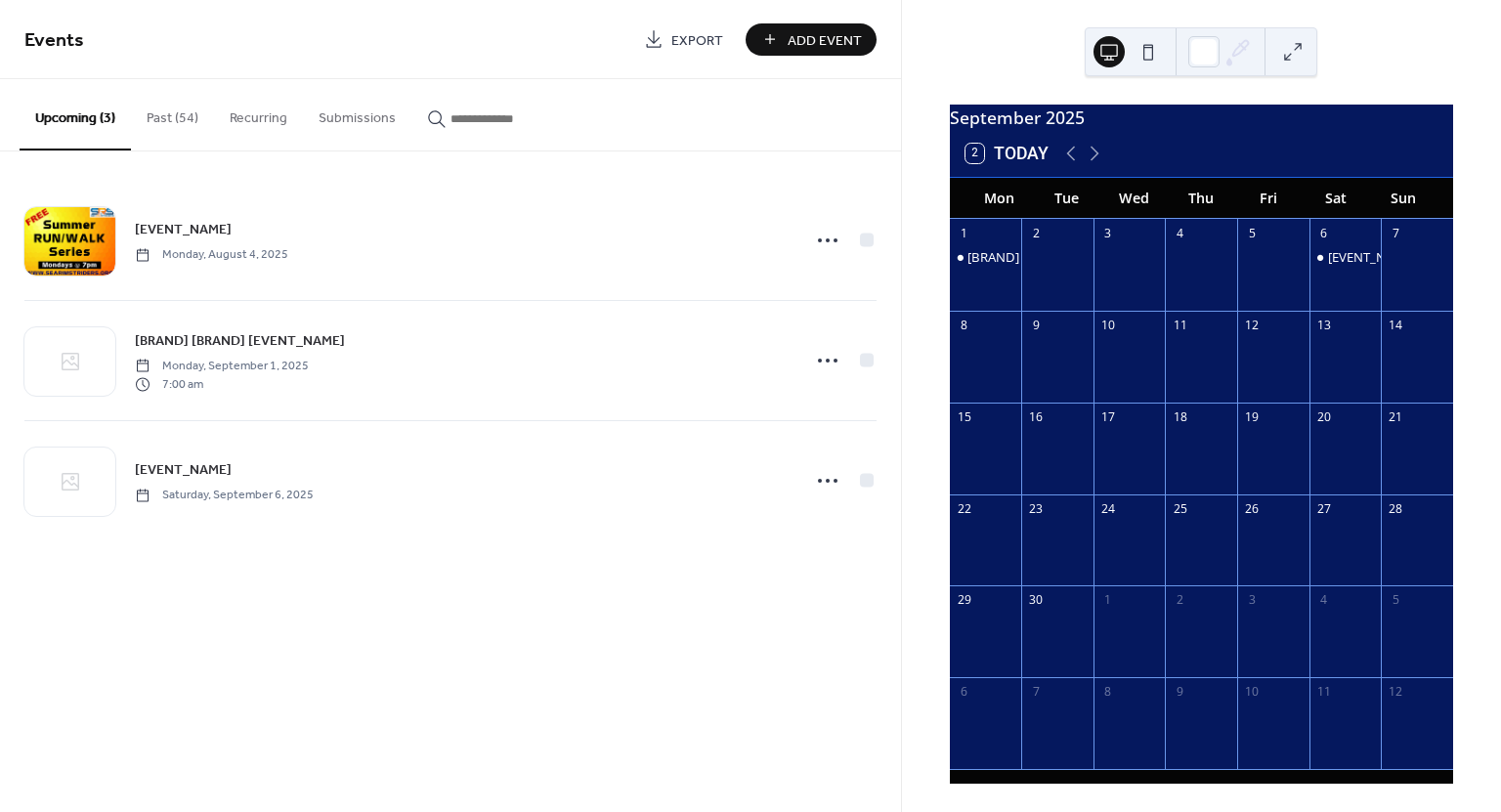 click at bounding box center [1417, 367] 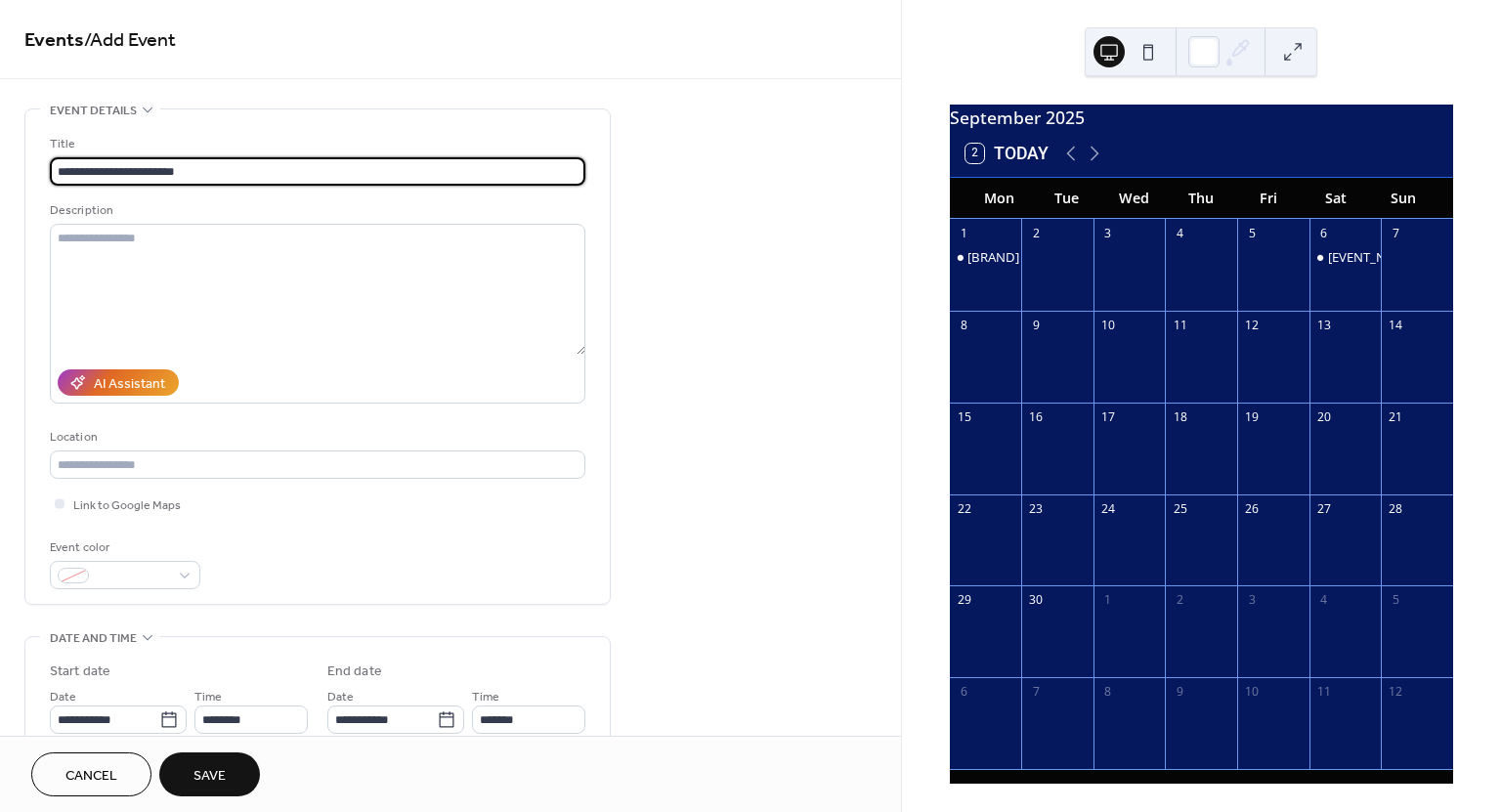 click on "**********" at bounding box center (318, 357) 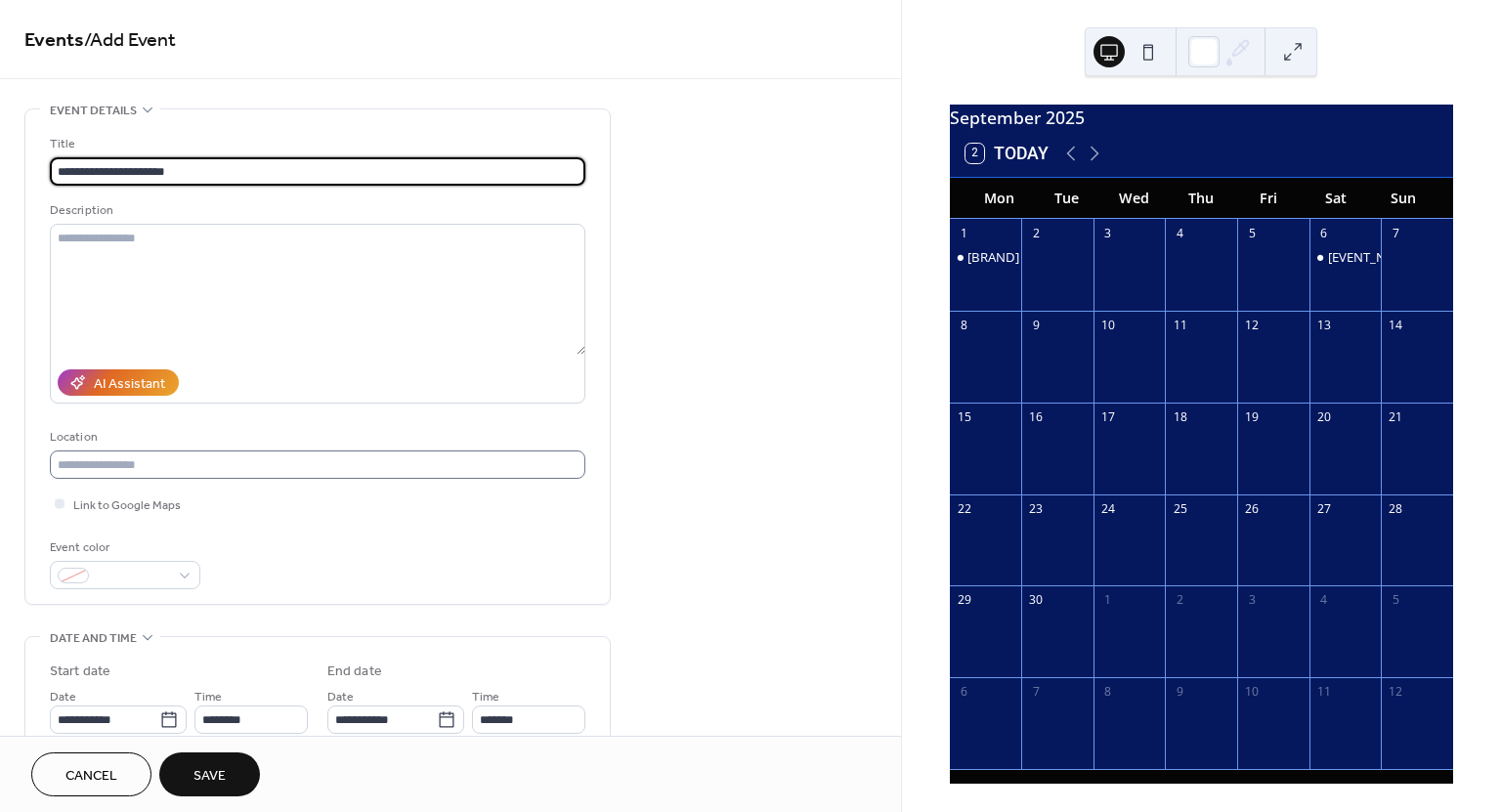 type on "**********" 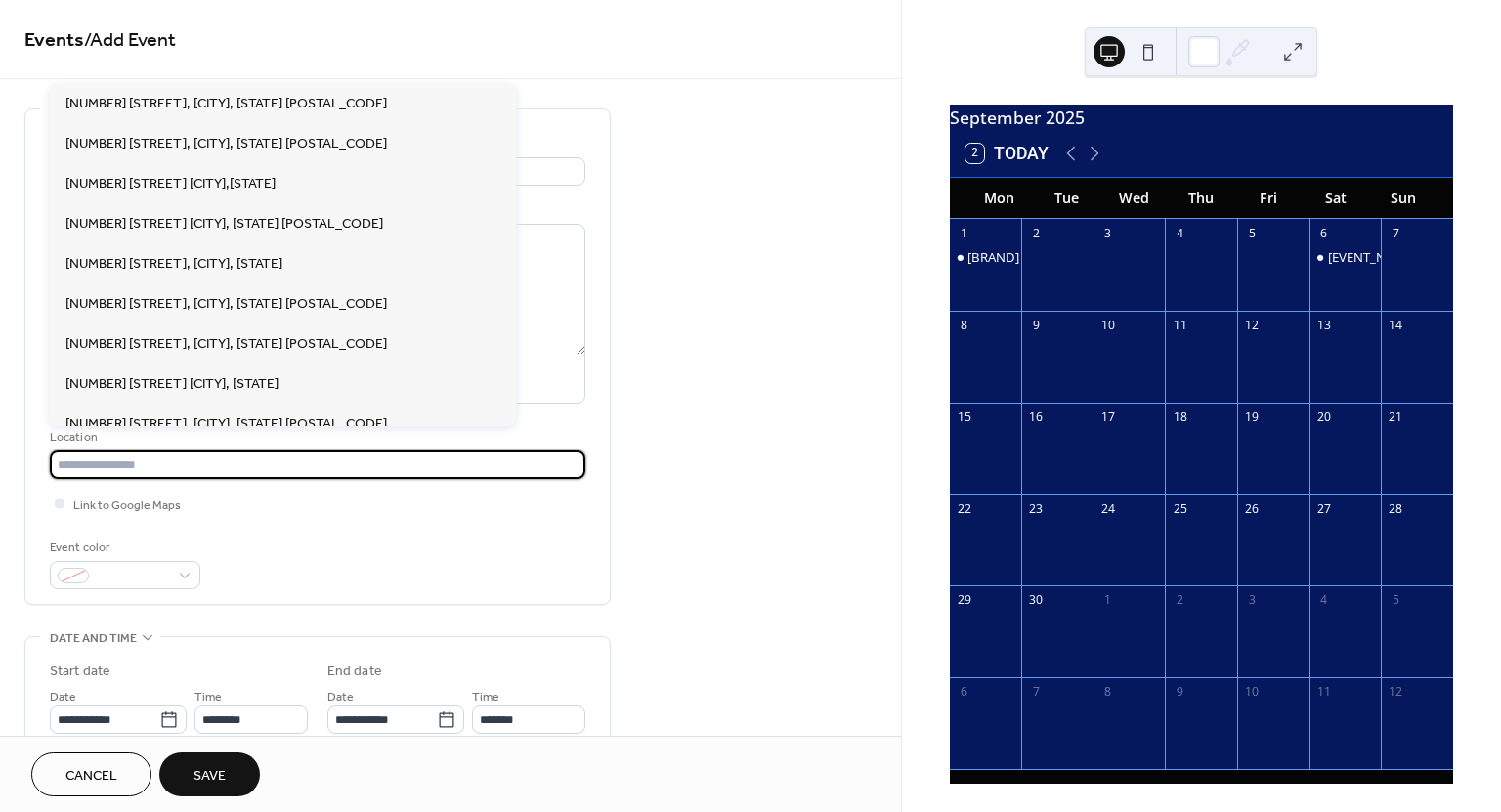 click at bounding box center [318, 464] 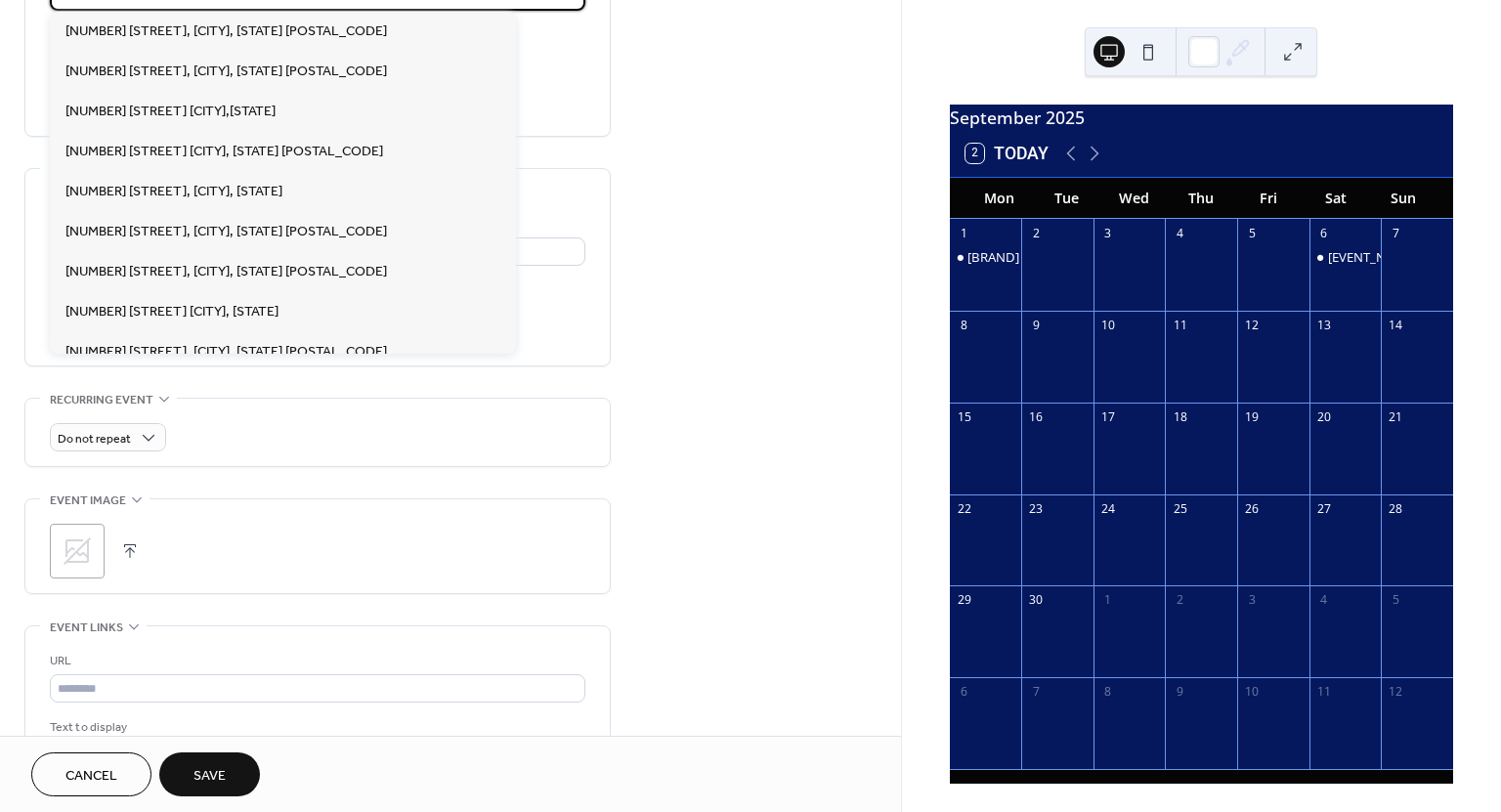 scroll, scrollTop: 476, scrollLeft: 0, axis: vertical 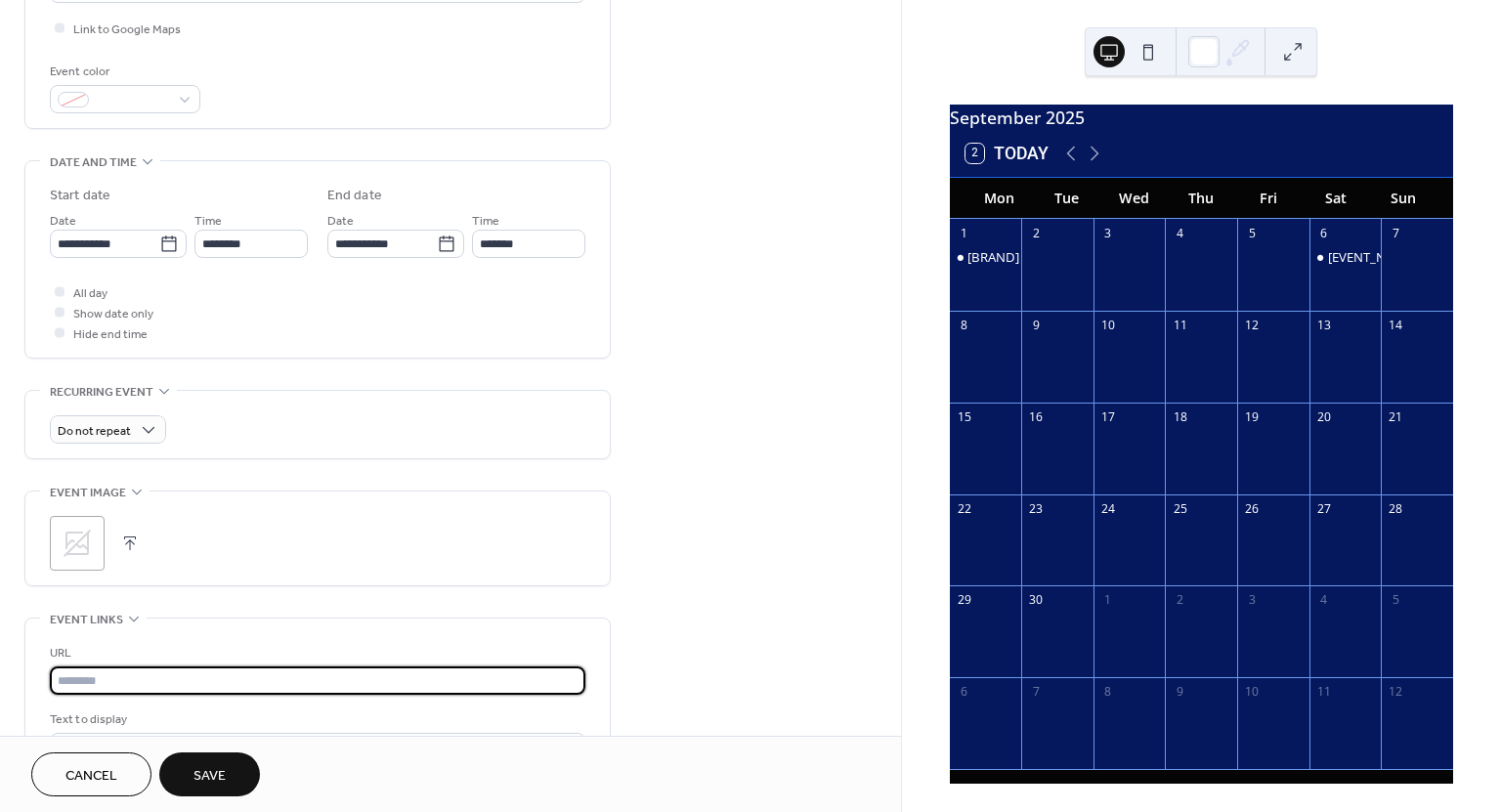 click at bounding box center [318, 680] 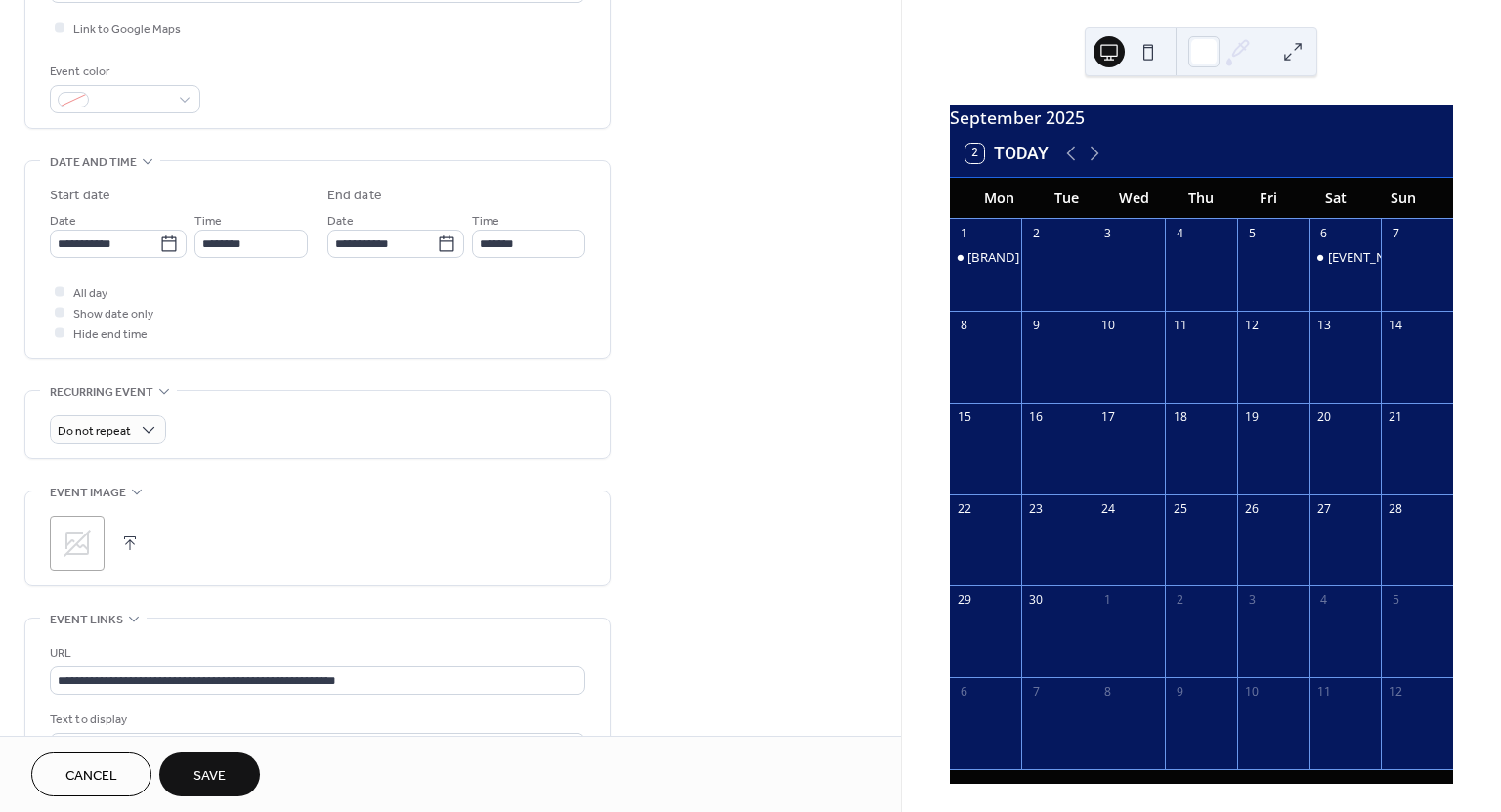 click on ";" at bounding box center [318, 538] 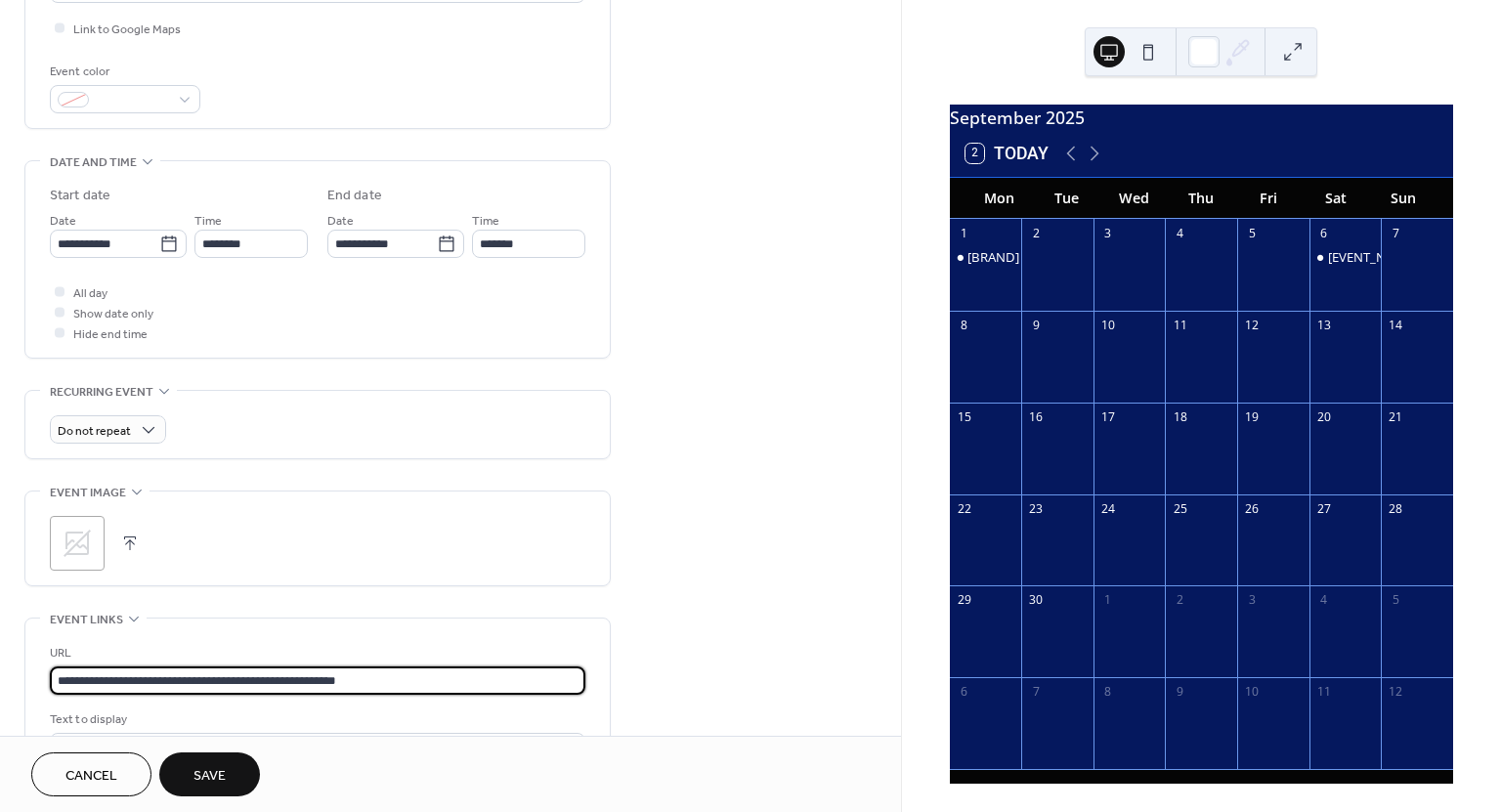 scroll, scrollTop: 0, scrollLeft: 0, axis: both 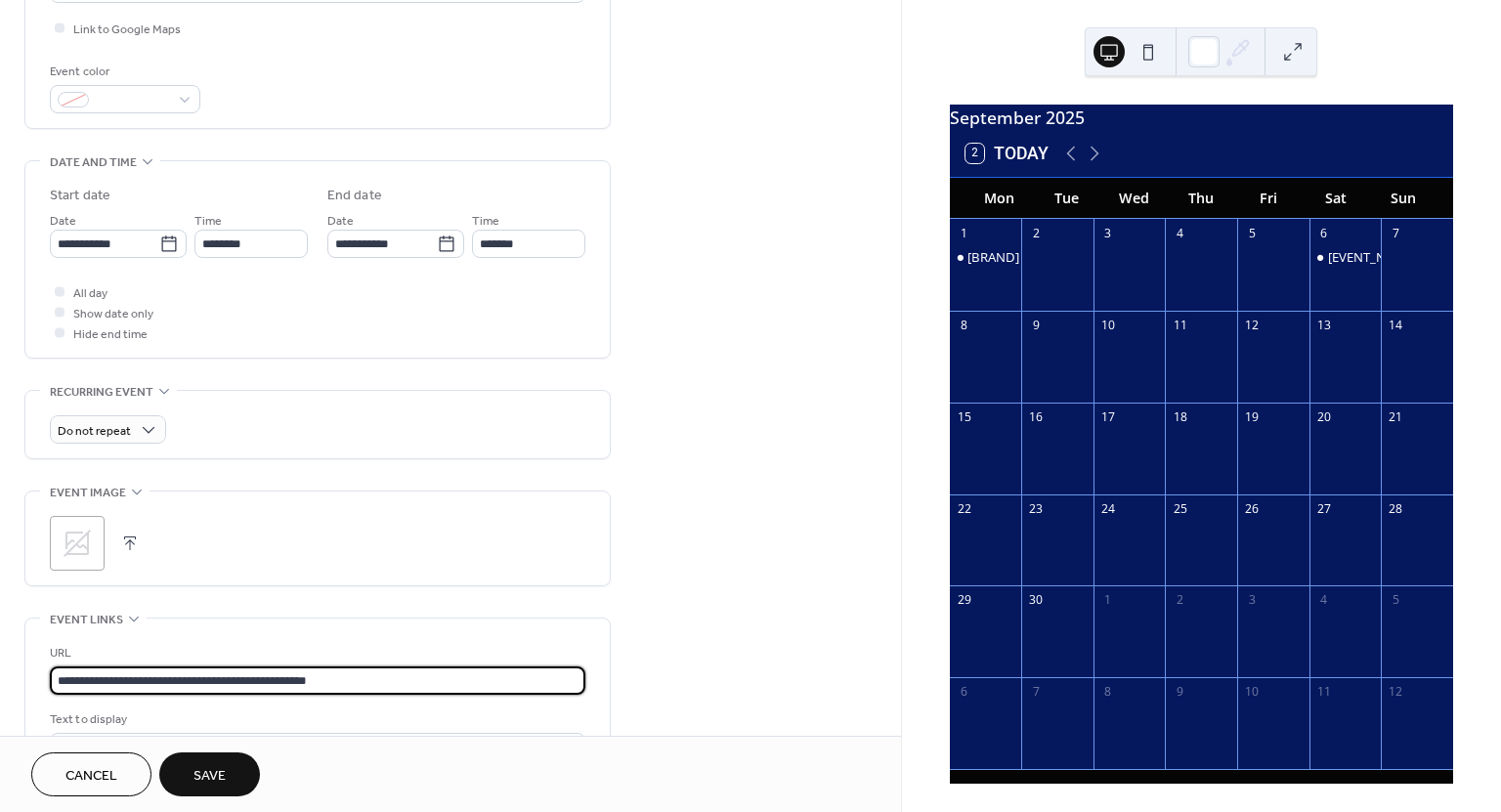 type on "**********" 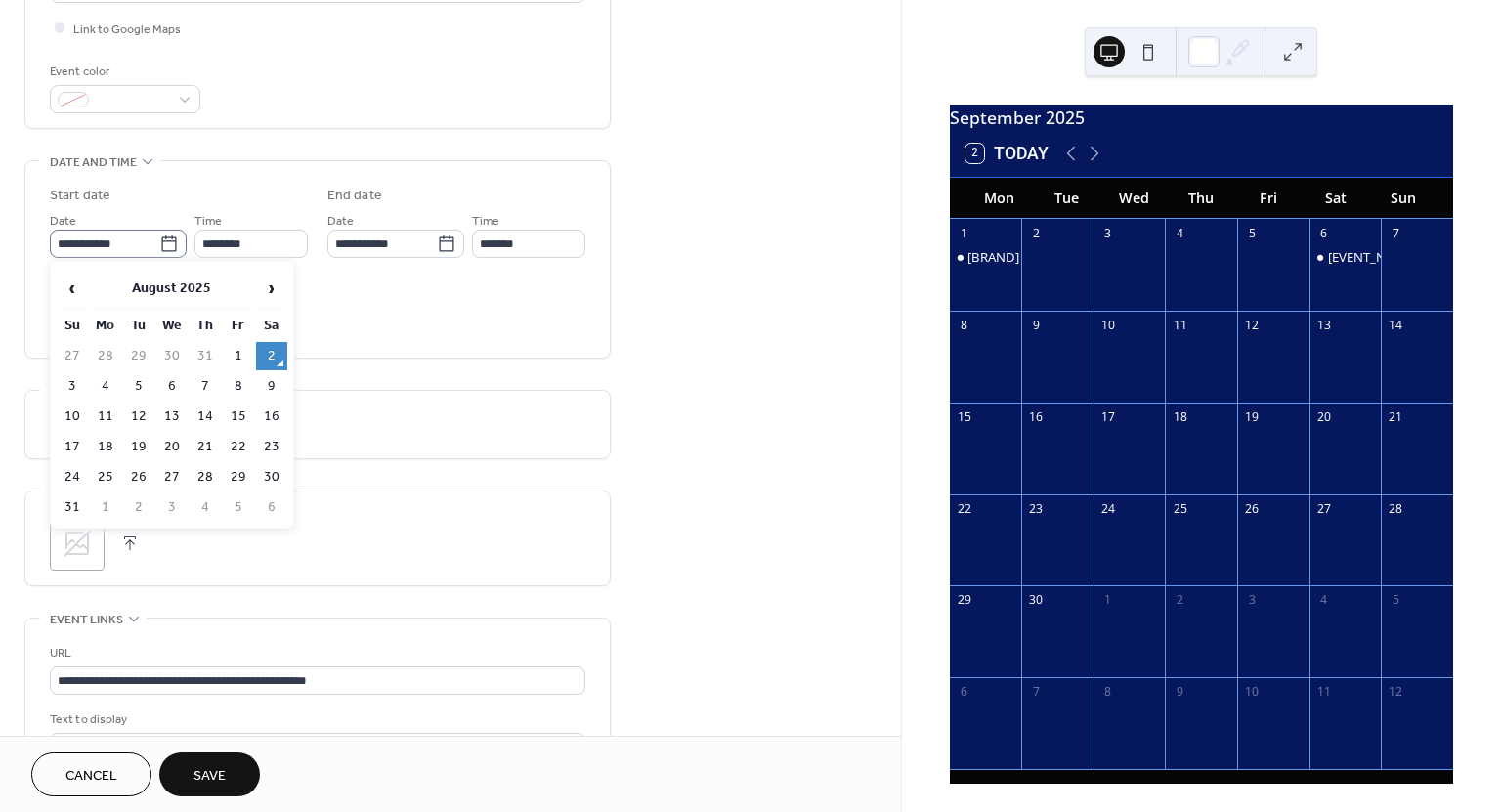 click on "**********" at bounding box center (118, 243) 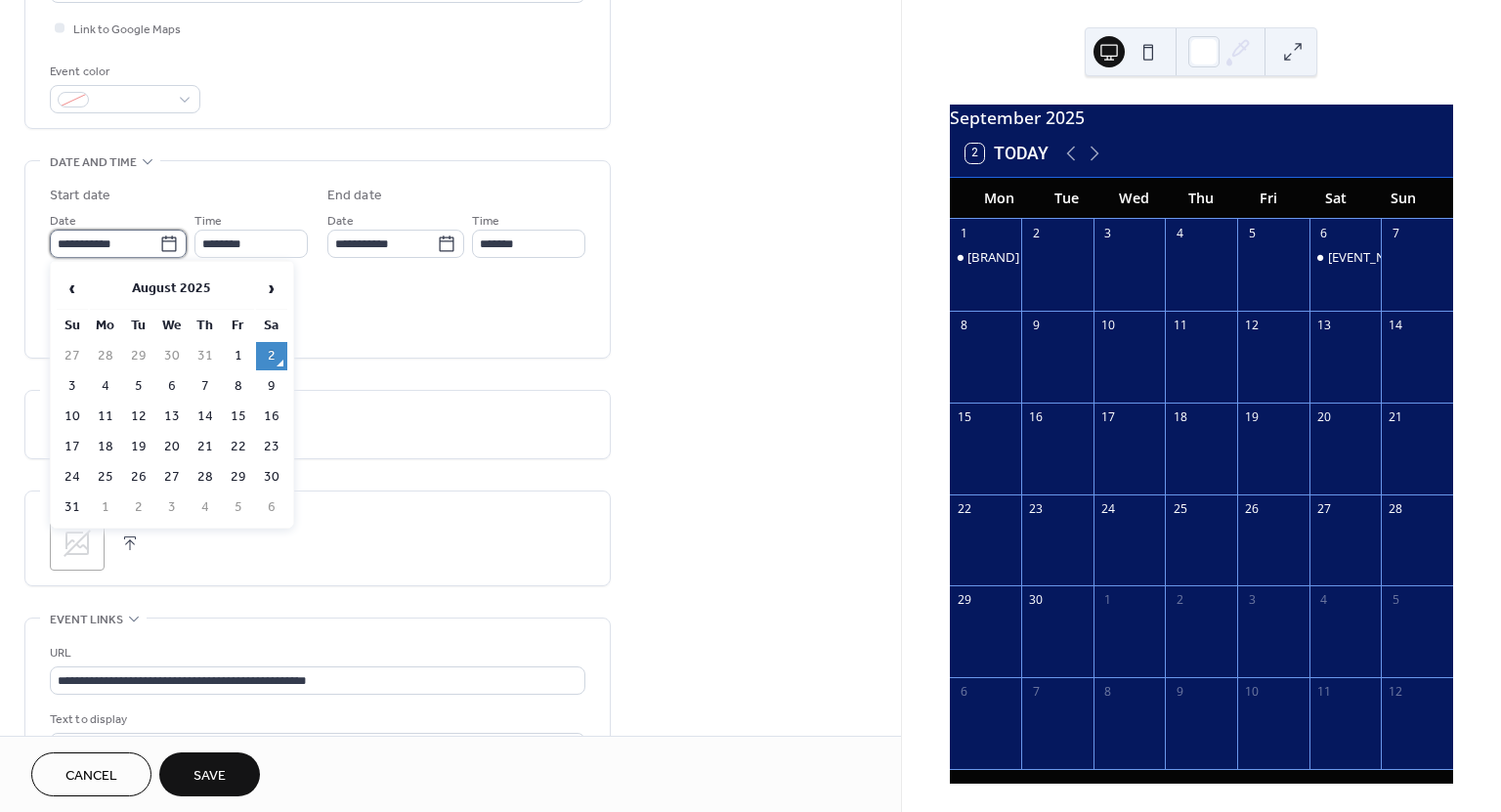 click on "**********" at bounding box center (105, 243) 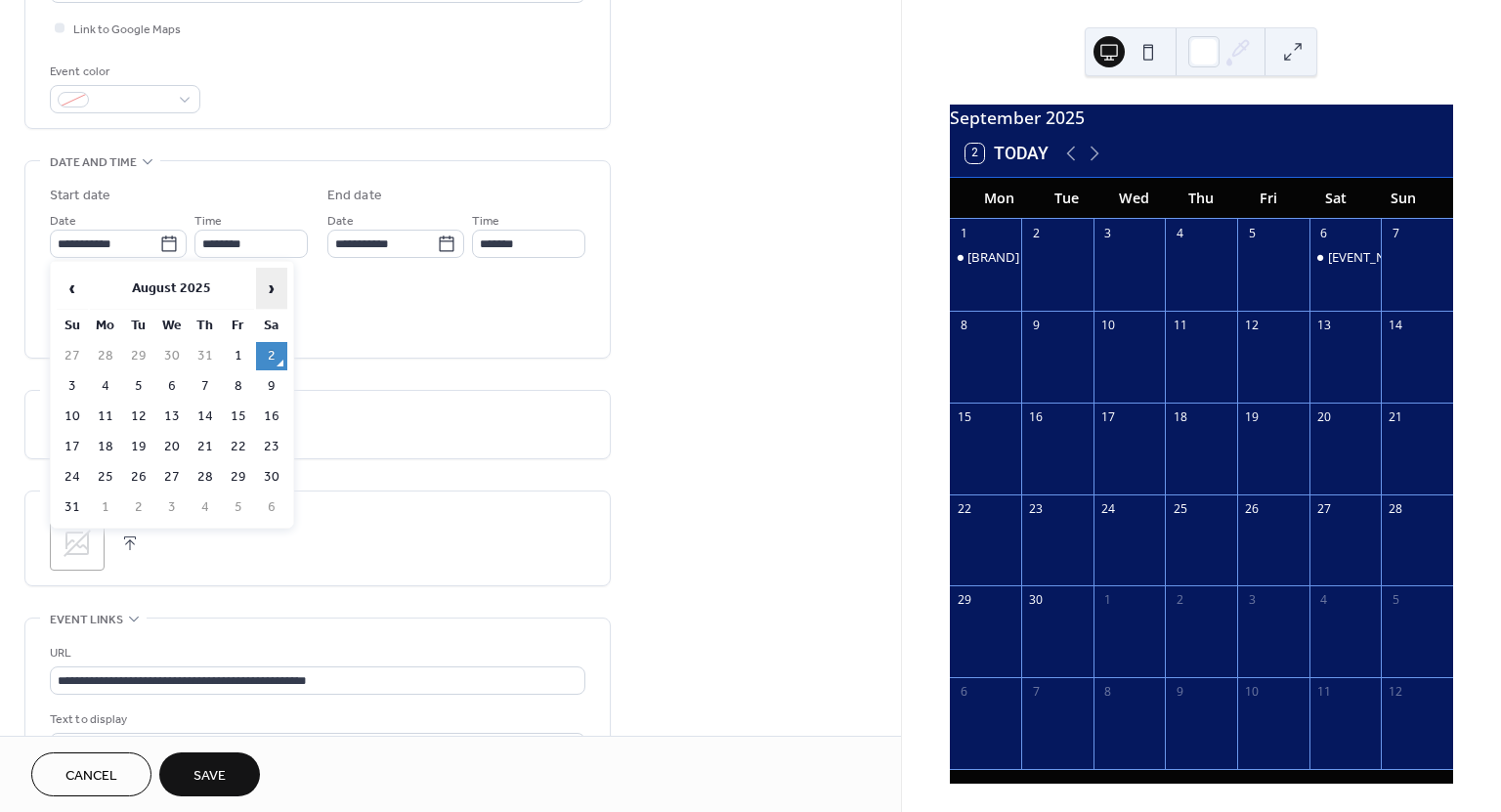 click on "›" at bounding box center (272, 288) 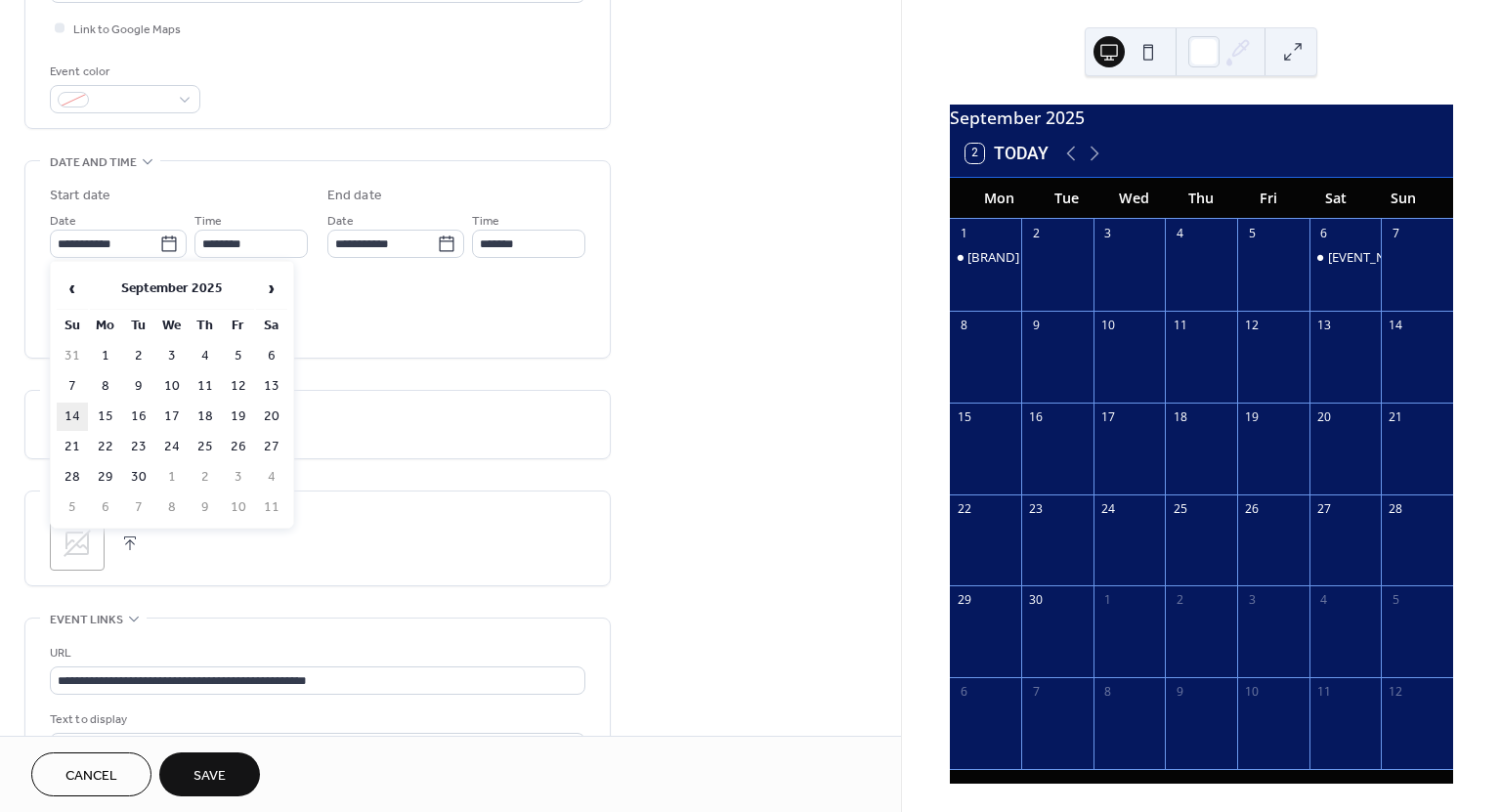 click on "14" at bounding box center (72, 416) 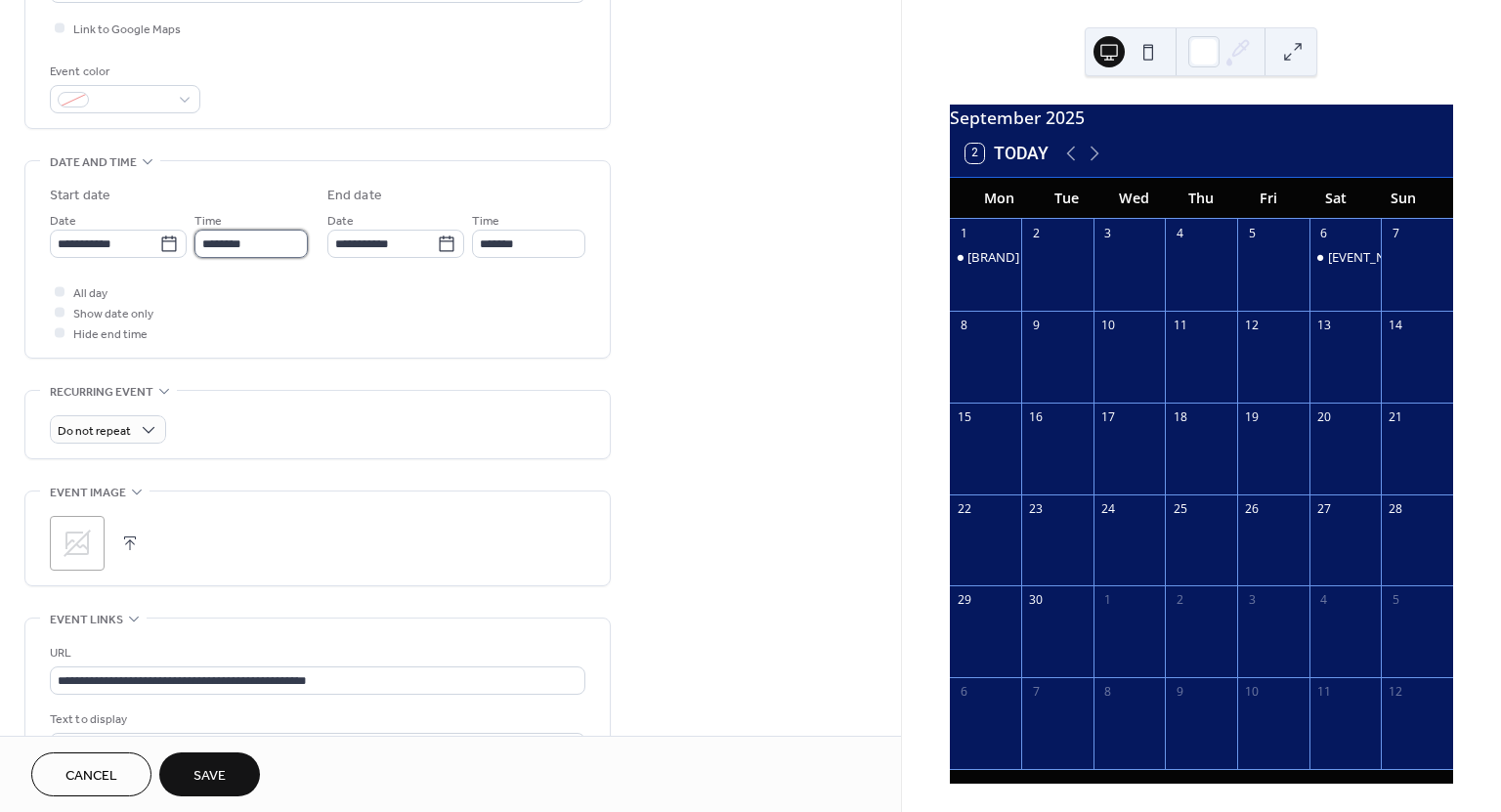 click on "********" at bounding box center (251, 243) 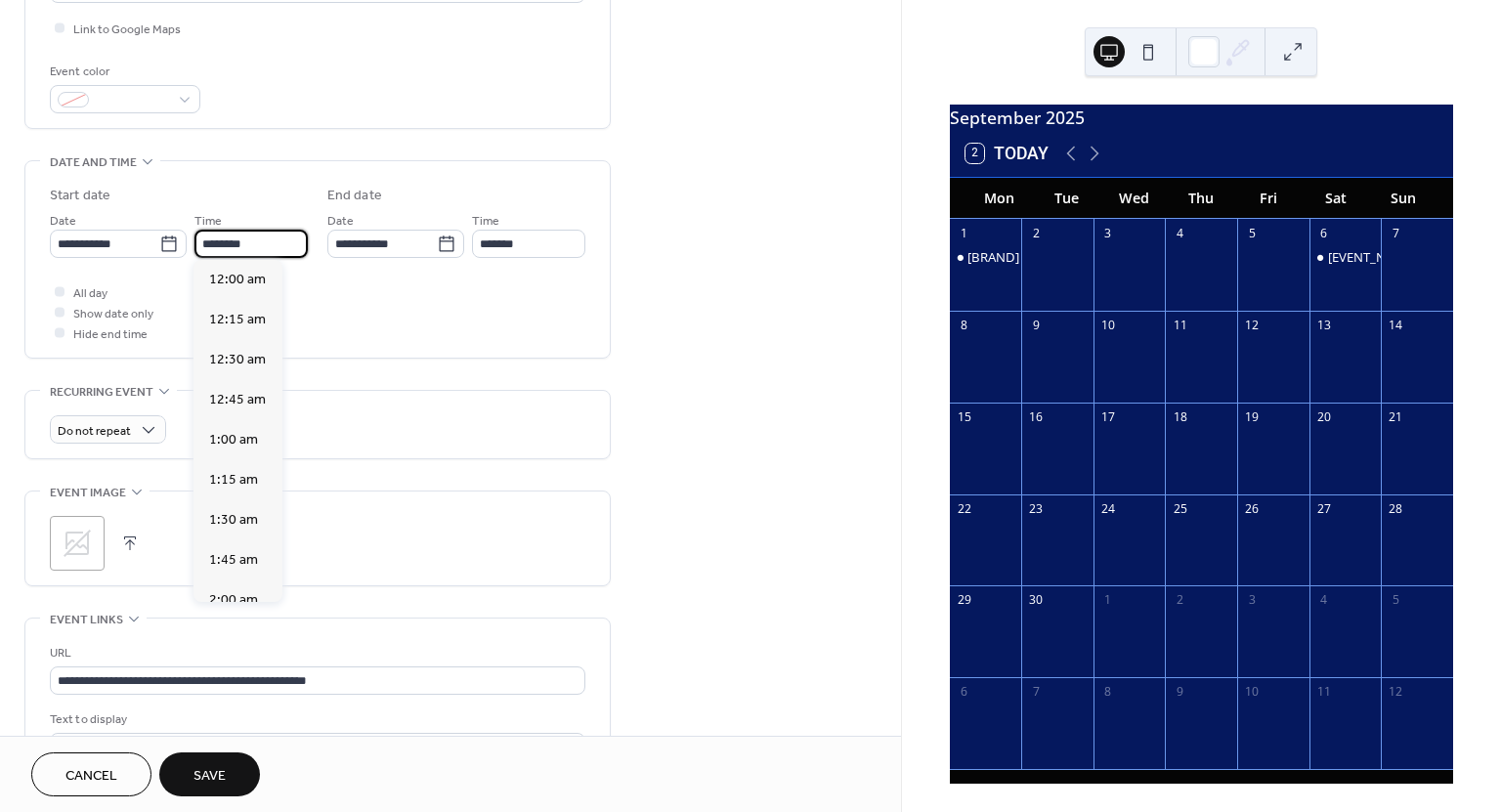 scroll, scrollTop: 1923, scrollLeft: 0, axis: vertical 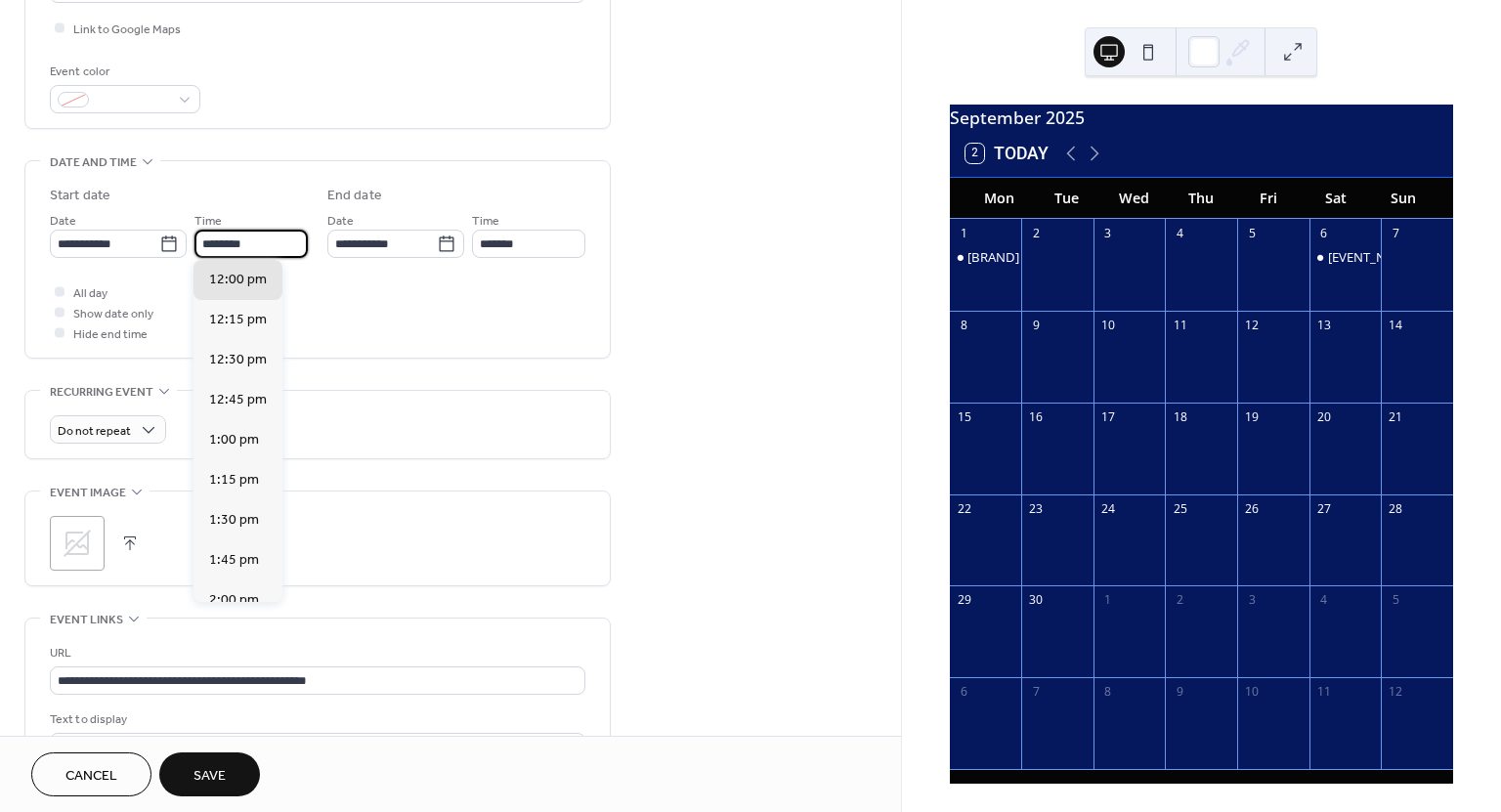 click on "********" at bounding box center [251, 243] 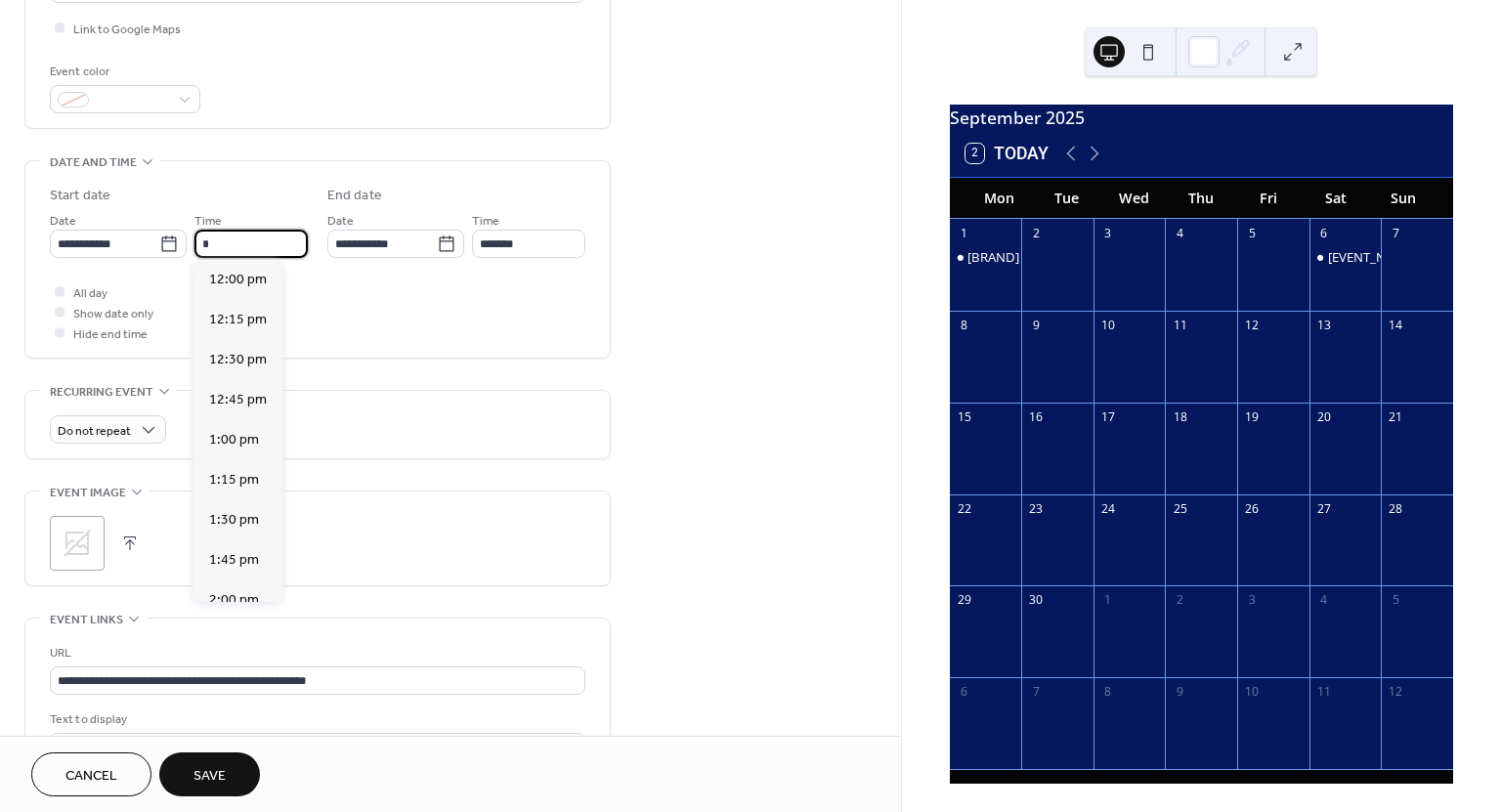 scroll, scrollTop: 1122, scrollLeft: 0, axis: vertical 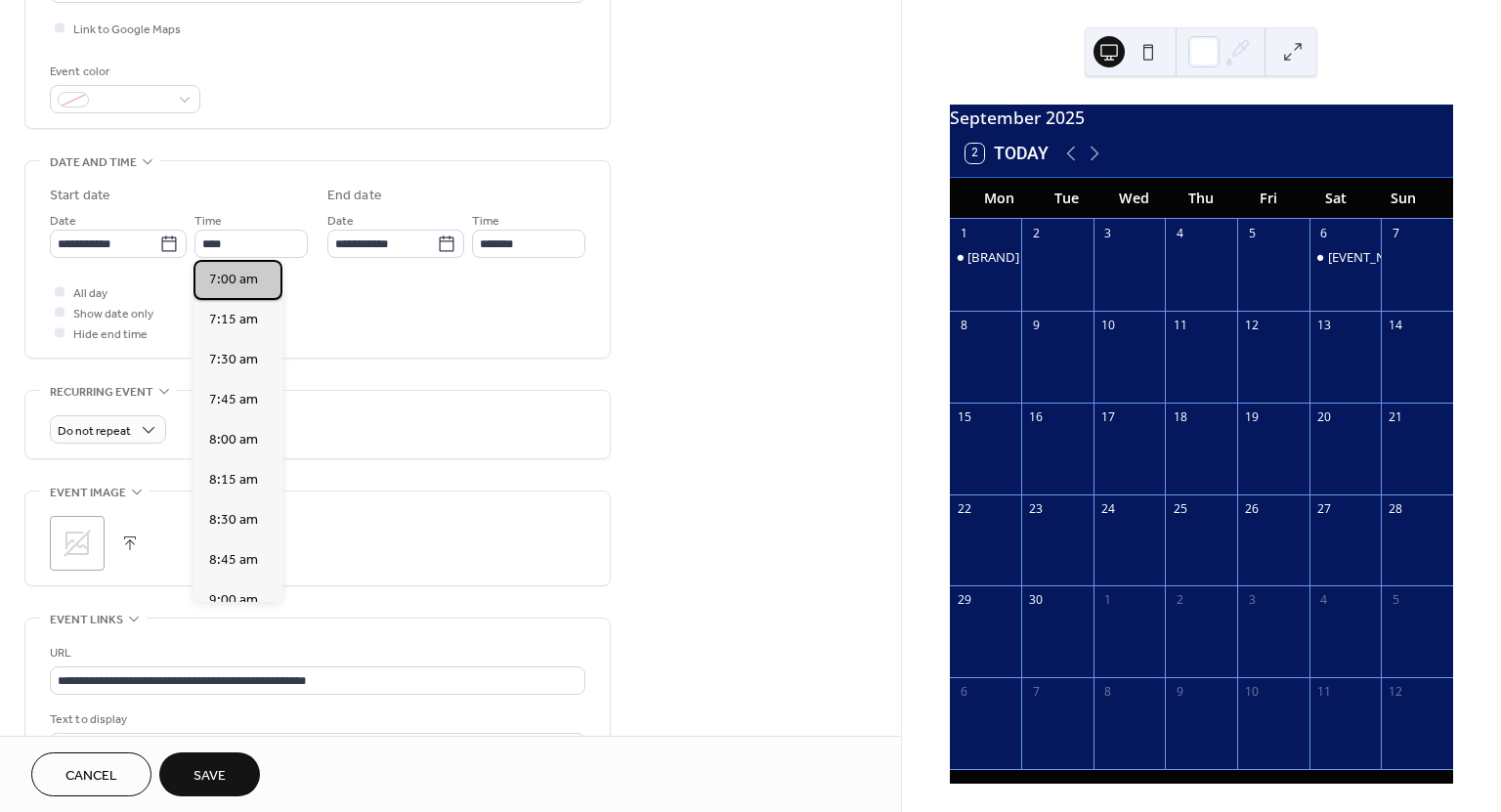 click on "7:00 am" at bounding box center (234, 279) 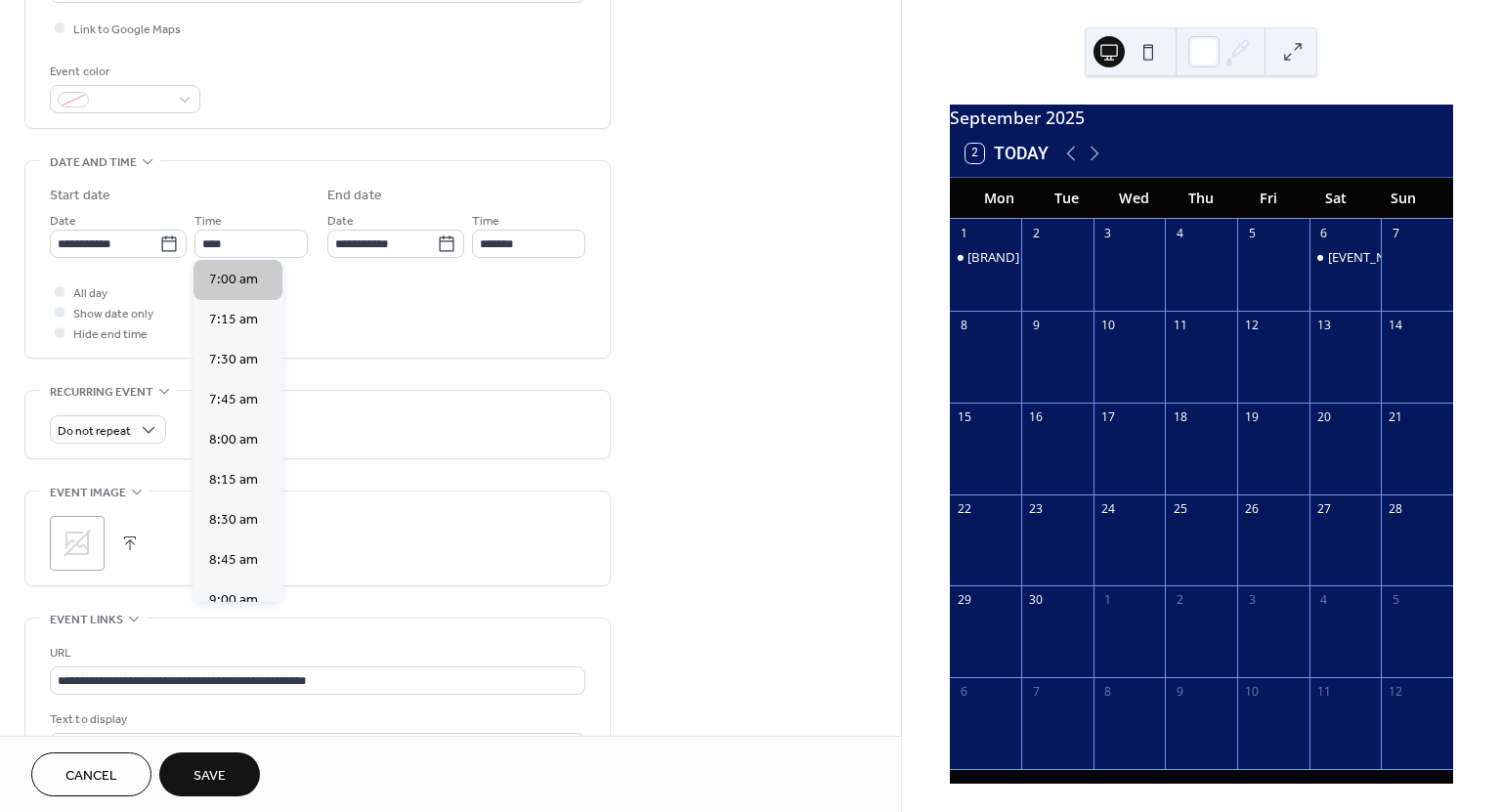 type on "*******" 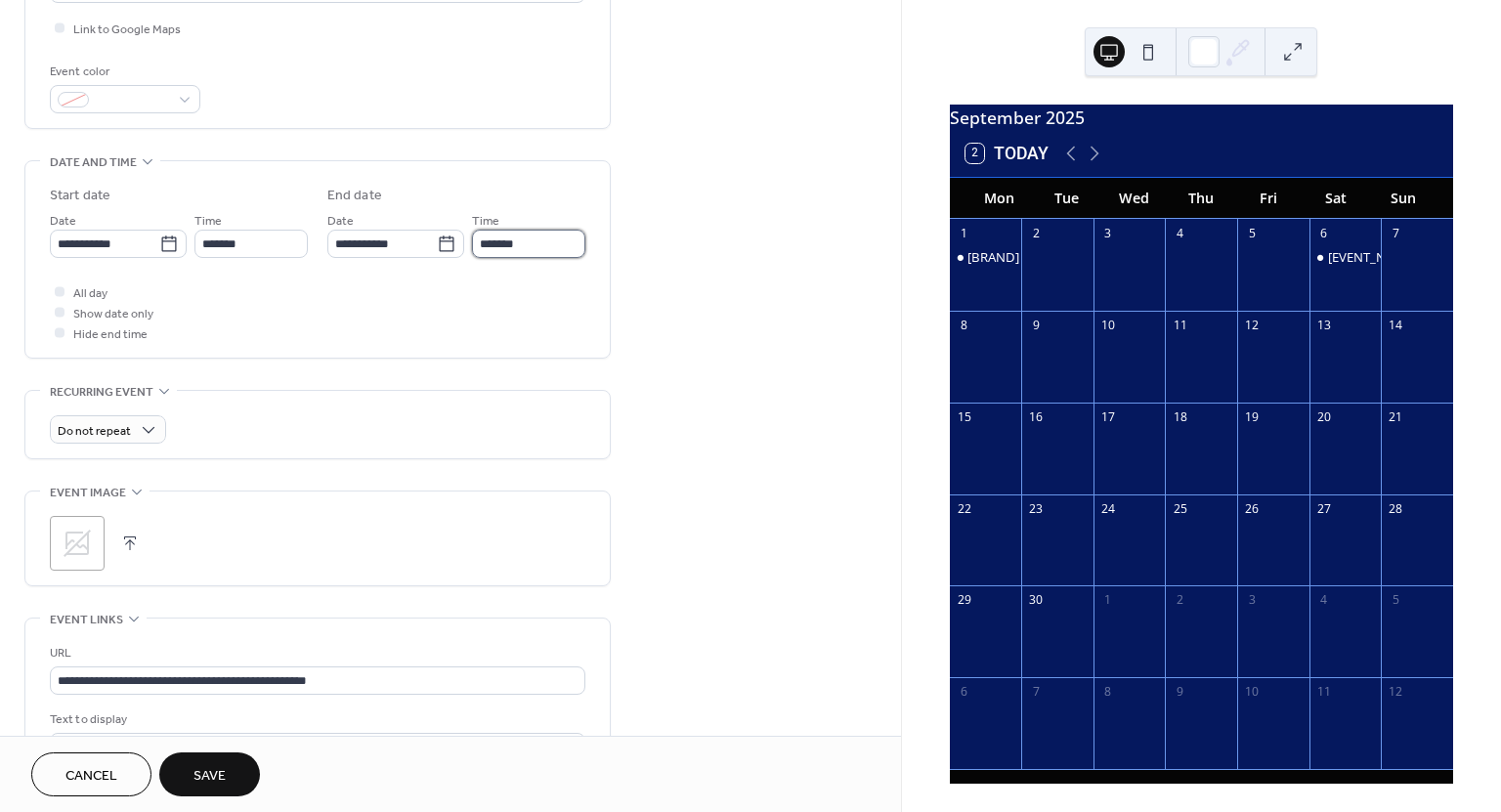 click on "*******" at bounding box center (529, 243) 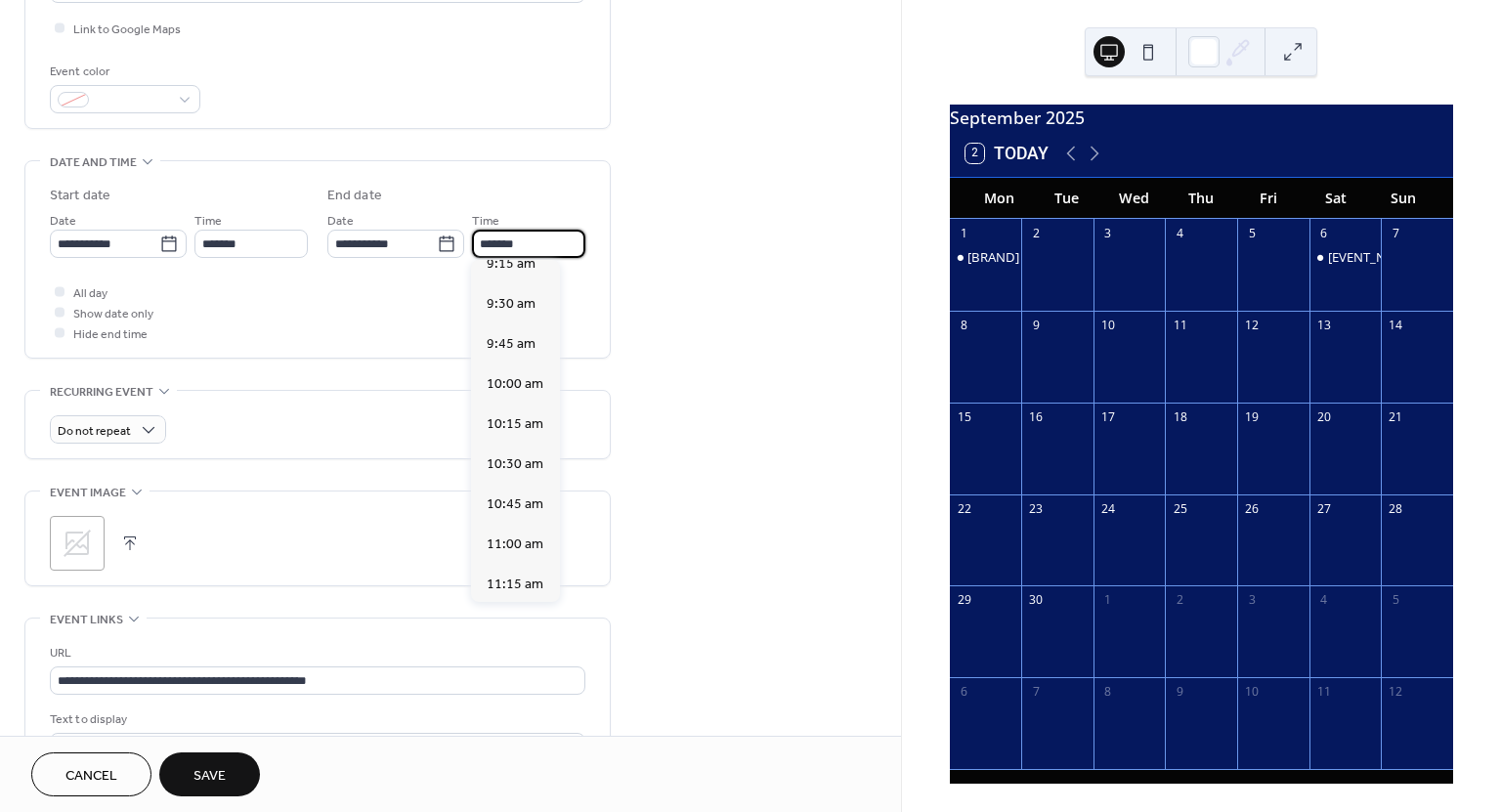 scroll, scrollTop: 339, scrollLeft: 0, axis: vertical 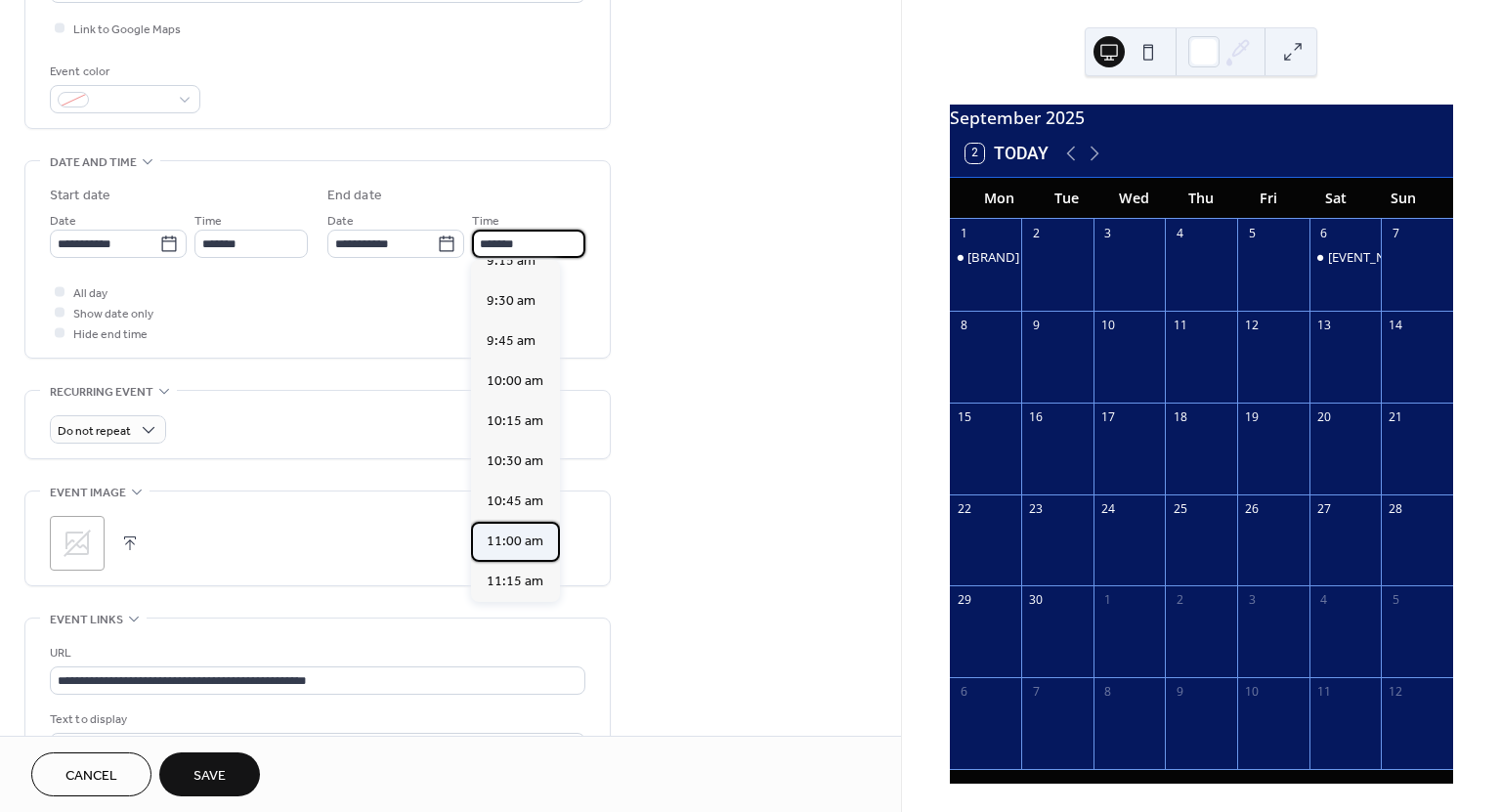 click on "11:00 am" at bounding box center (515, 541) 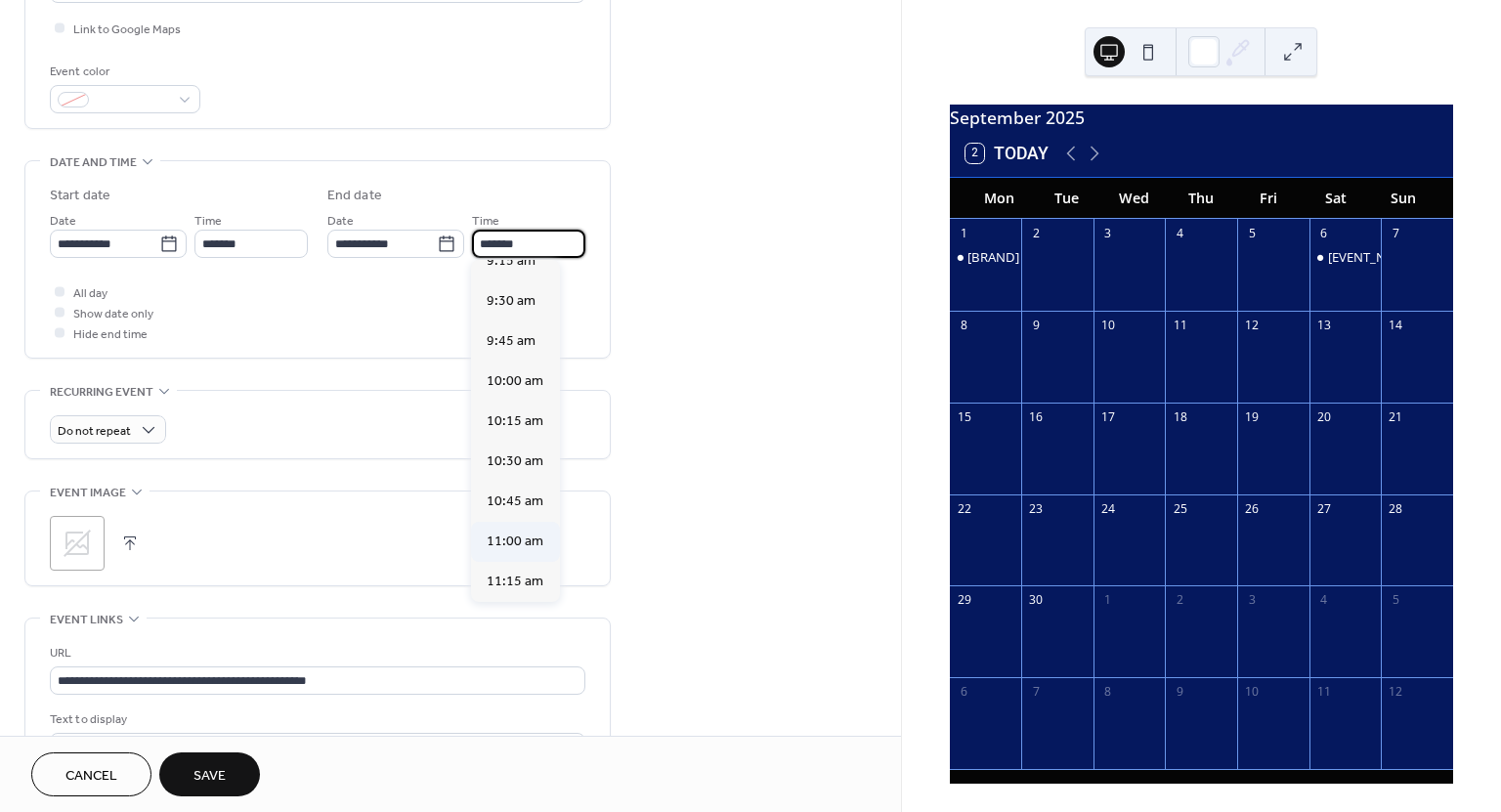 type on "********" 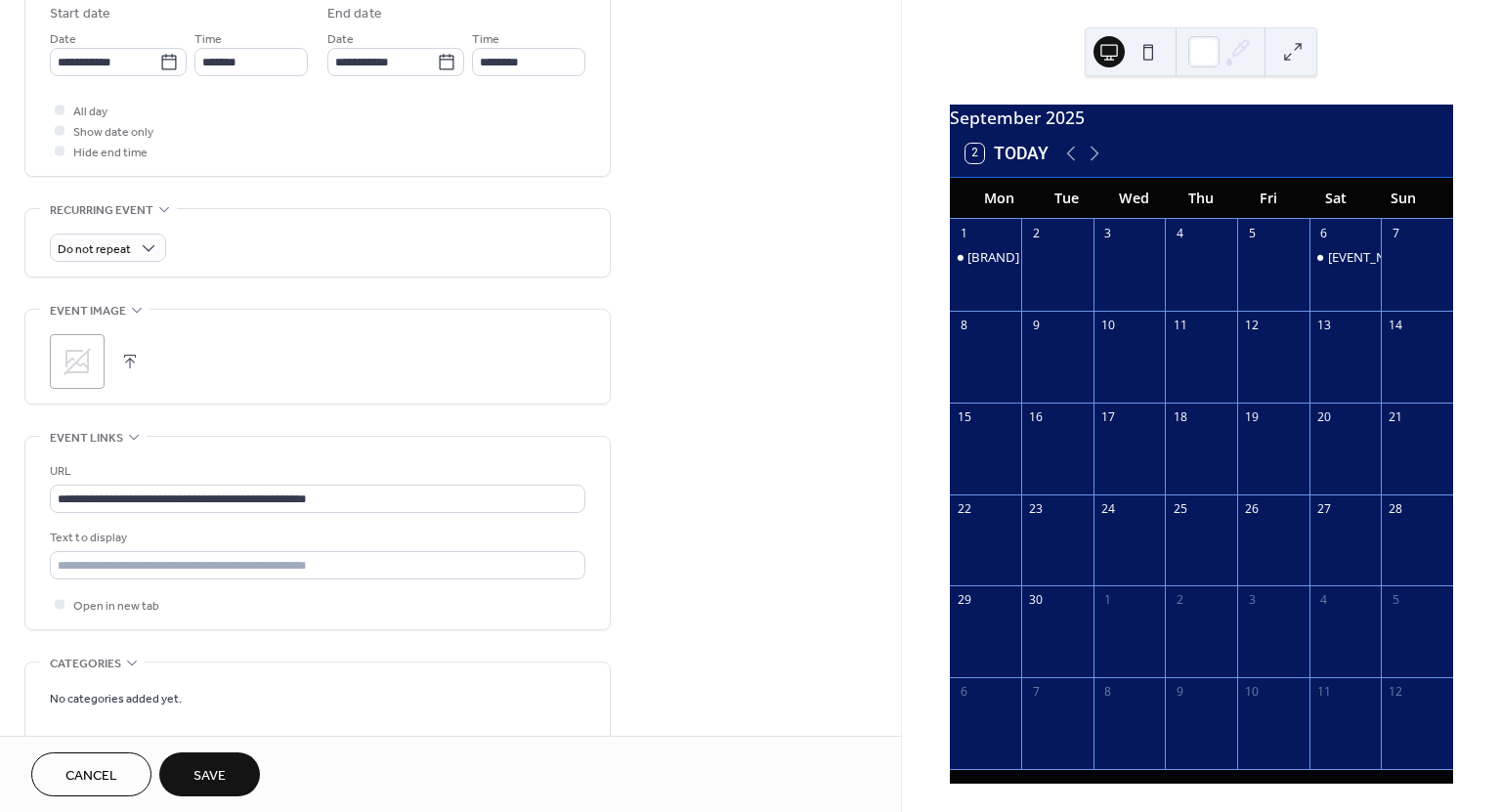 scroll, scrollTop: 665, scrollLeft: 0, axis: vertical 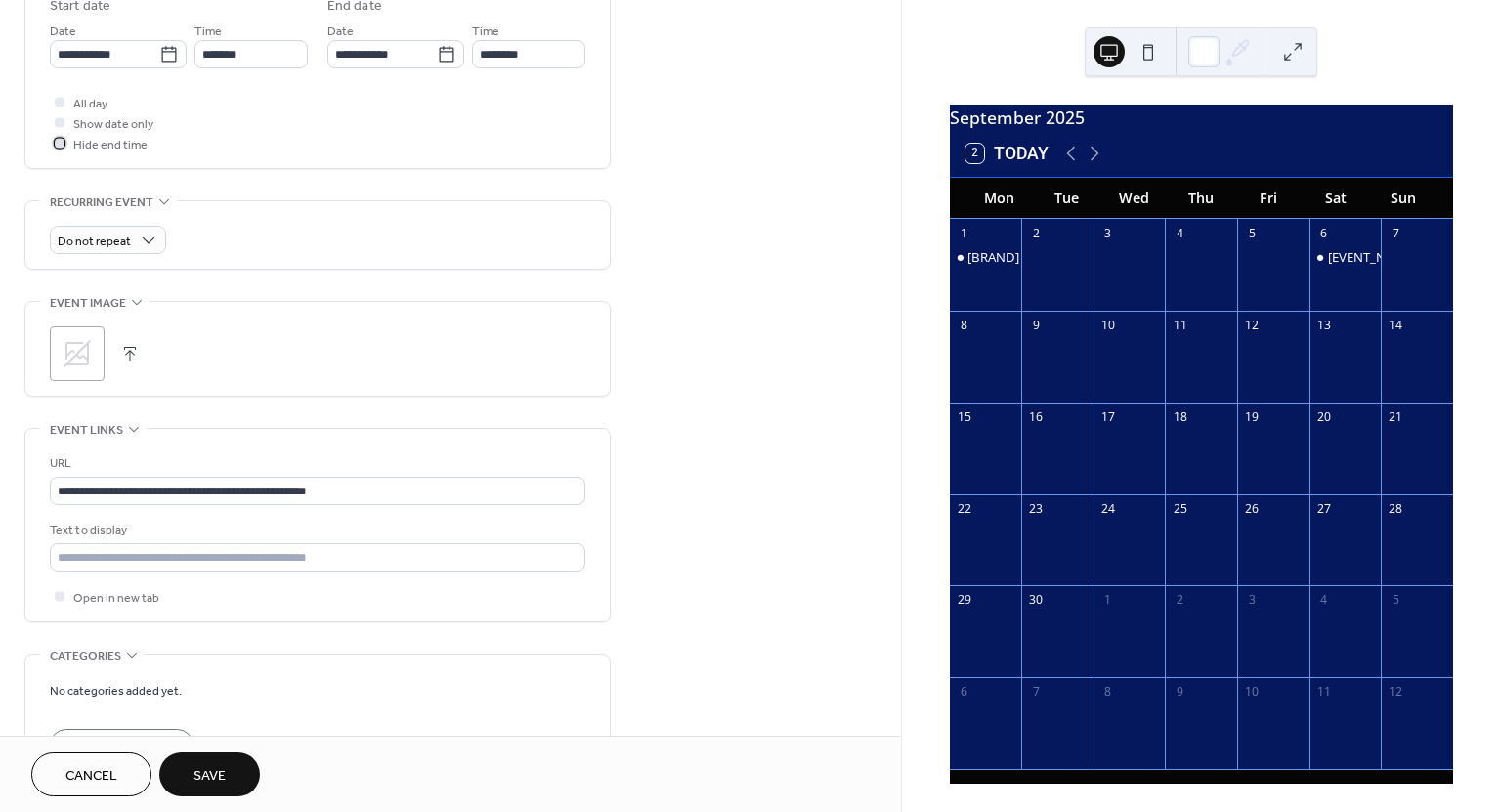 click at bounding box center [60, 143] 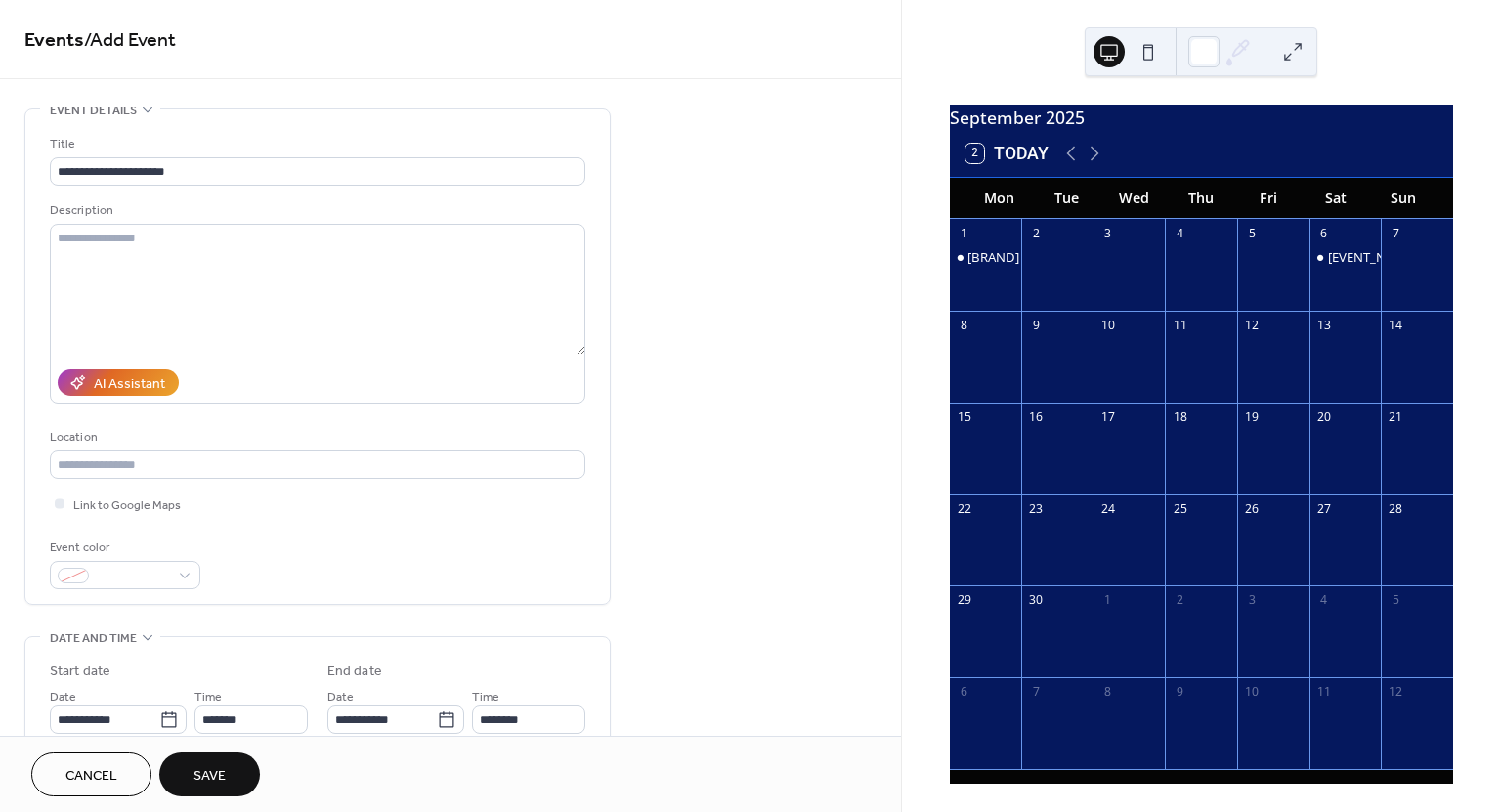 scroll, scrollTop: 0, scrollLeft: 0, axis: both 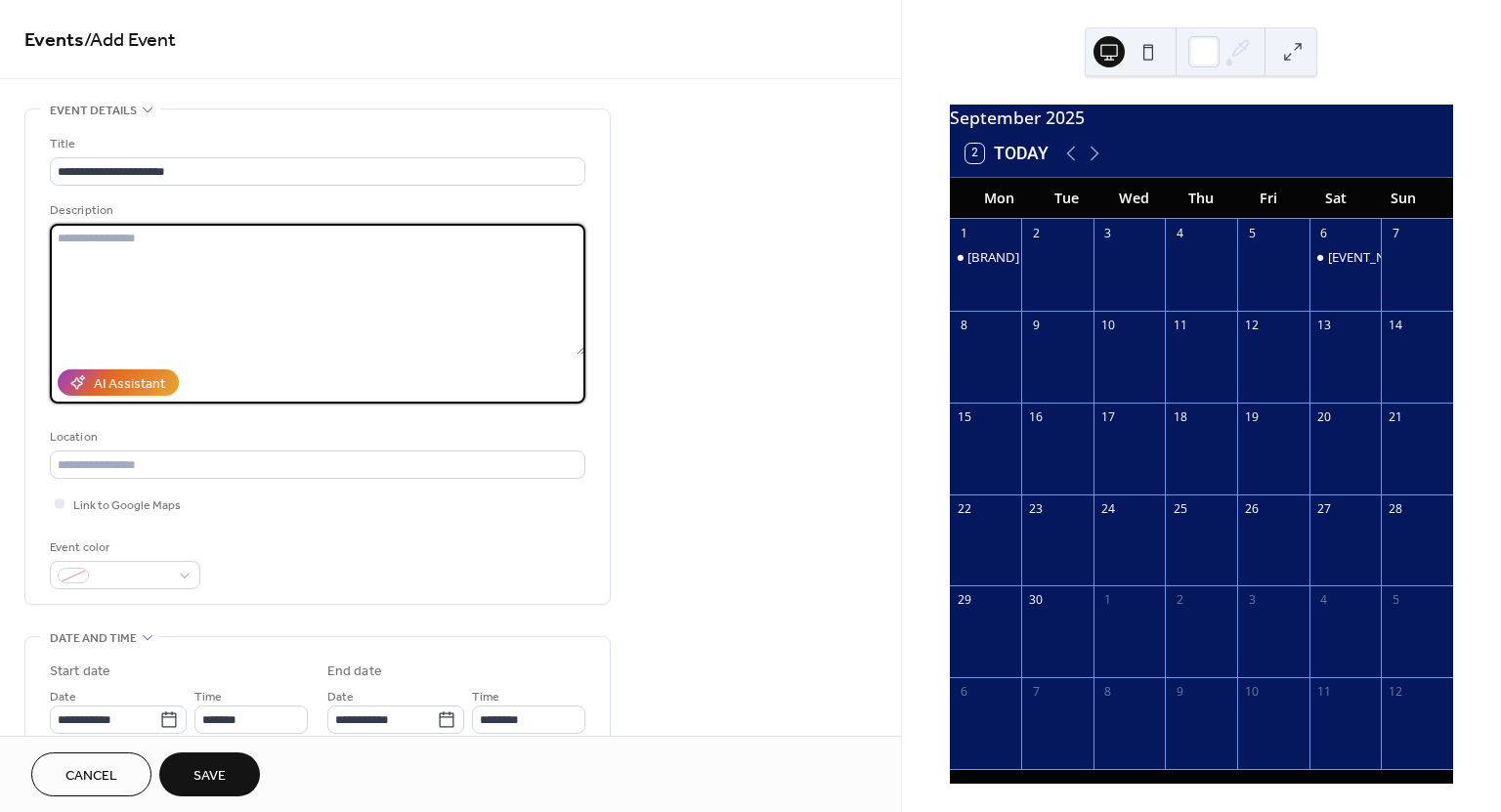 click at bounding box center [318, 289] 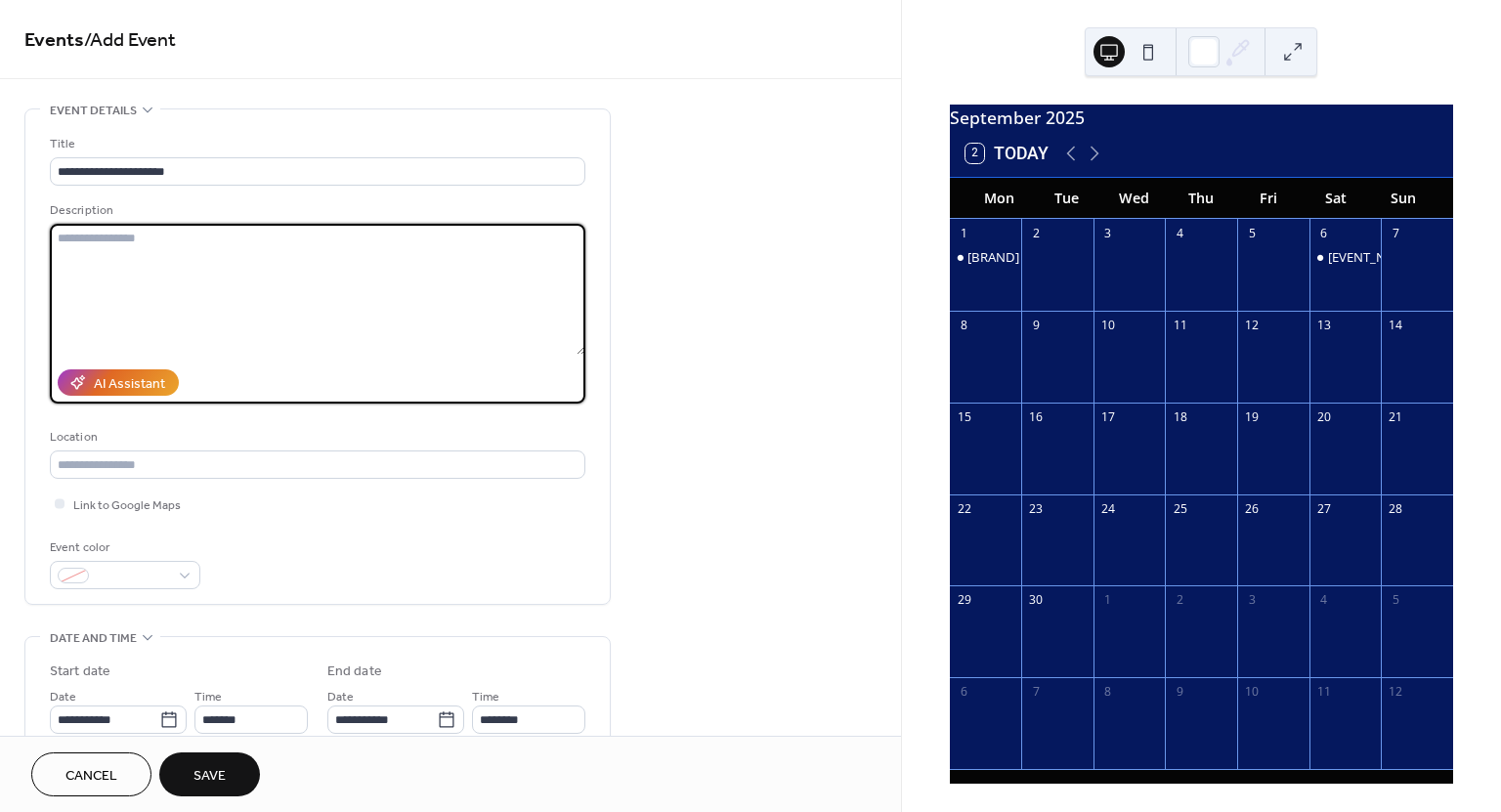 type on "*" 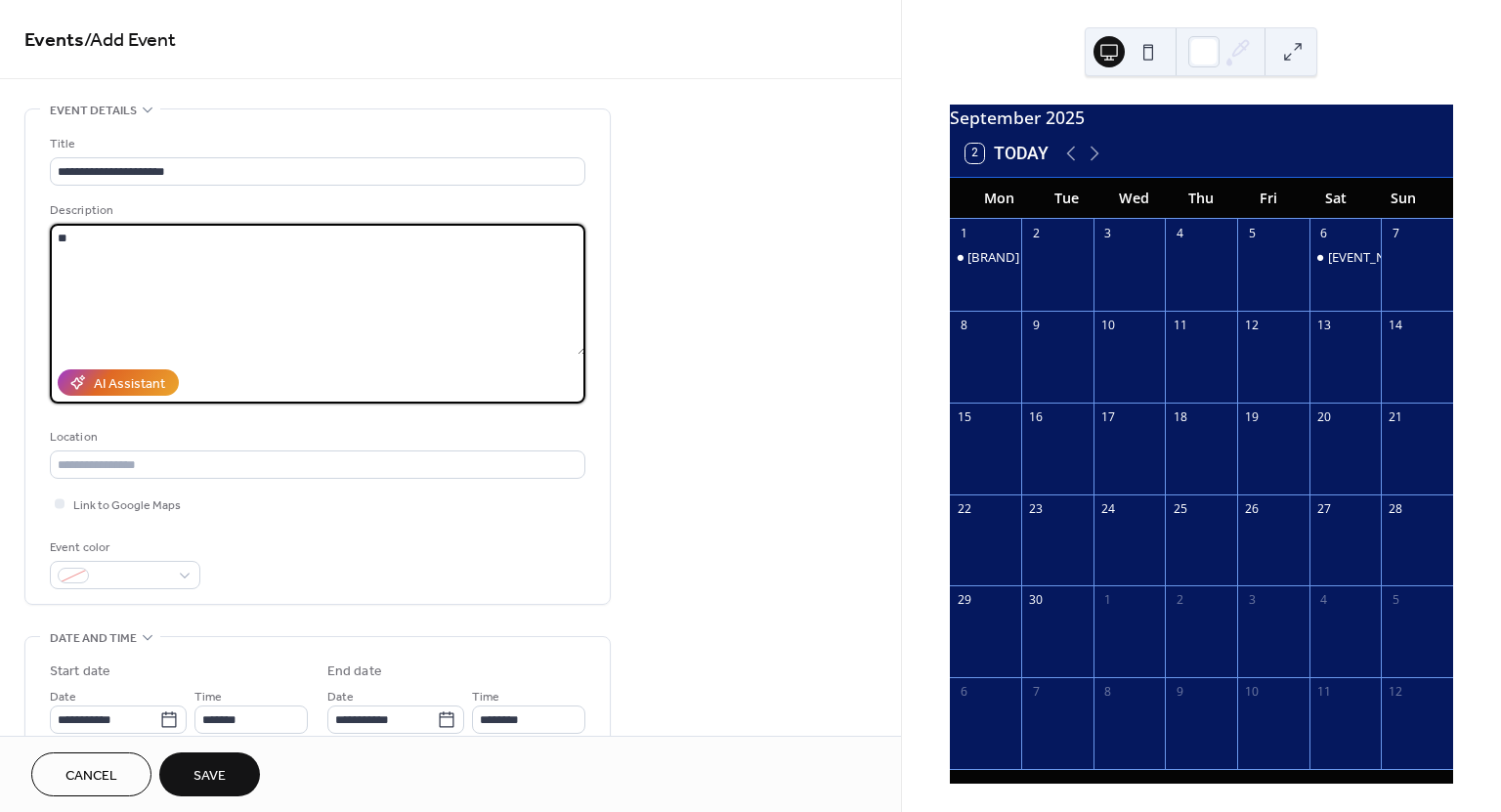 type on "*" 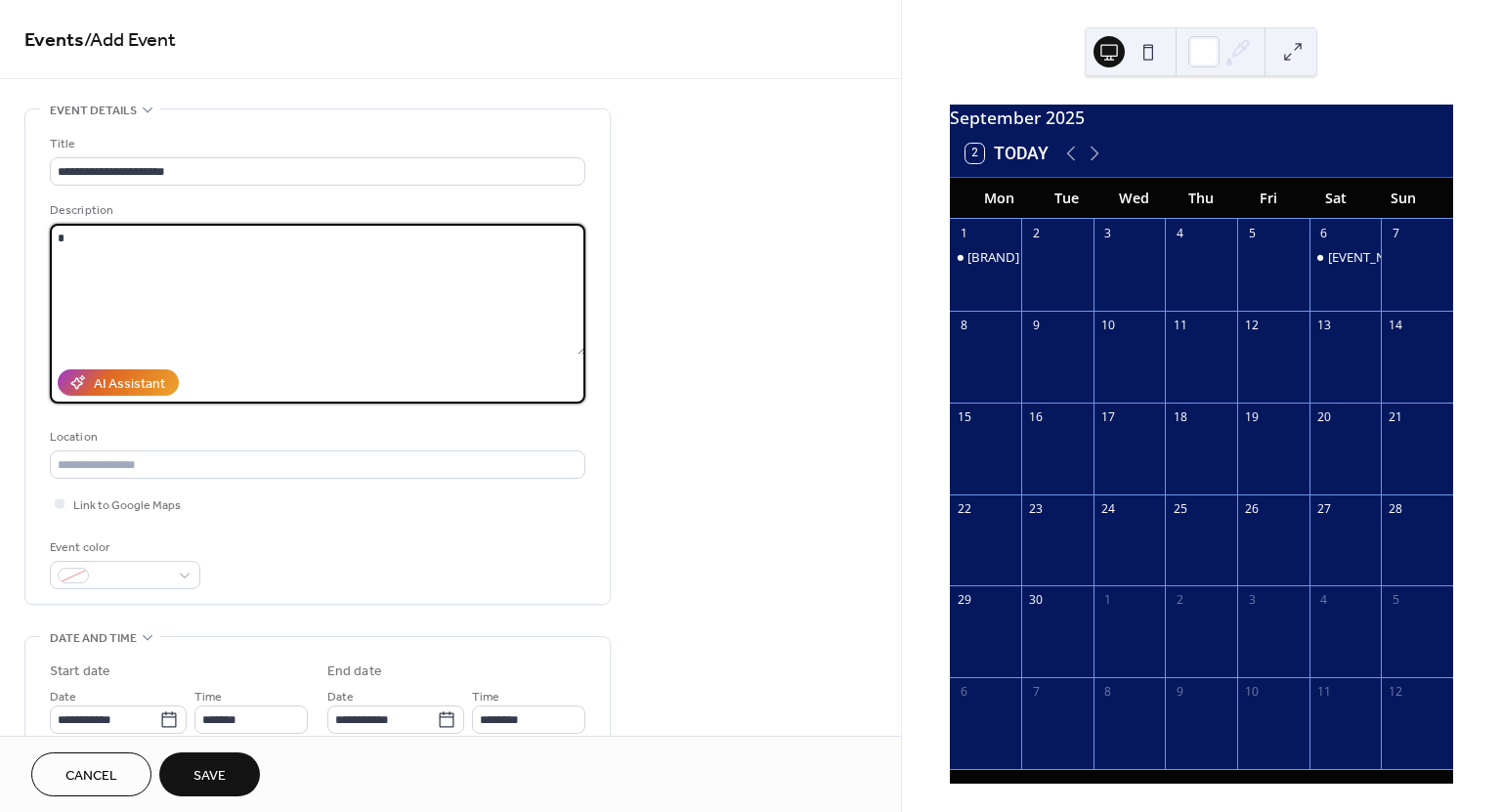 type 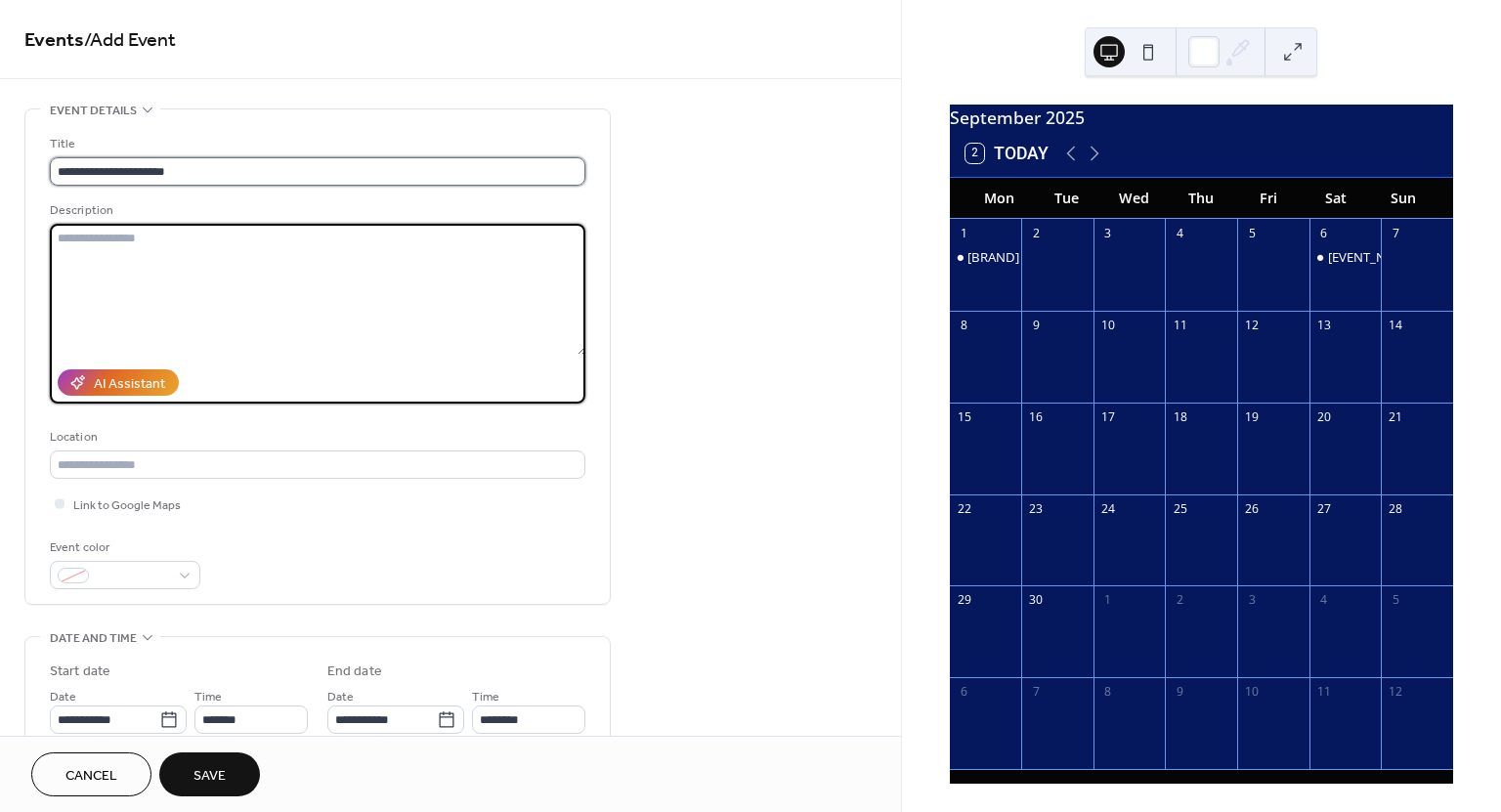 click on "**********" at bounding box center (318, 171) 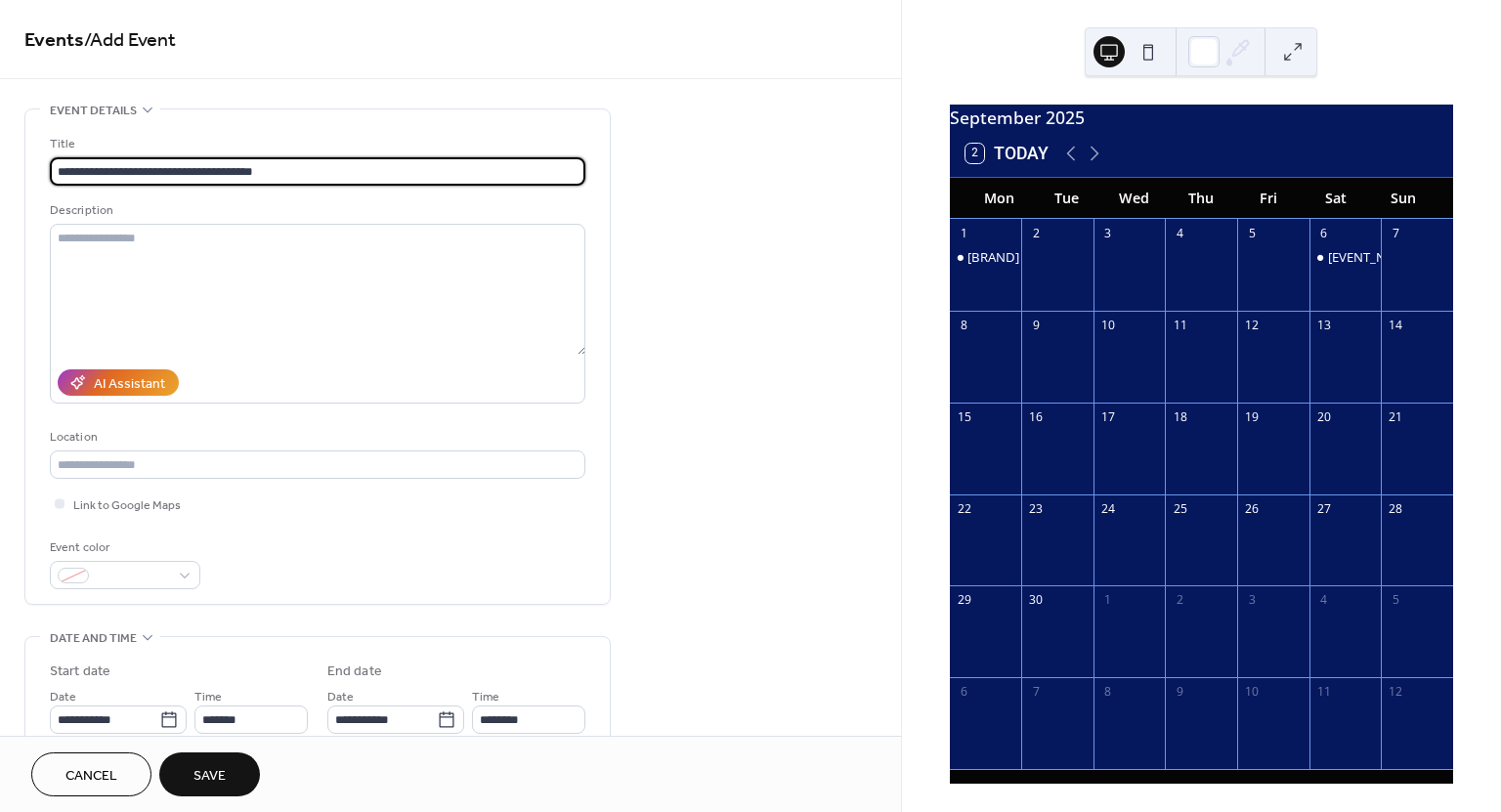 type on "**********" 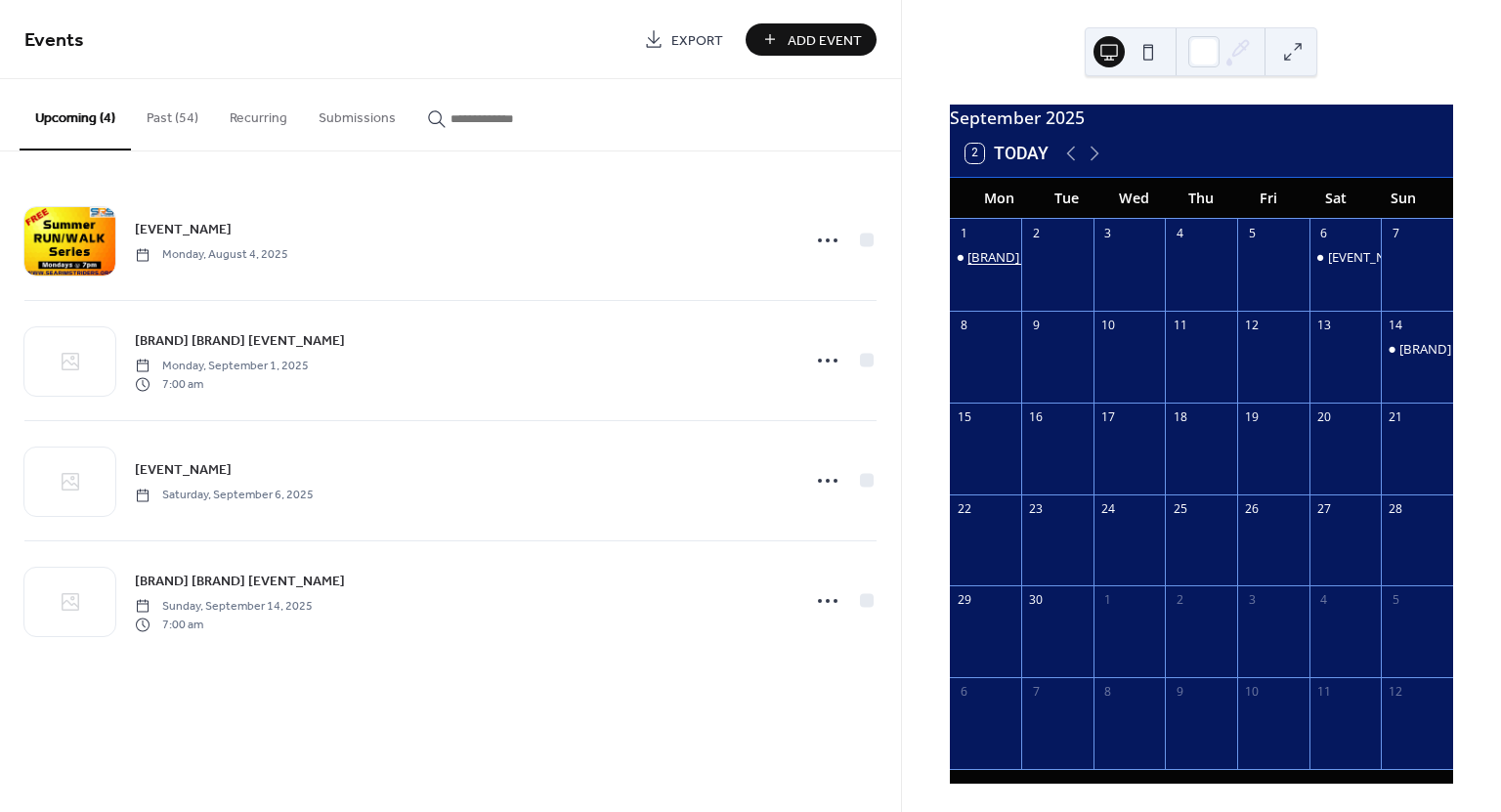 click on "[BRAND] [BRAND] [EVENT_NAME]" at bounding box center (1066, 257) 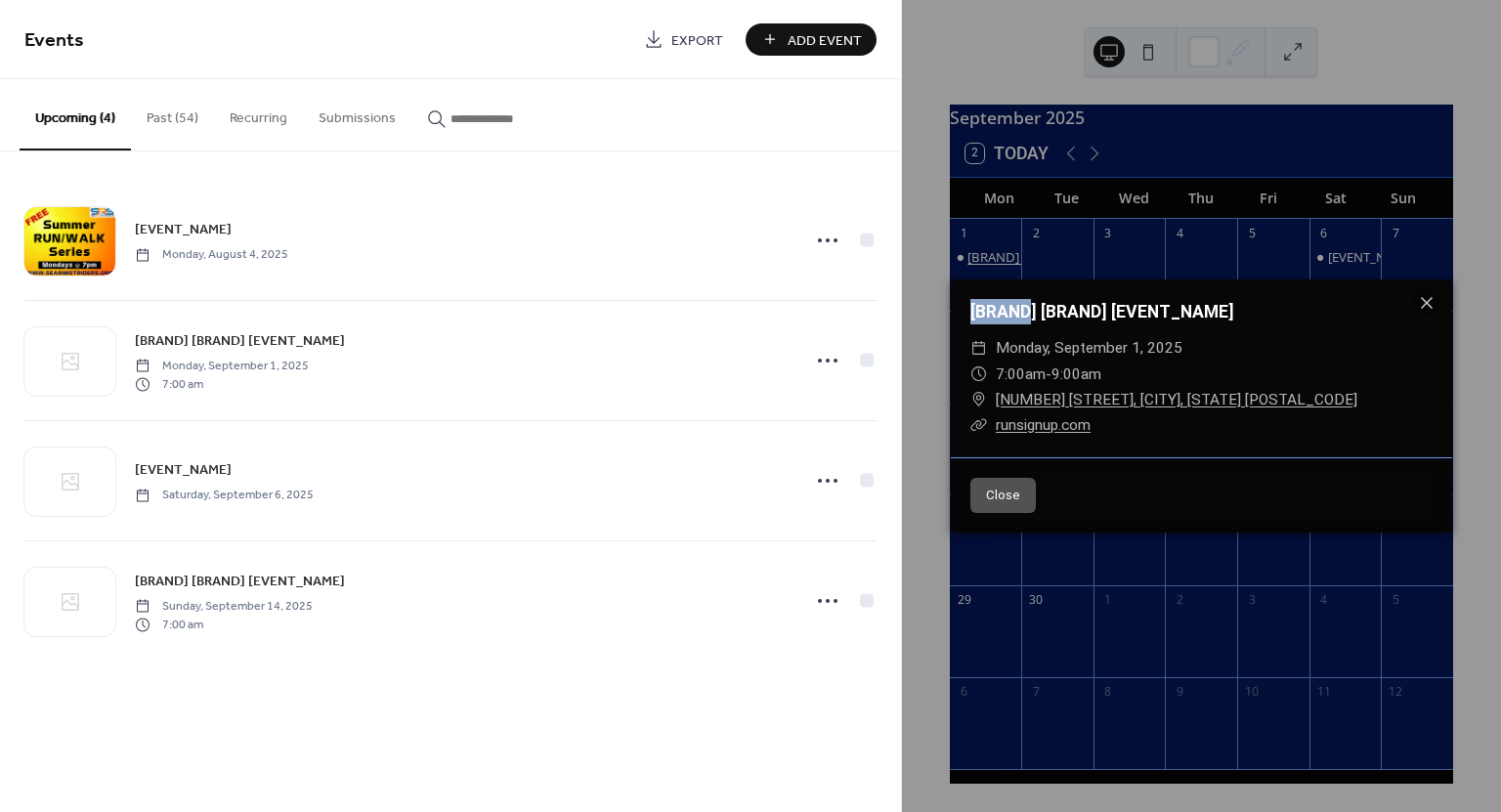 click on "[BRAND] [BRAND] [EVENT_NAME] [DAY], [MONTH] [DATE], [YEAR] ​ [TIME] - [TIME] ​ [NUMBER] [STREET], [CITY], [STATE] [POSTAL_CODE] ​ [URL] Close" at bounding box center (1201, 406) 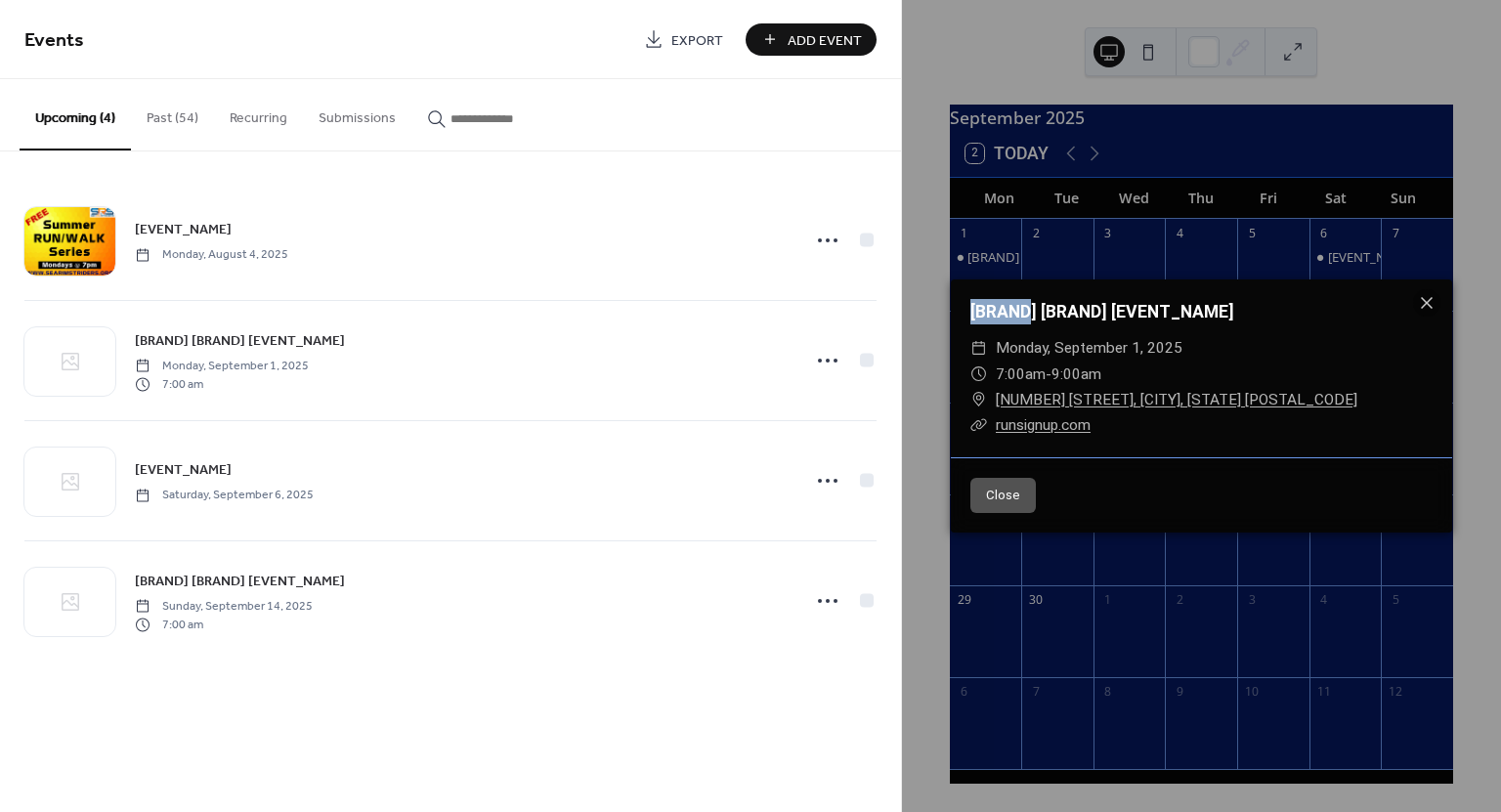 click on "[BRAND] [BRAND] [EVENT_NAME]" at bounding box center (1102, 312) 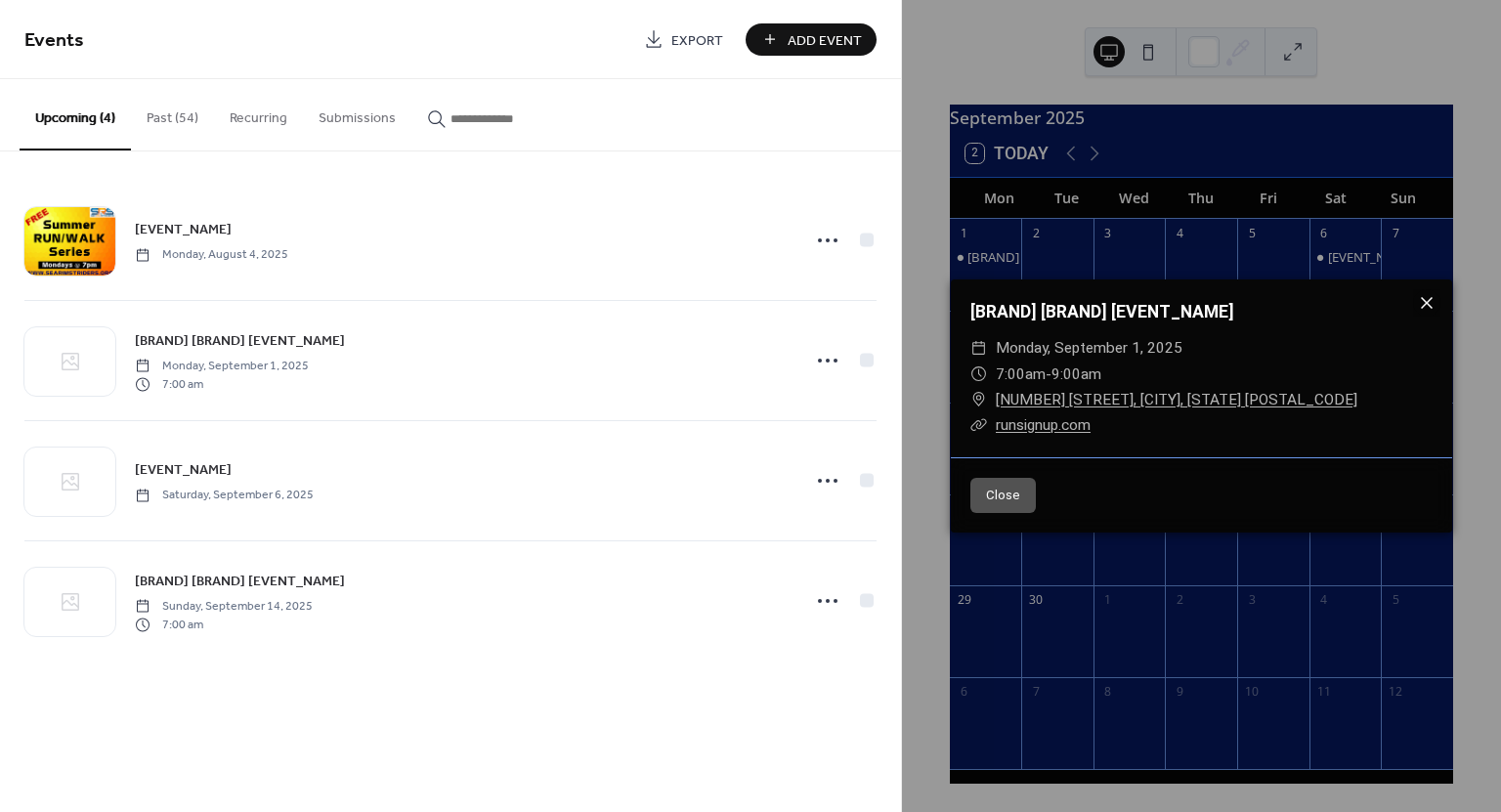 click 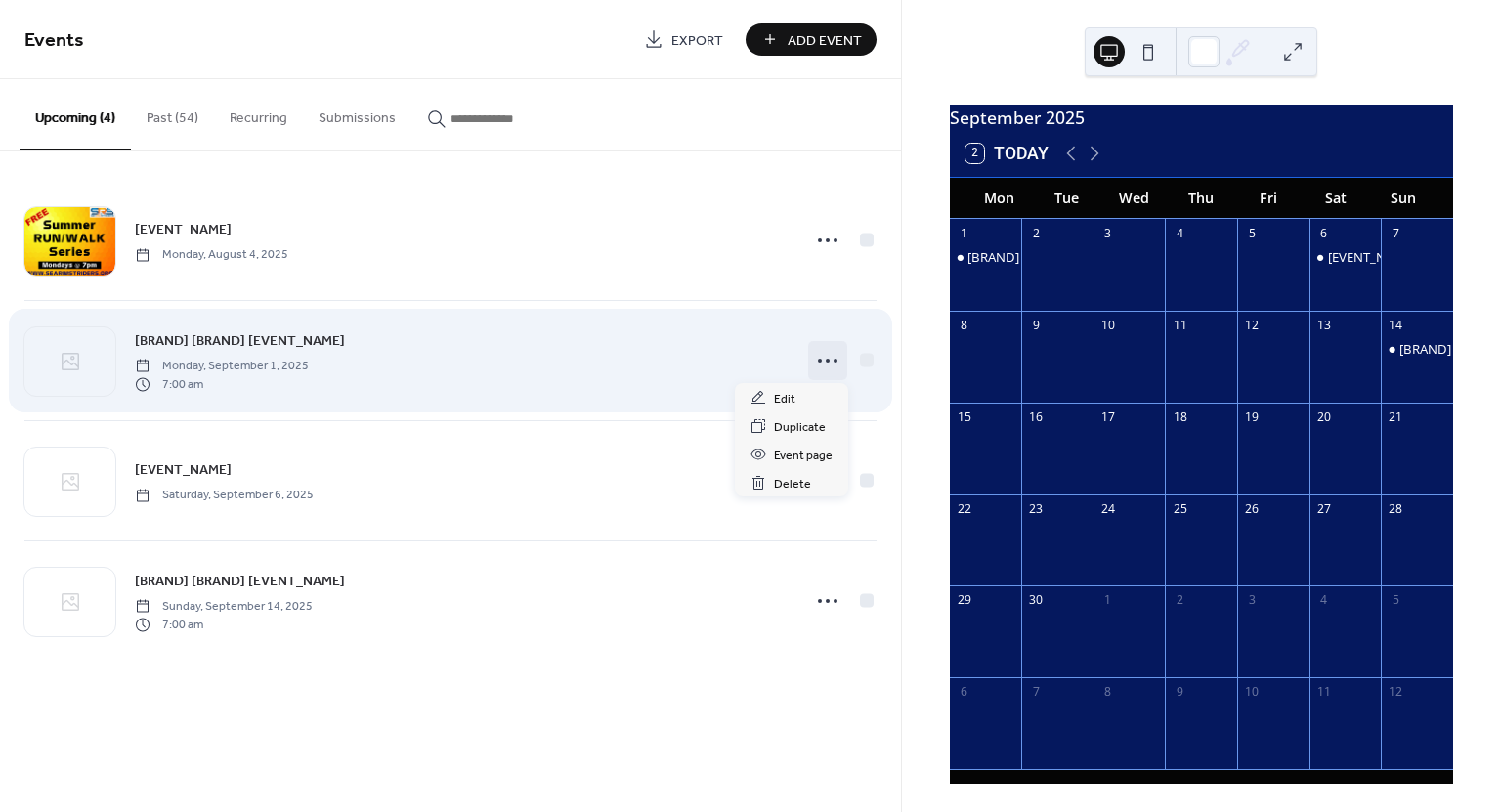click 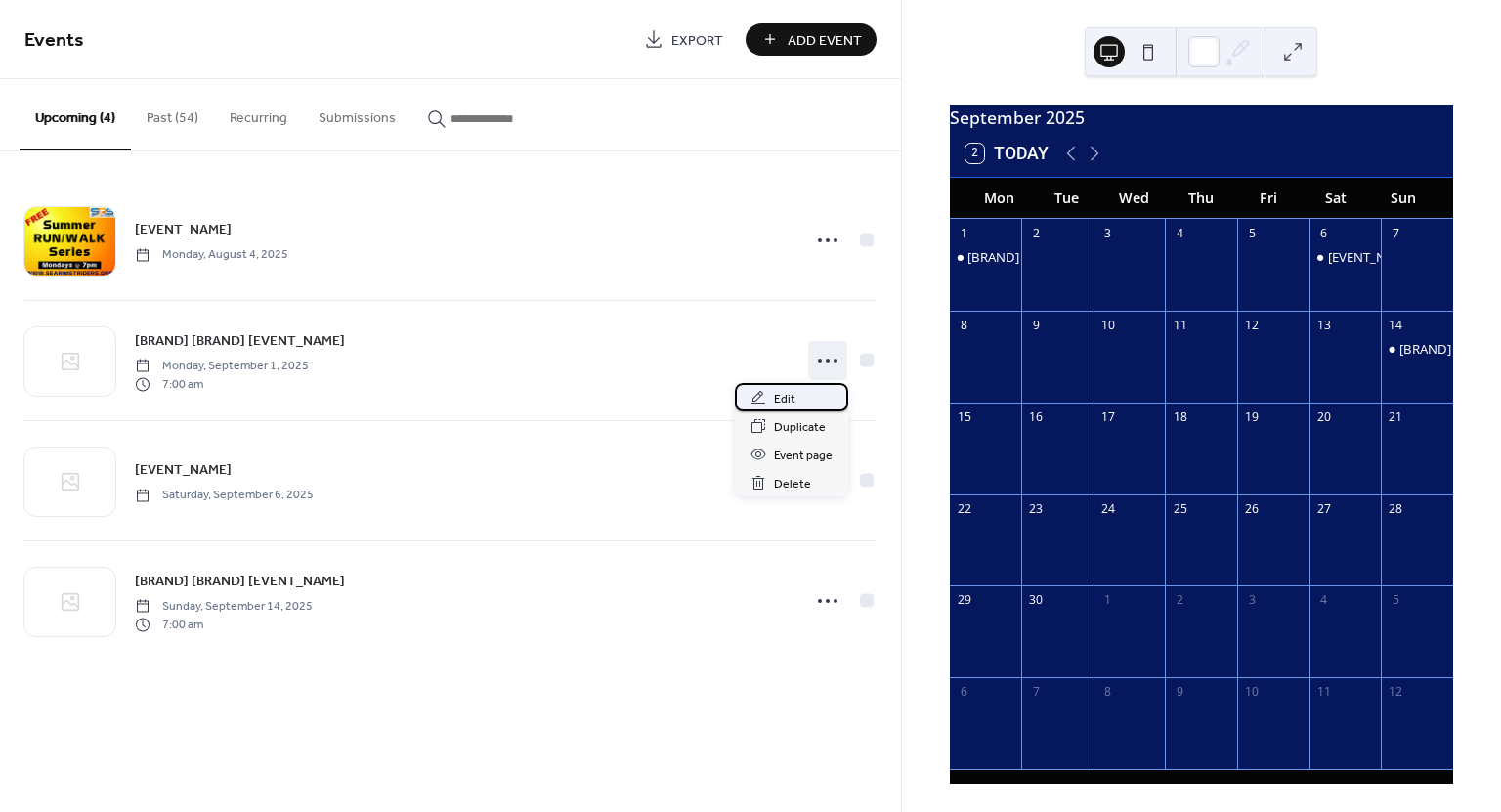click on "Edit" at bounding box center [785, 399] 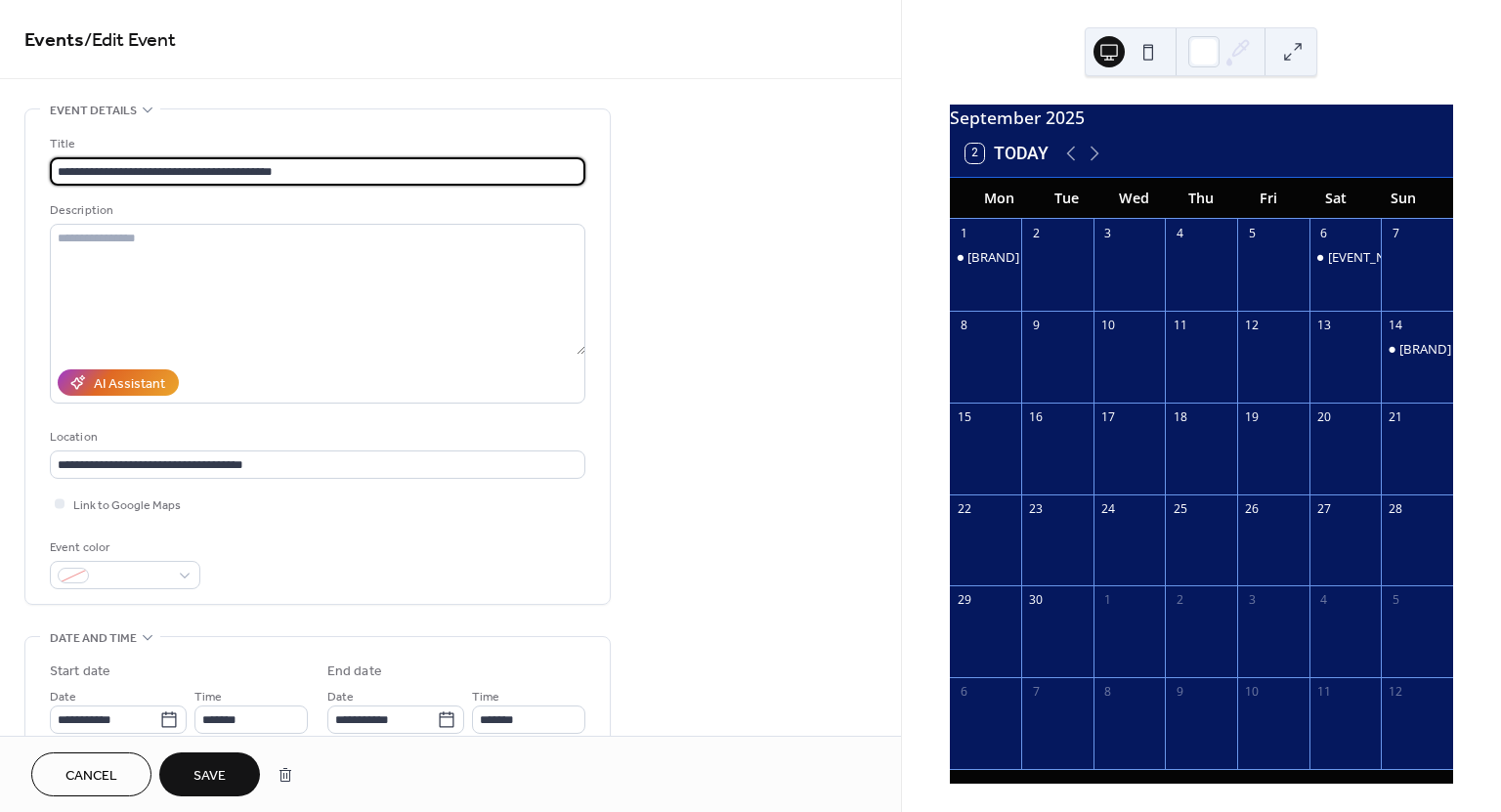 type on "**********" 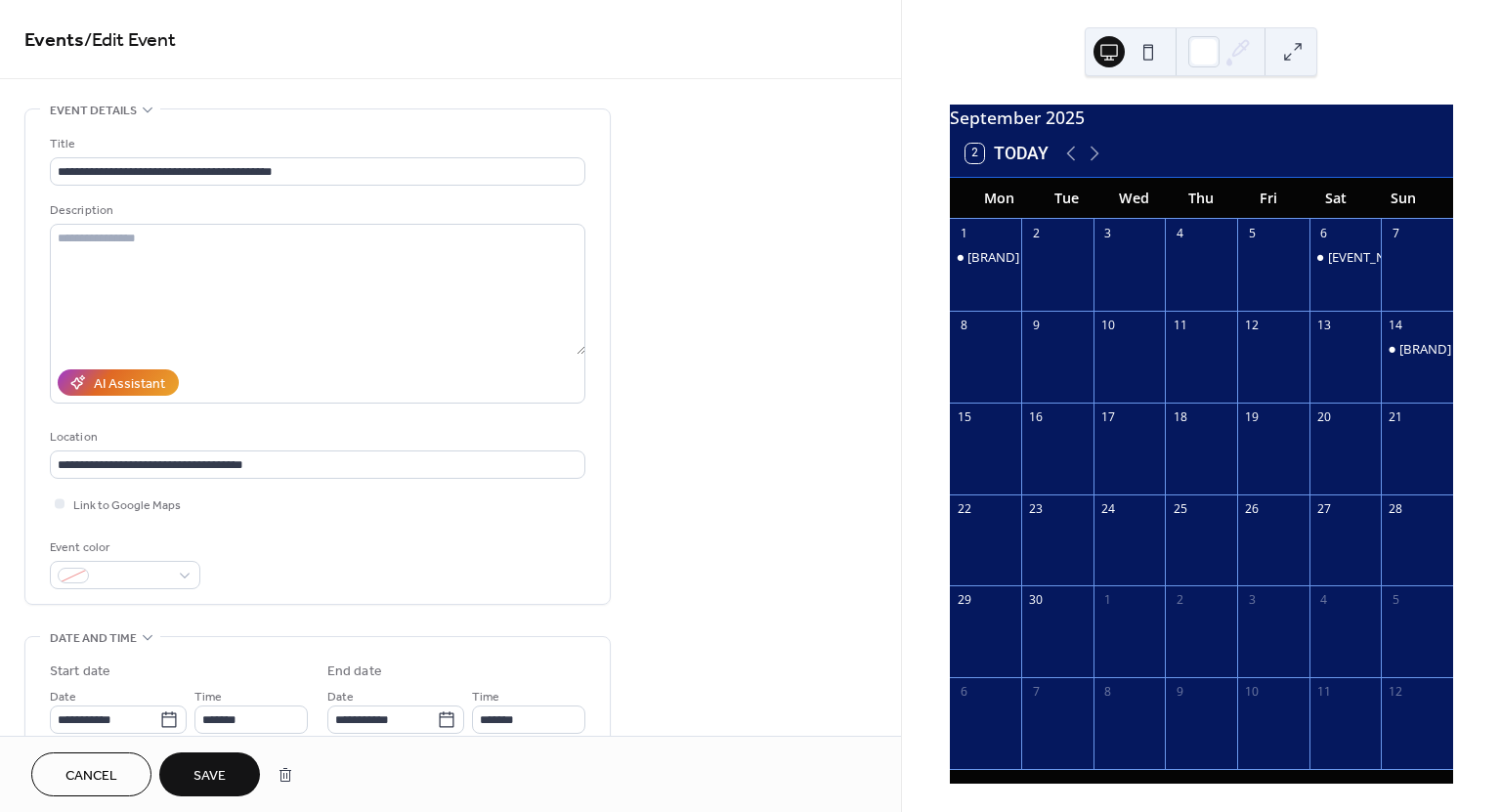 click on "Save" at bounding box center [209, 776] 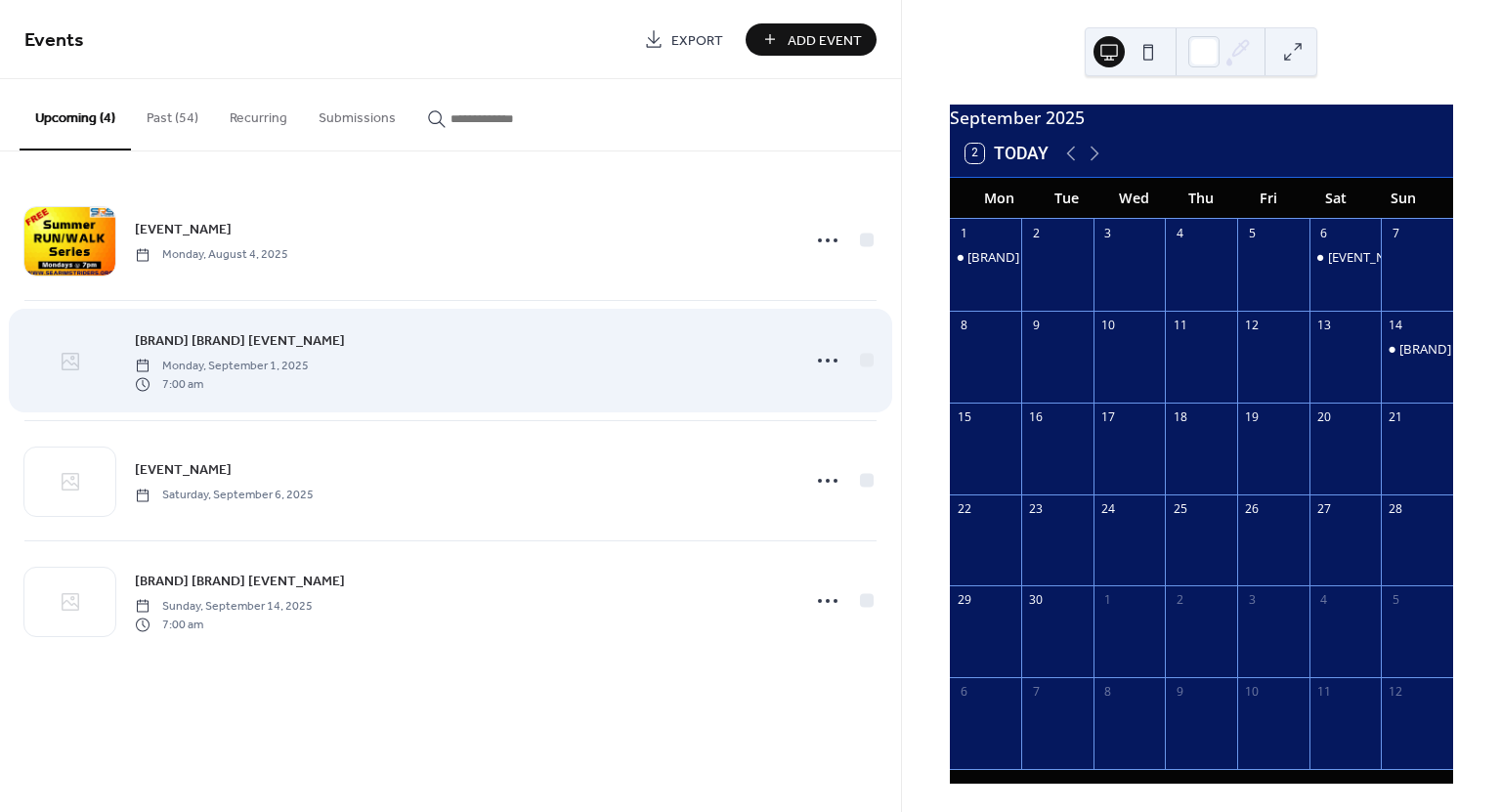 click at bounding box center (69, 362) 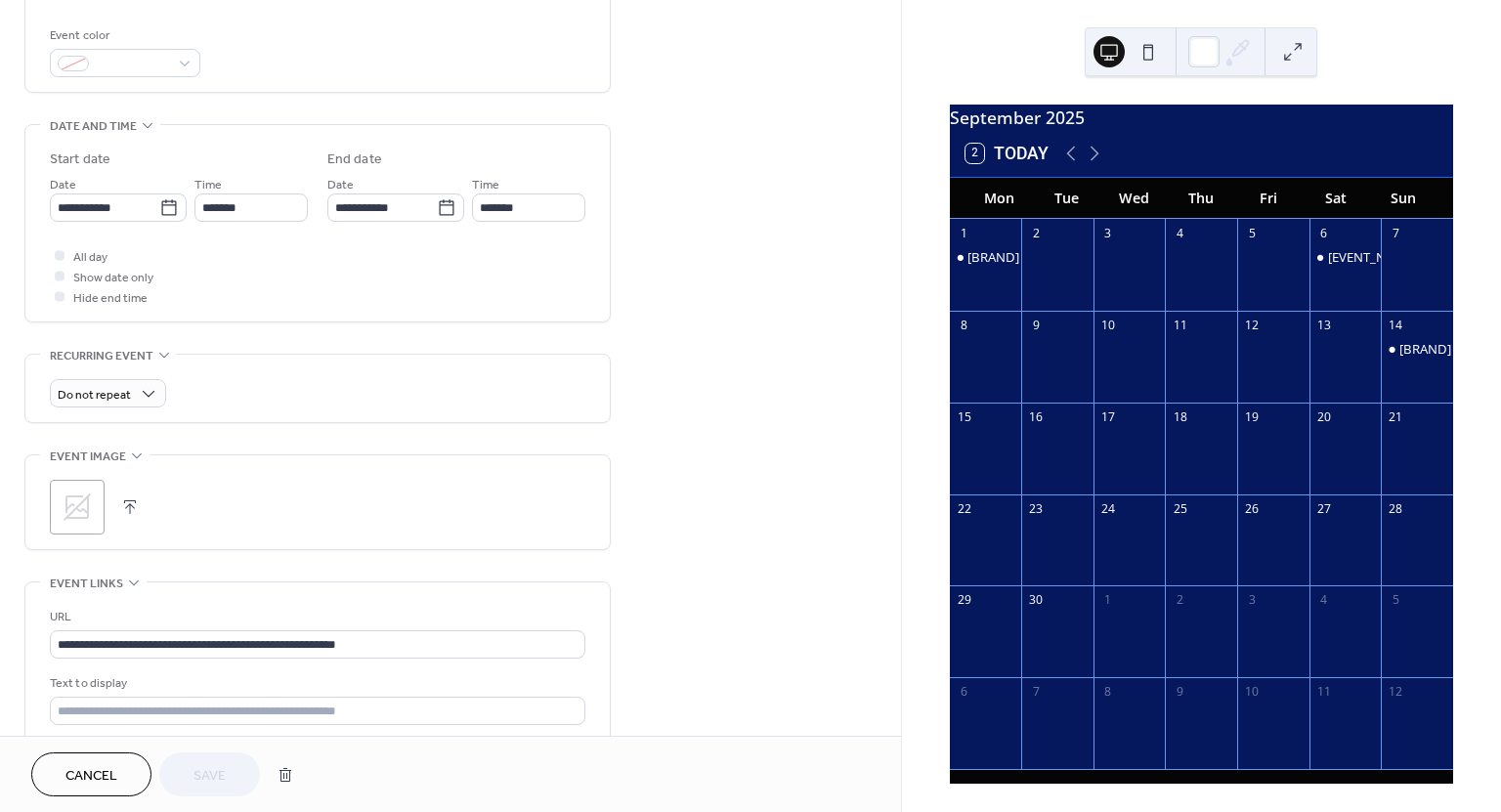 scroll, scrollTop: 513, scrollLeft: 0, axis: vertical 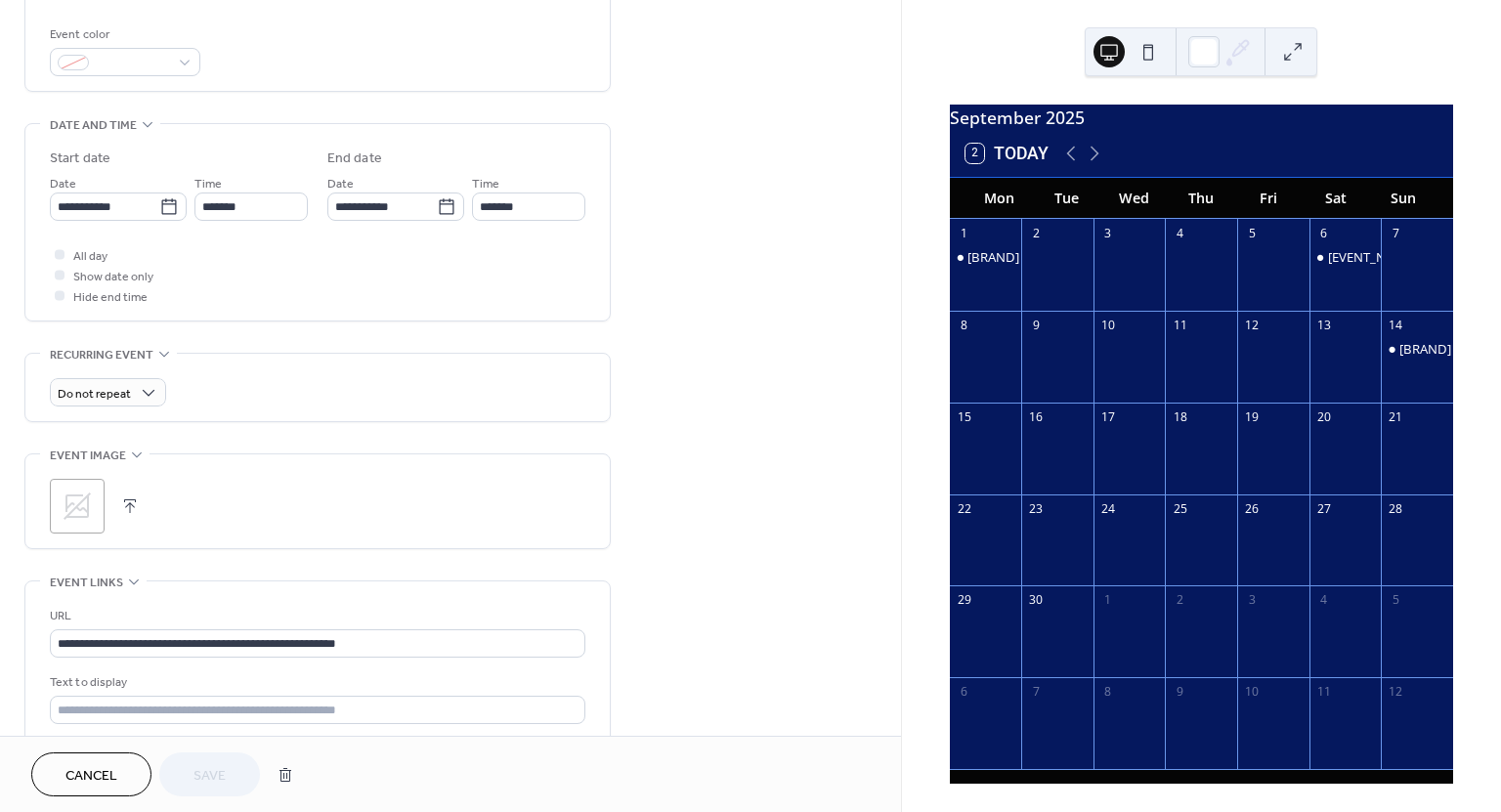 click on ";" at bounding box center (77, 506) 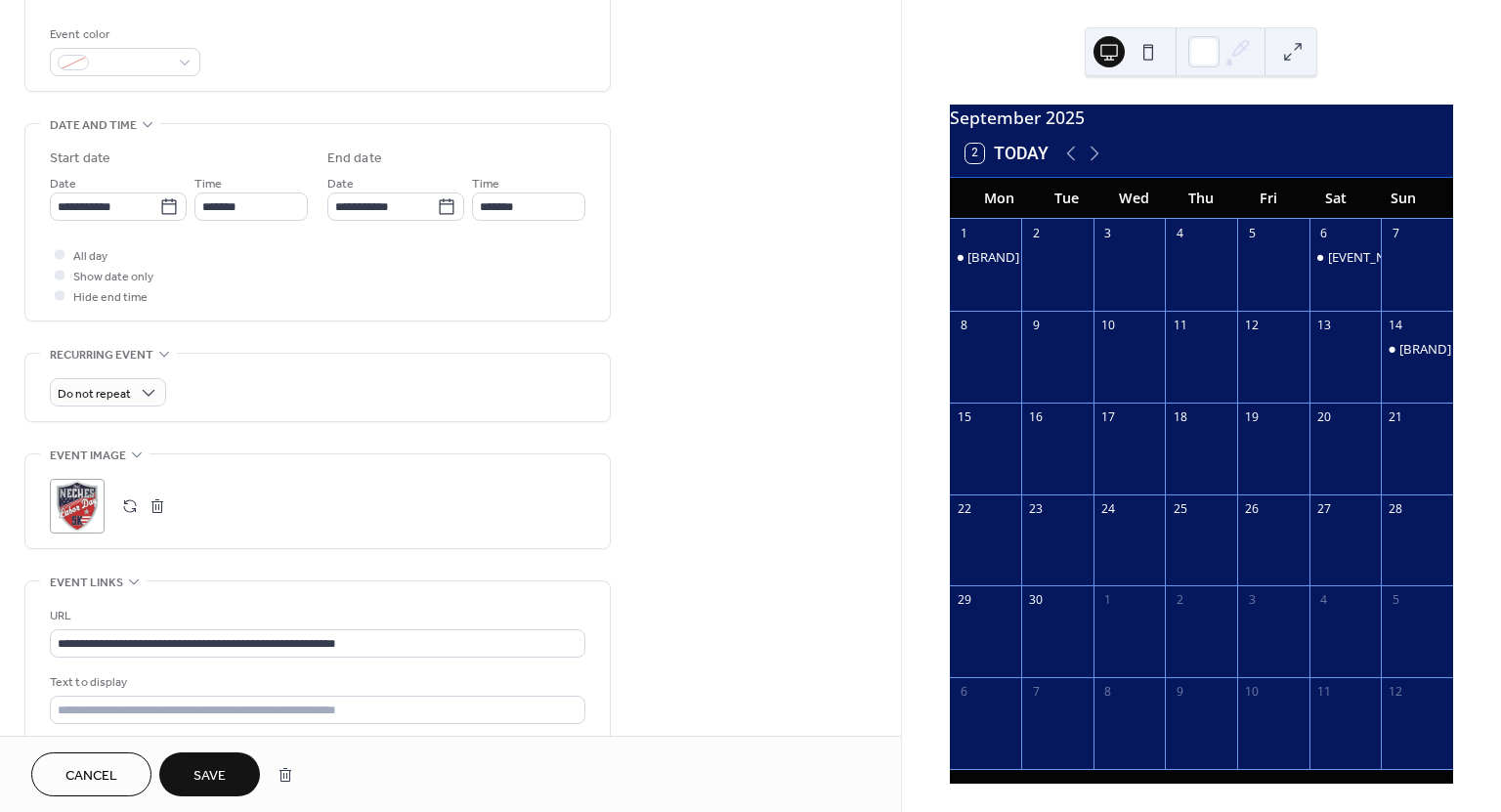 click on "Save" at bounding box center [209, 776] 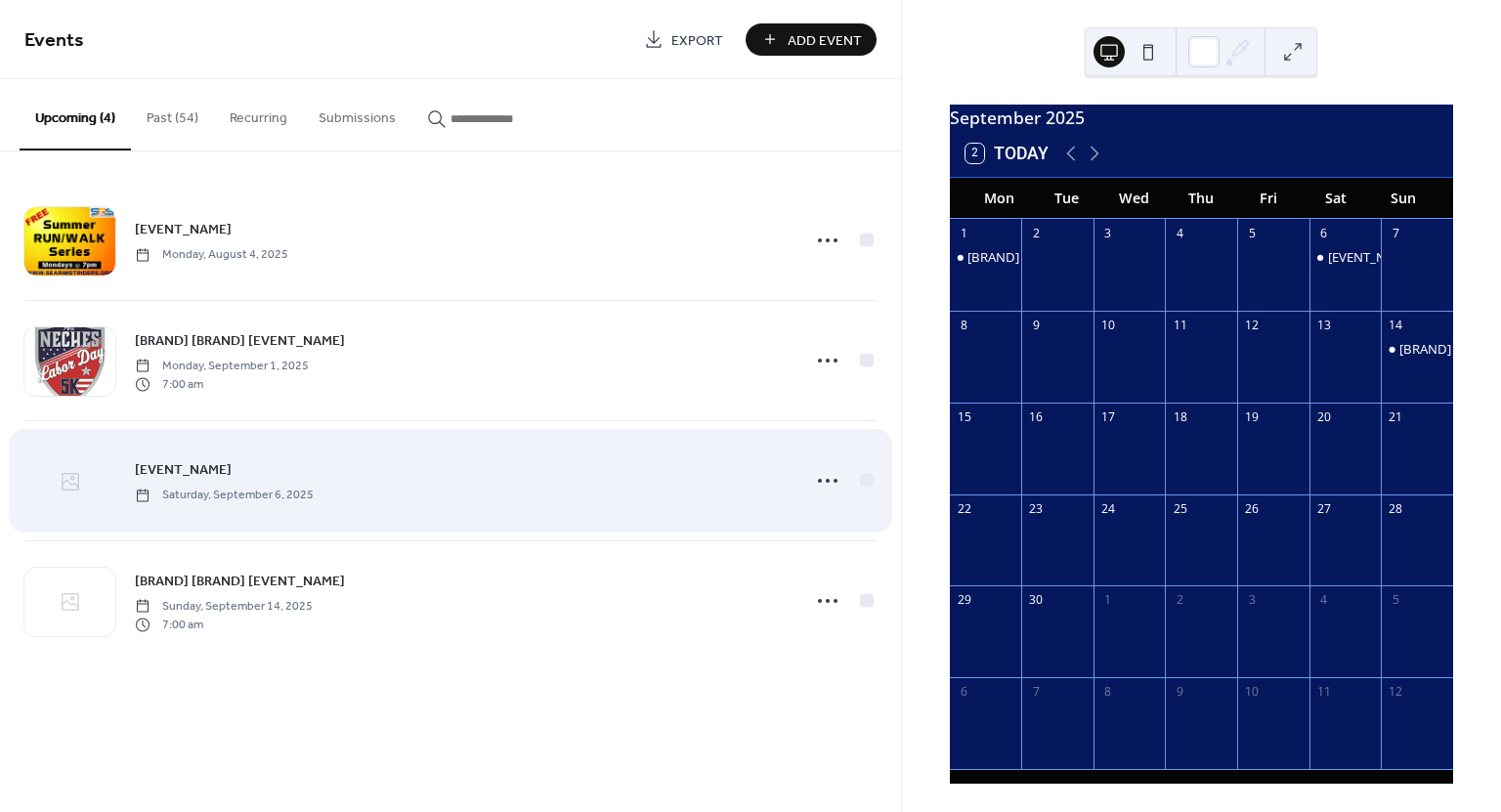 click at bounding box center (69, 482) 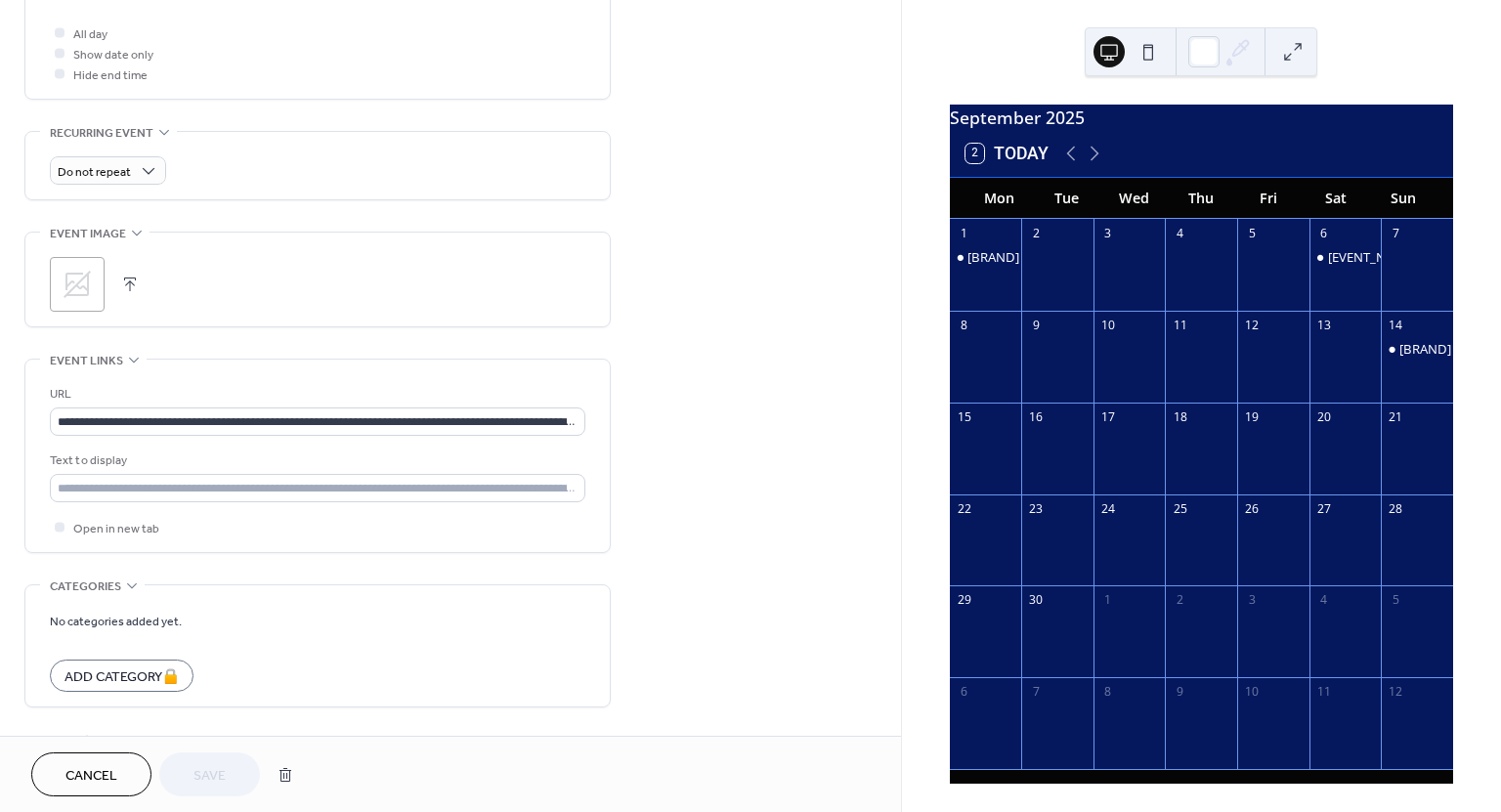 scroll, scrollTop: 755, scrollLeft: 0, axis: vertical 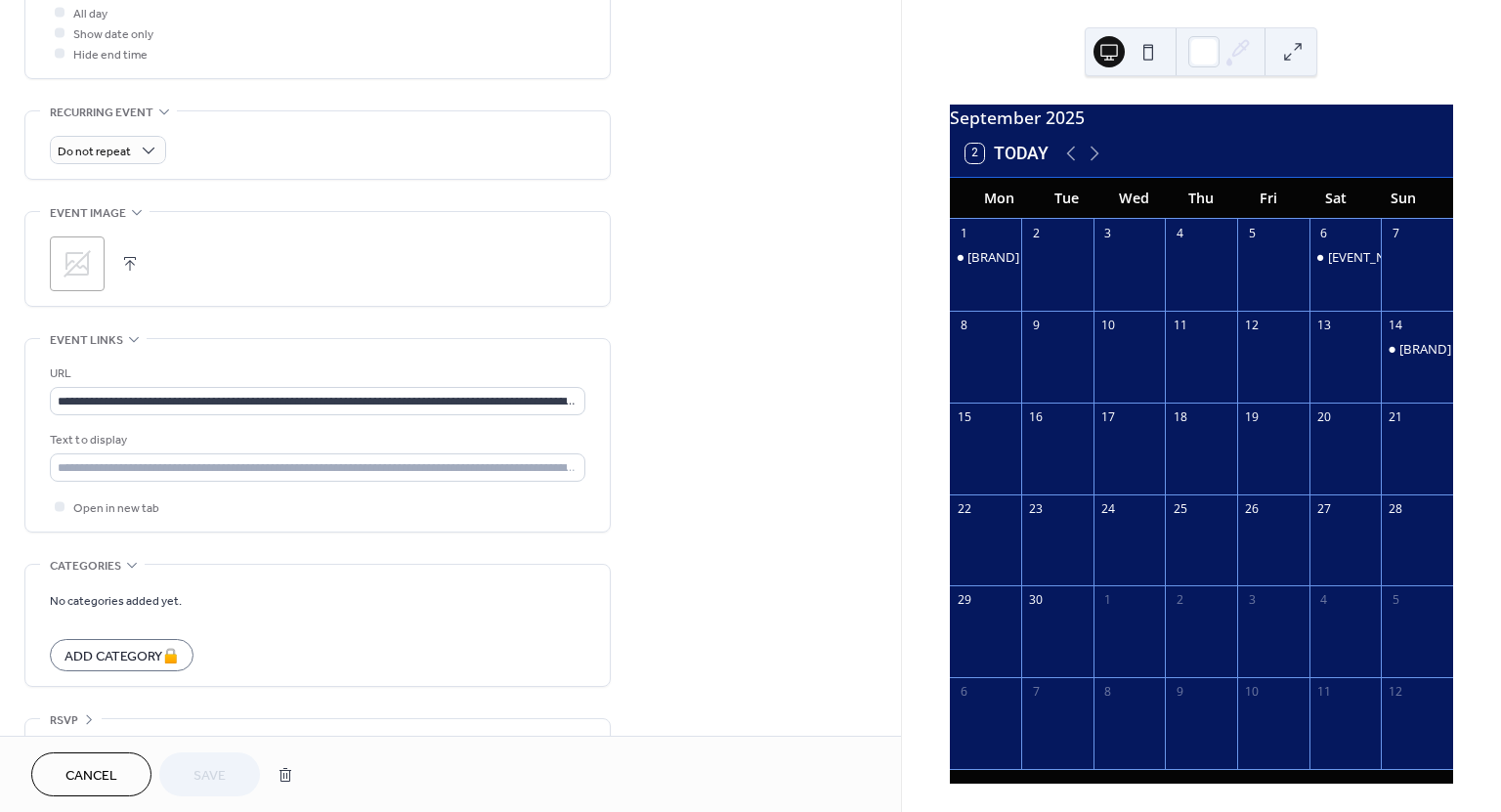 click on ";" at bounding box center [77, 264] 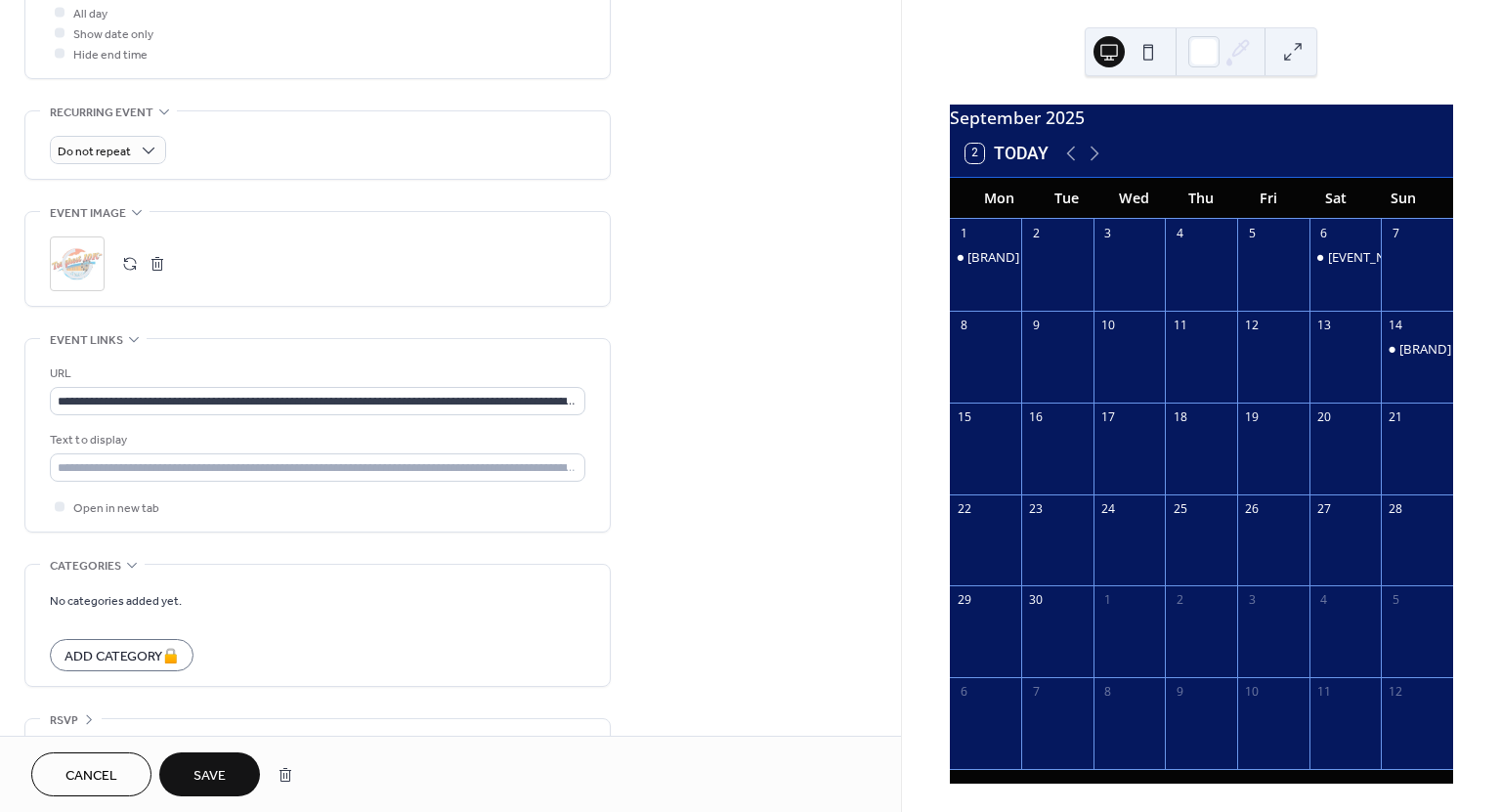 click on "Save" at bounding box center [209, 776] 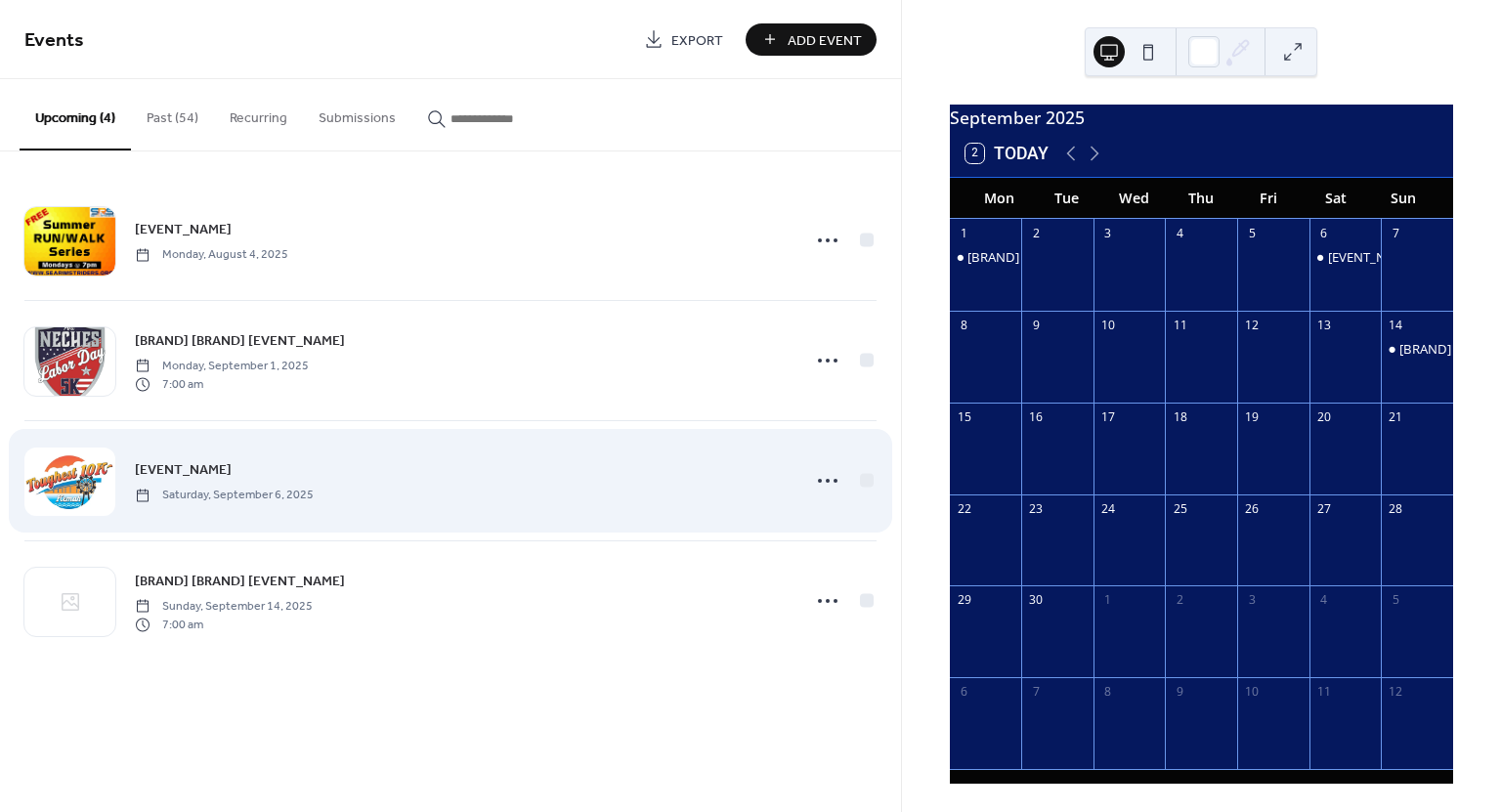 click at bounding box center (69, 482) 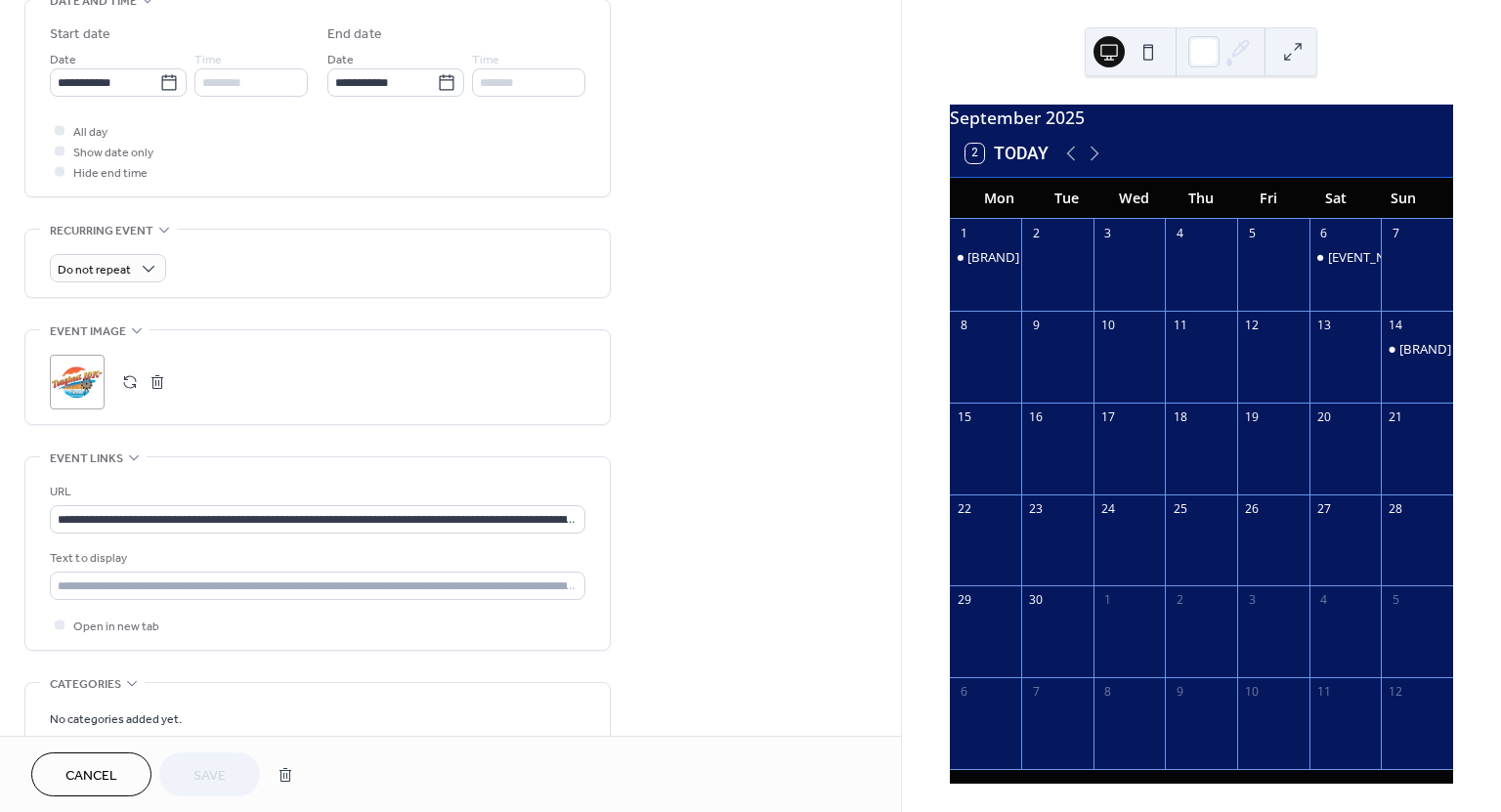 scroll, scrollTop: 690, scrollLeft: 0, axis: vertical 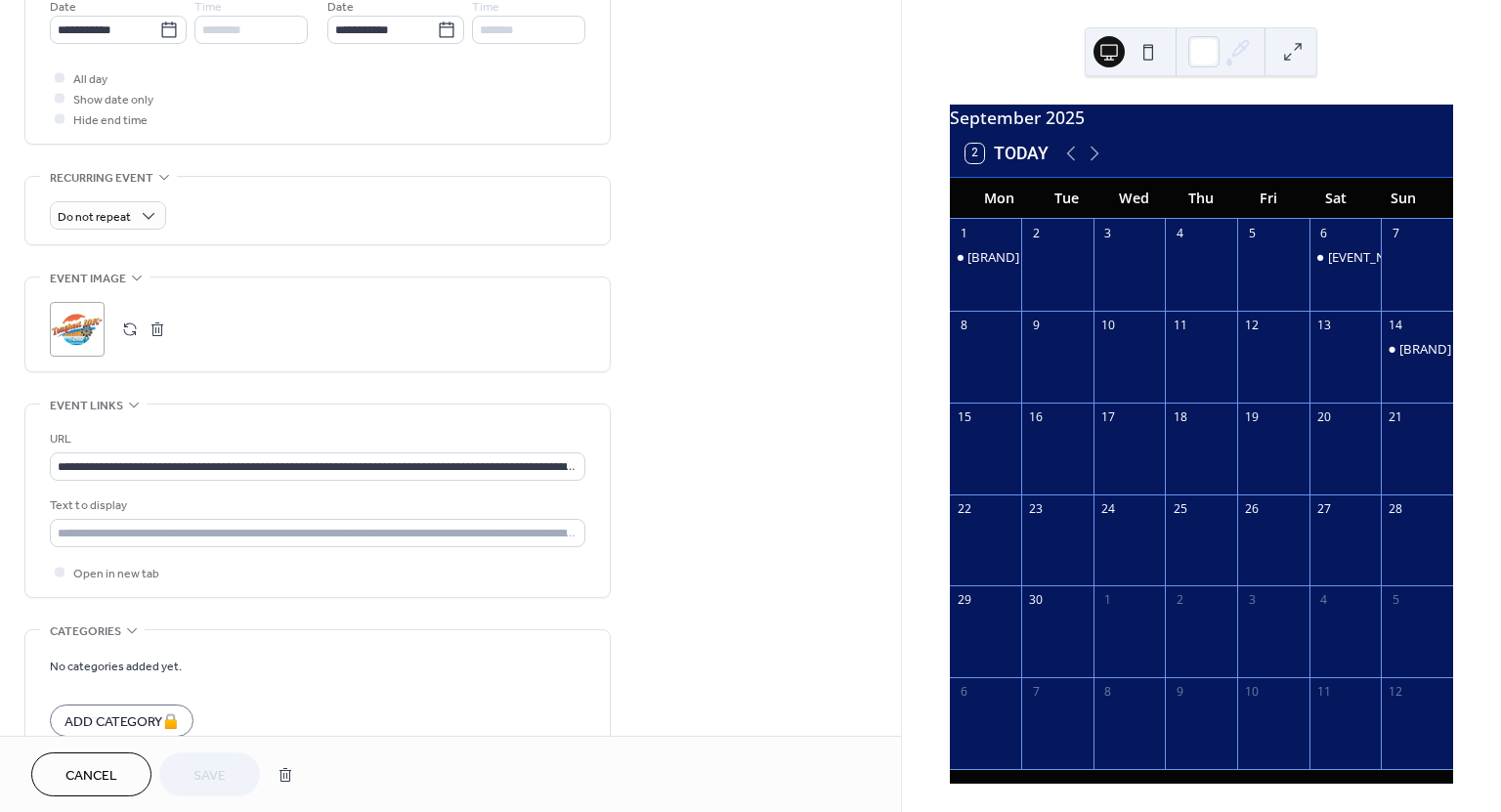 click at bounding box center [157, 329] 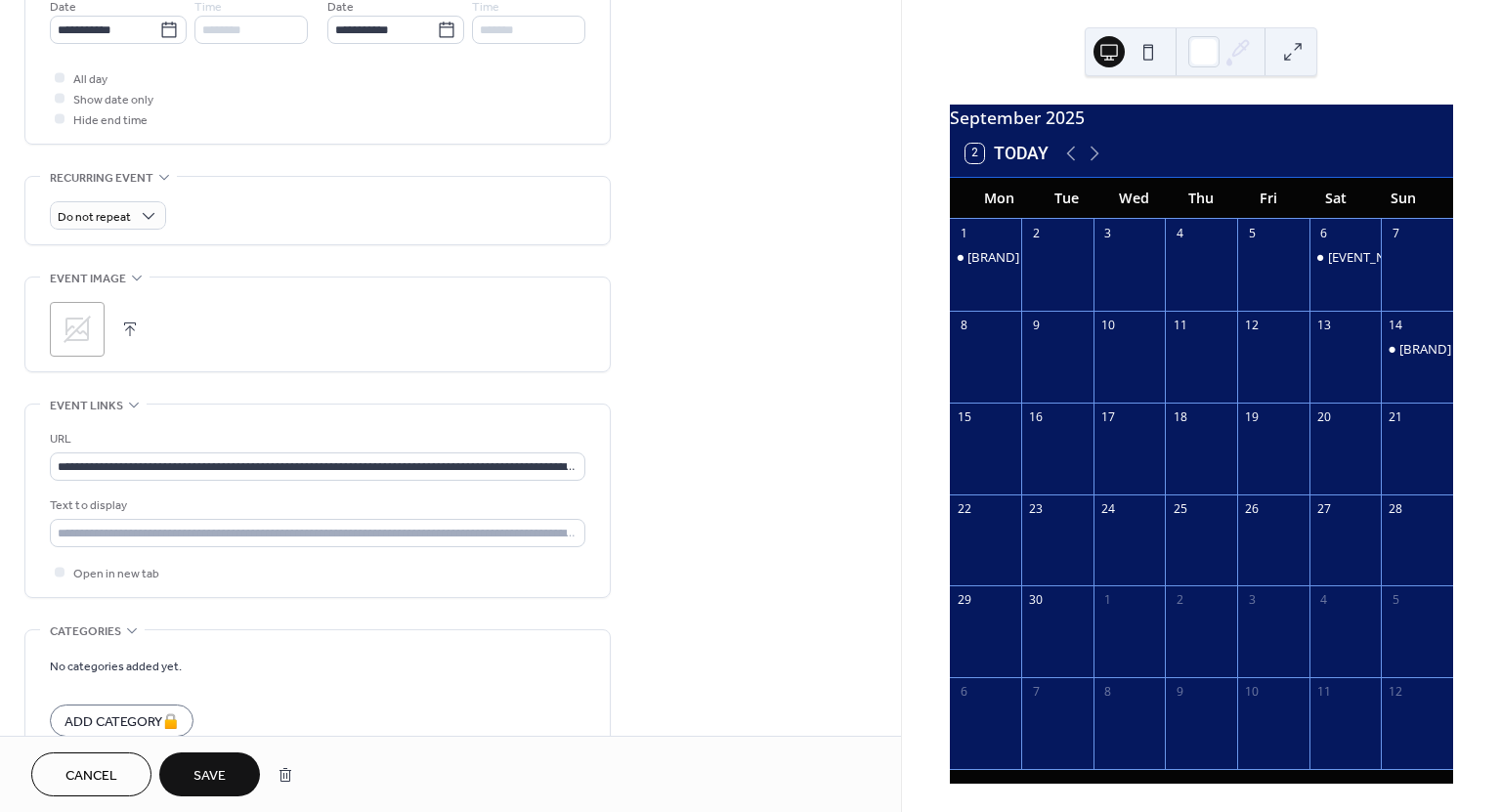 click on "Cancel Save" at bounding box center [450, 774] 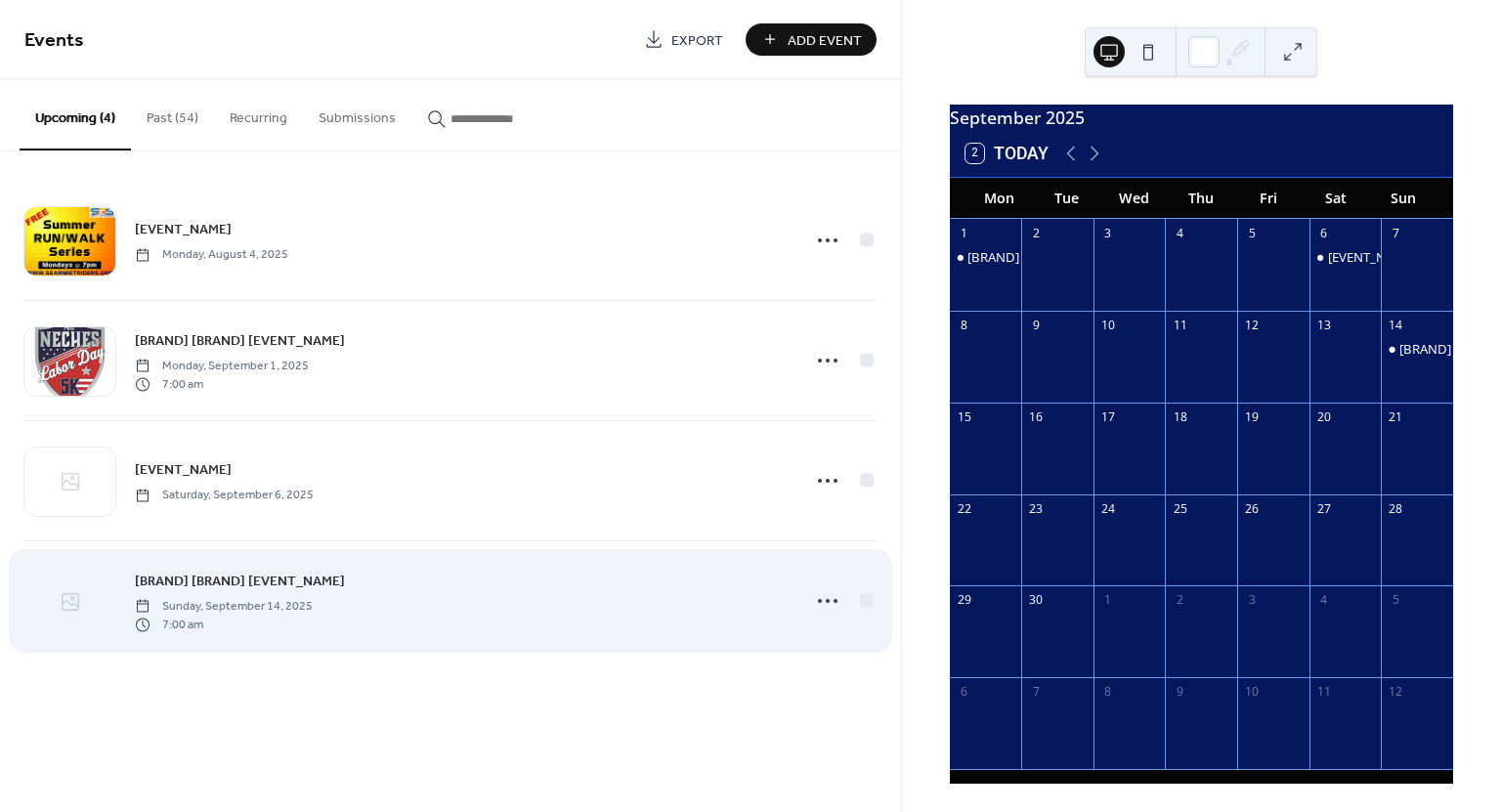 click 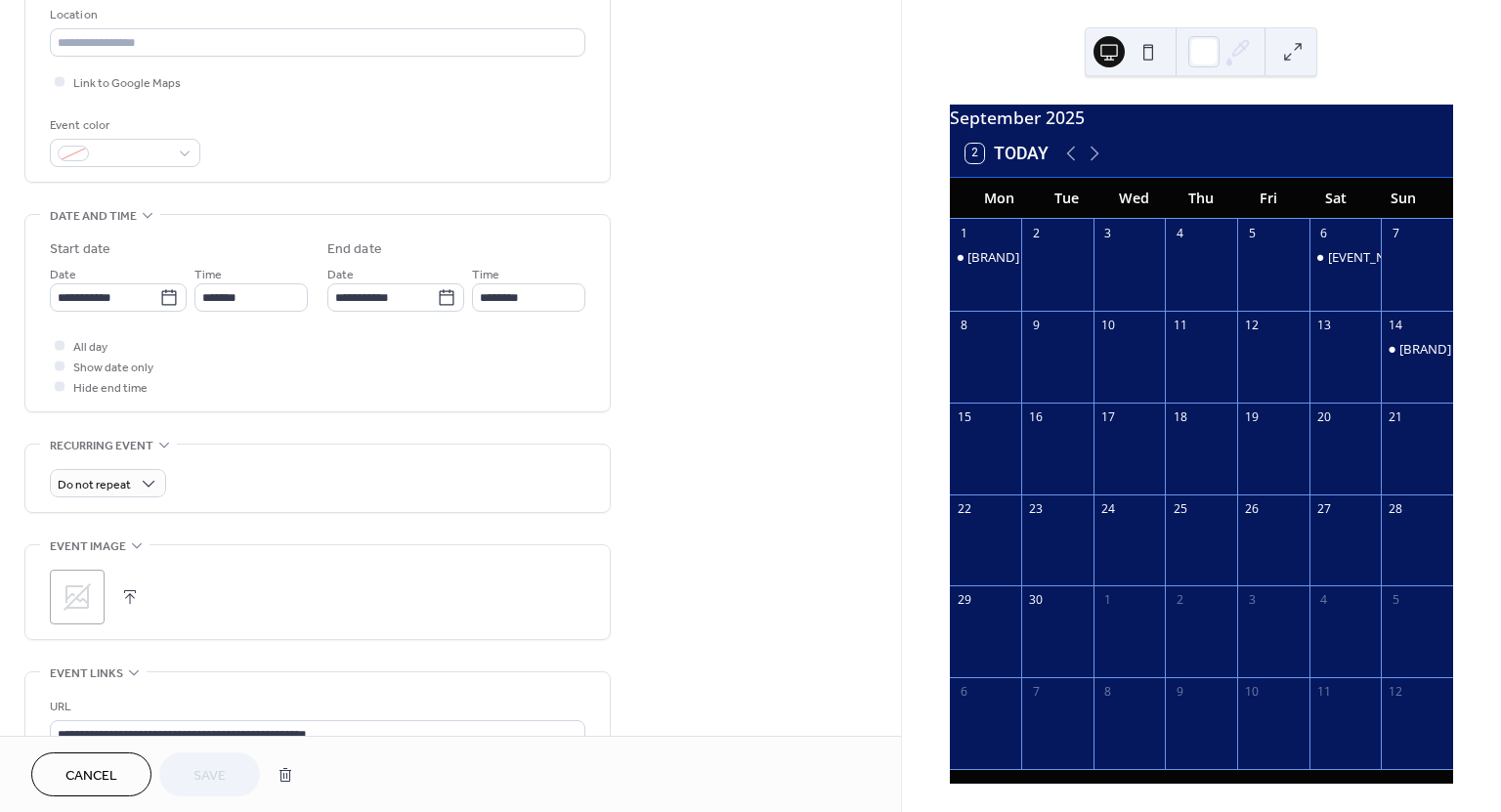 scroll, scrollTop: 423, scrollLeft: 0, axis: vertical 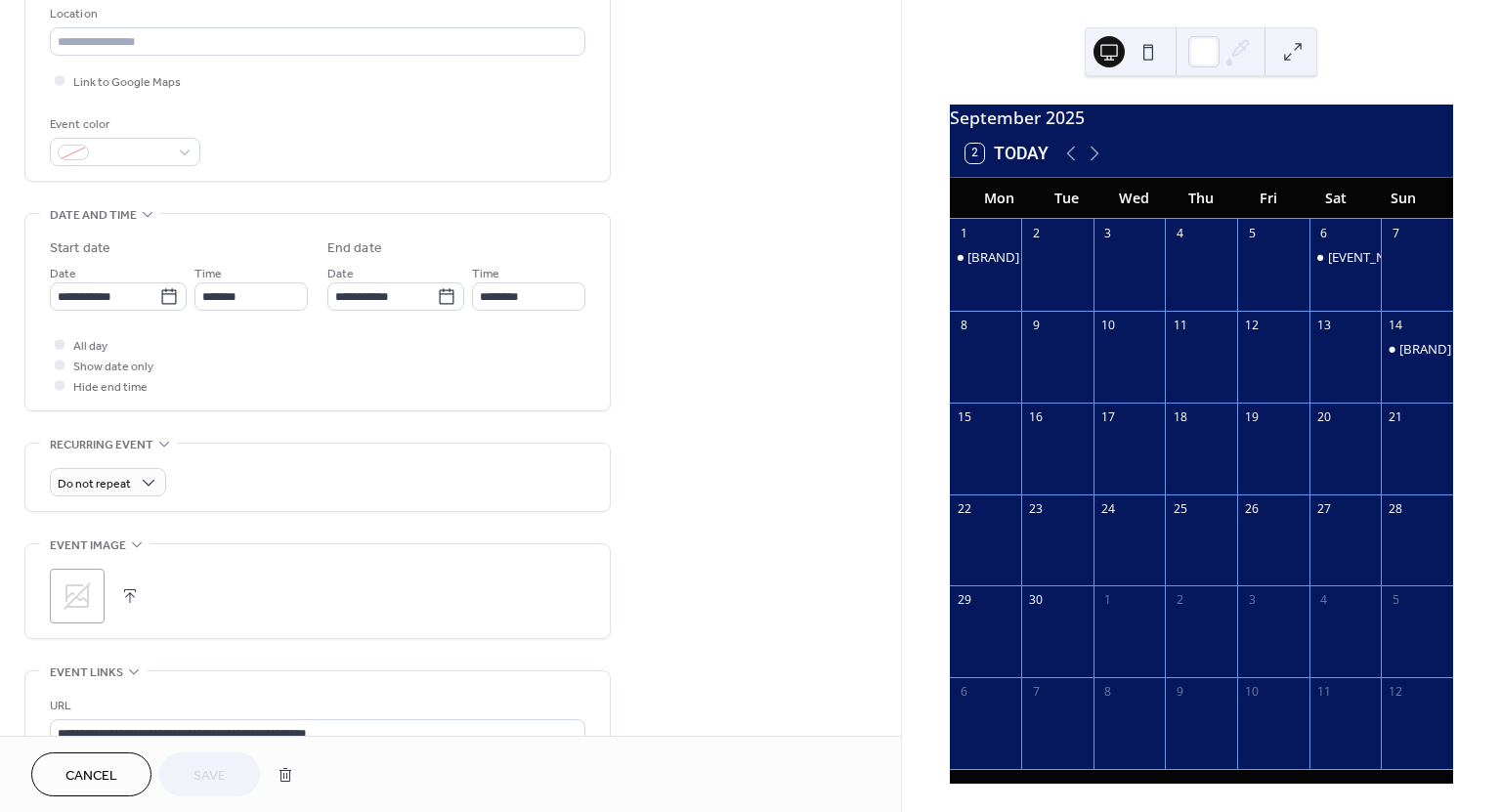 click on ";" at bounding box center [77, 596] 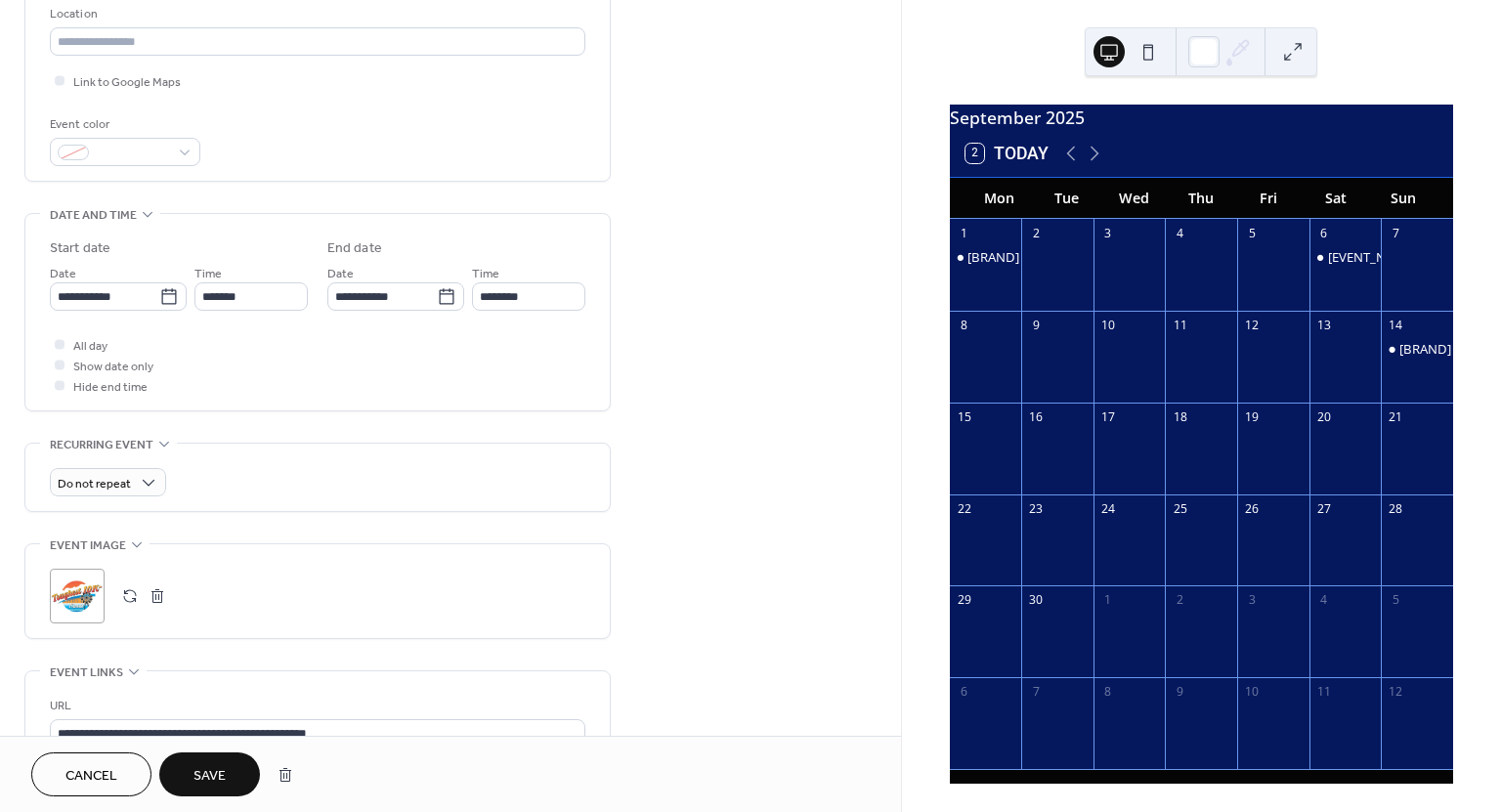click on "Save" at bounding box center [209, 774] 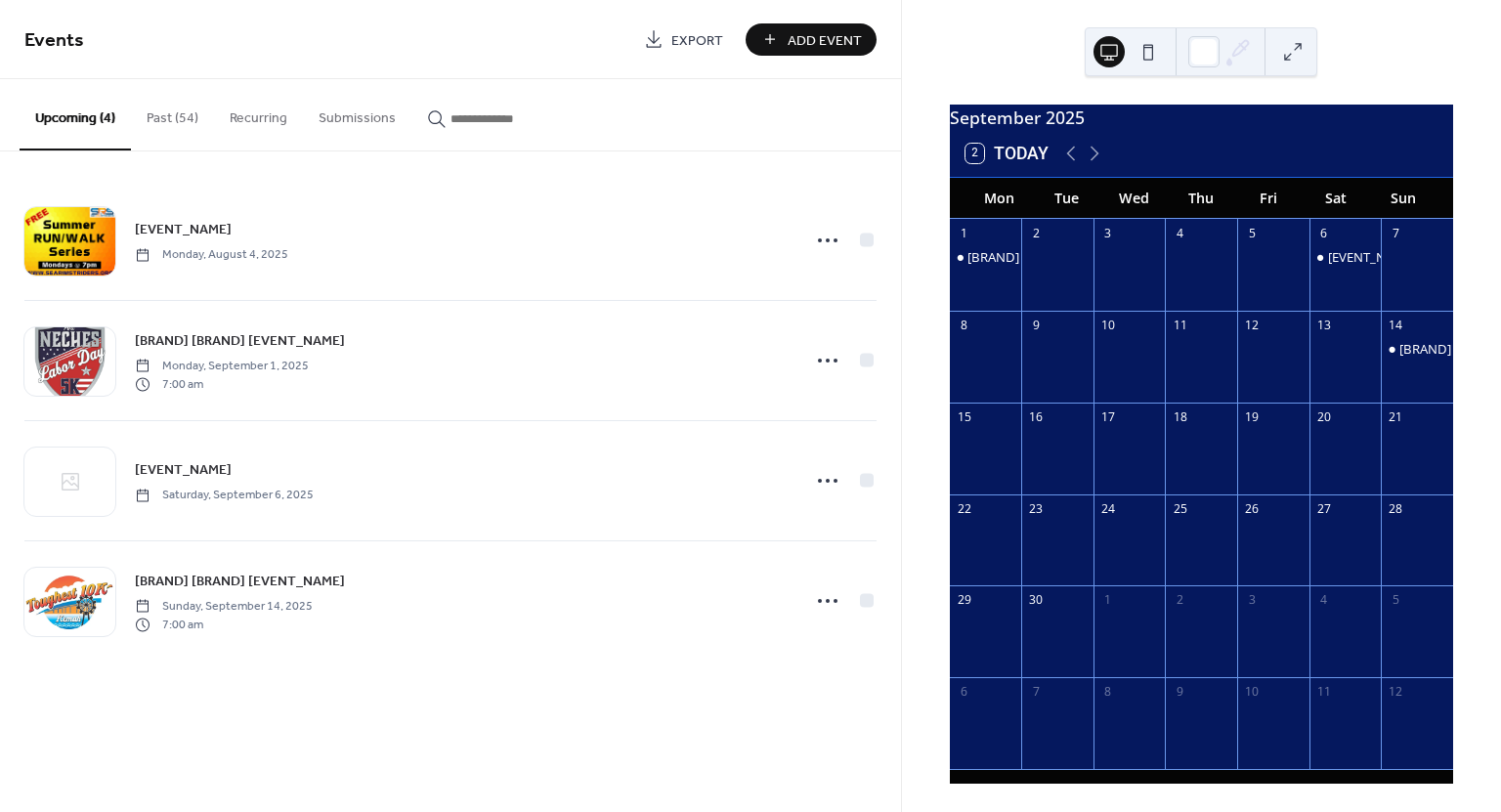 click at bounding box center (1346, 367) 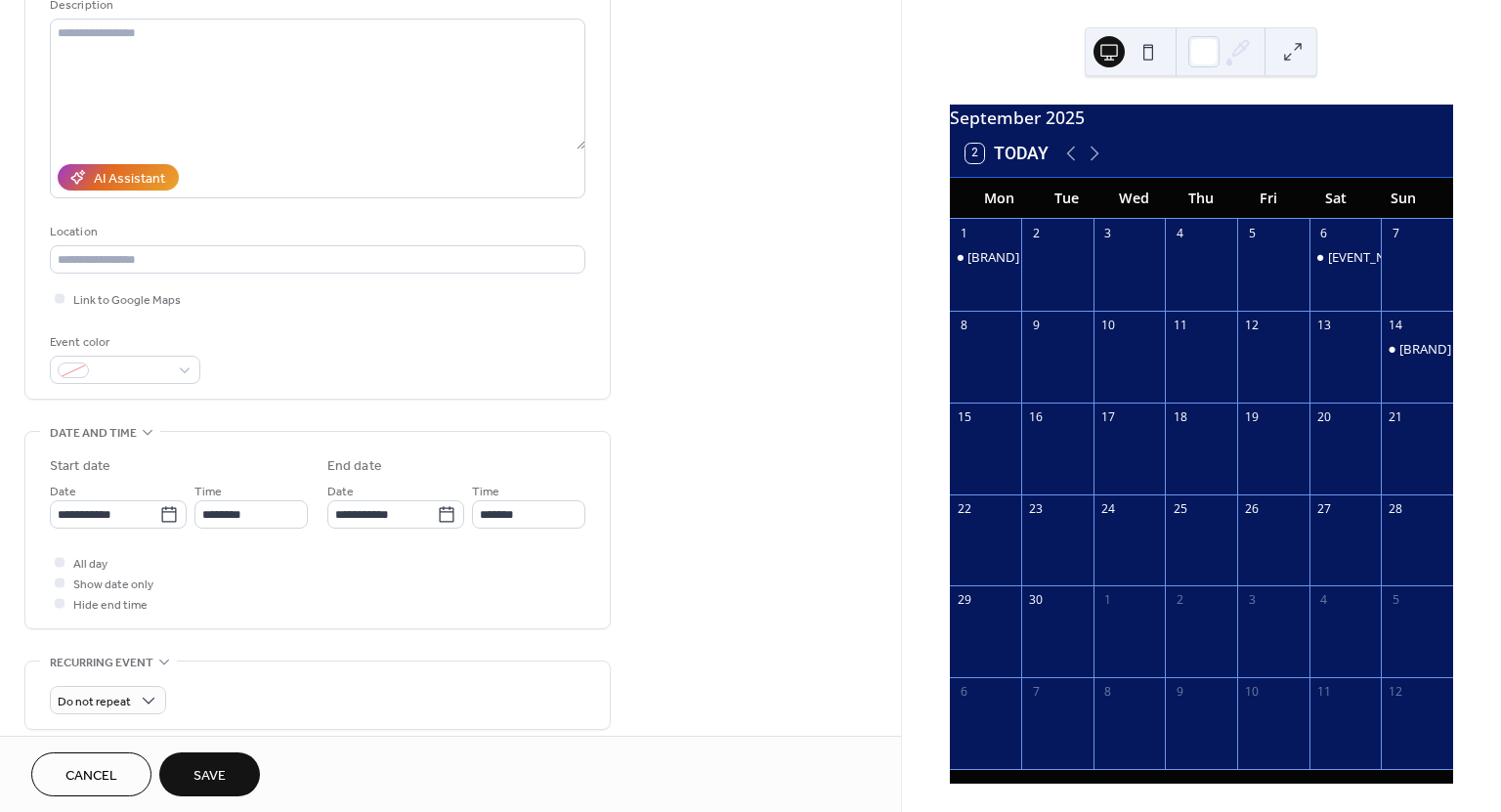 scroll, scrollTop: 206, scrollLeft: 0, axis: vertical 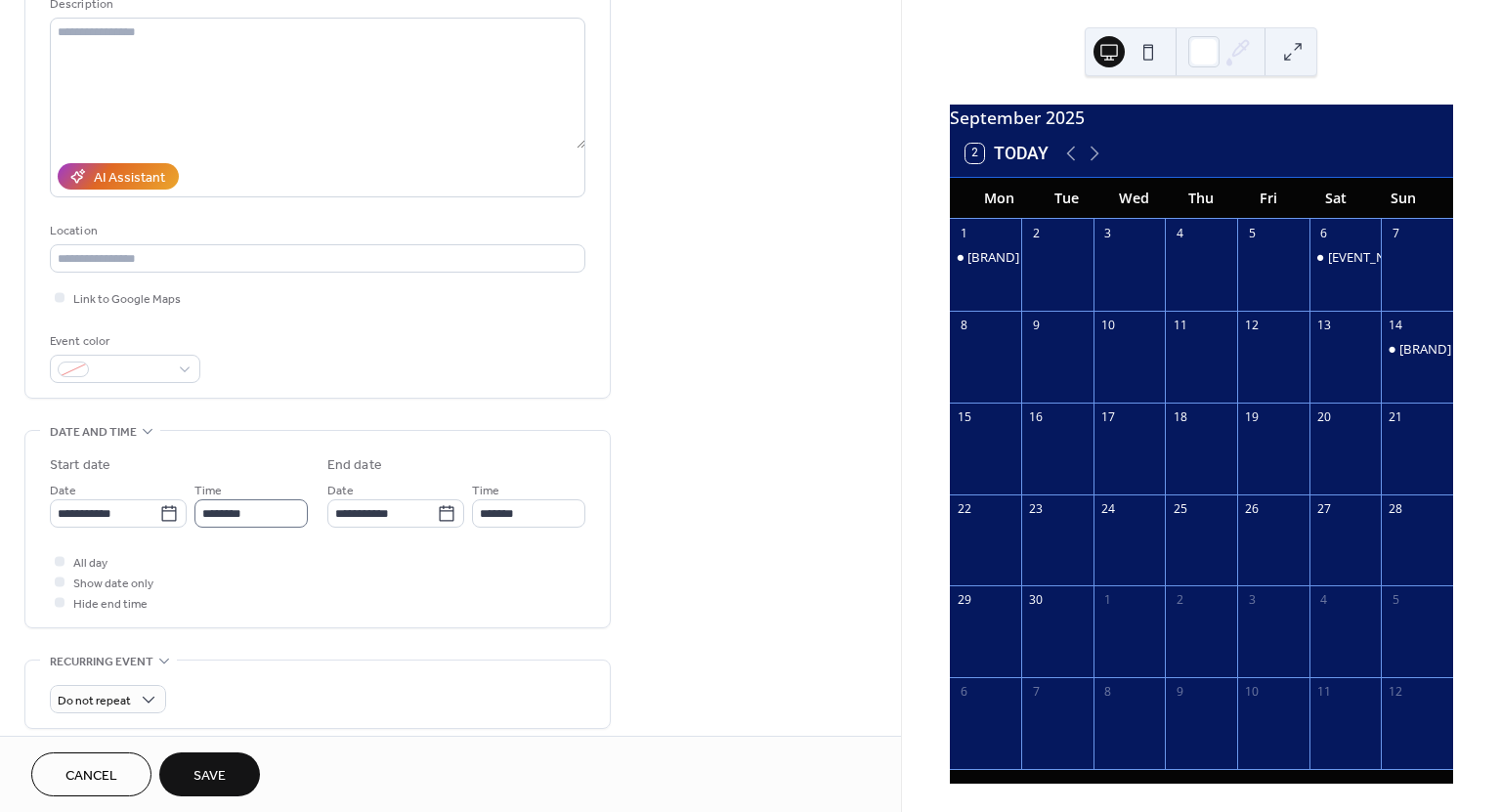 type on "**********" 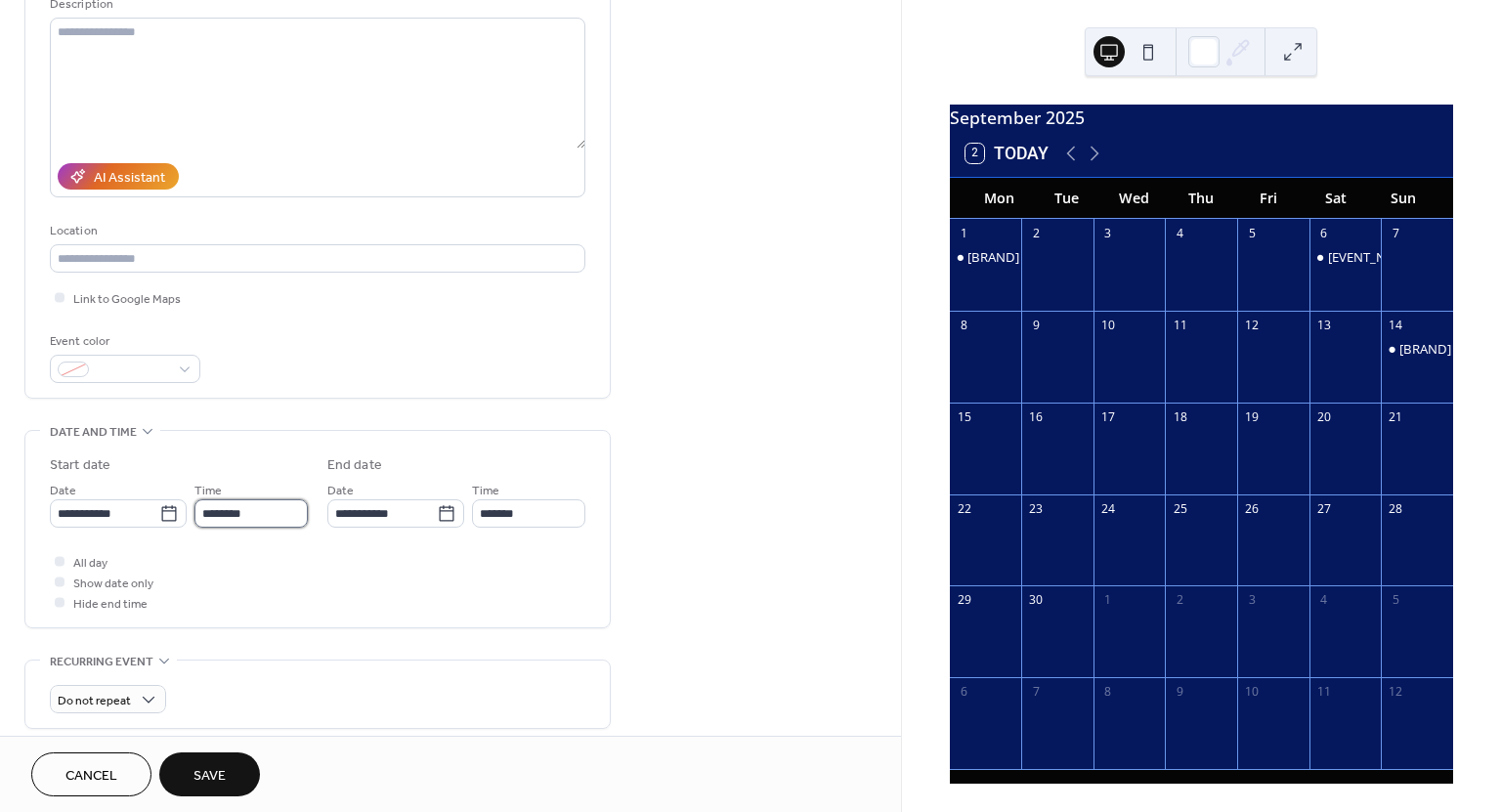 click on "********" at bounding box center (251, 513) 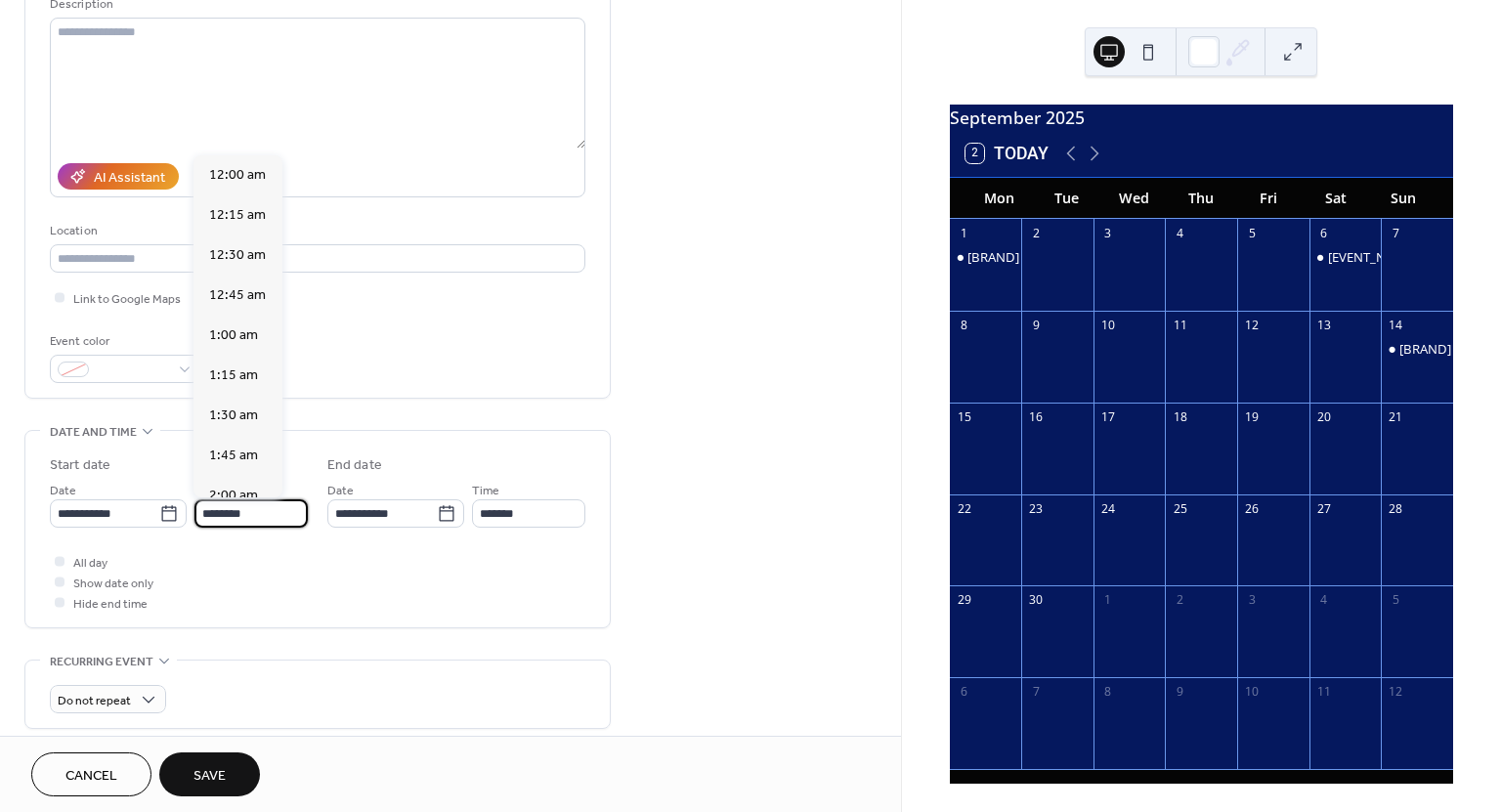 scroll, scrollTop: 1923, scrollLeft: 0, axis: vertical 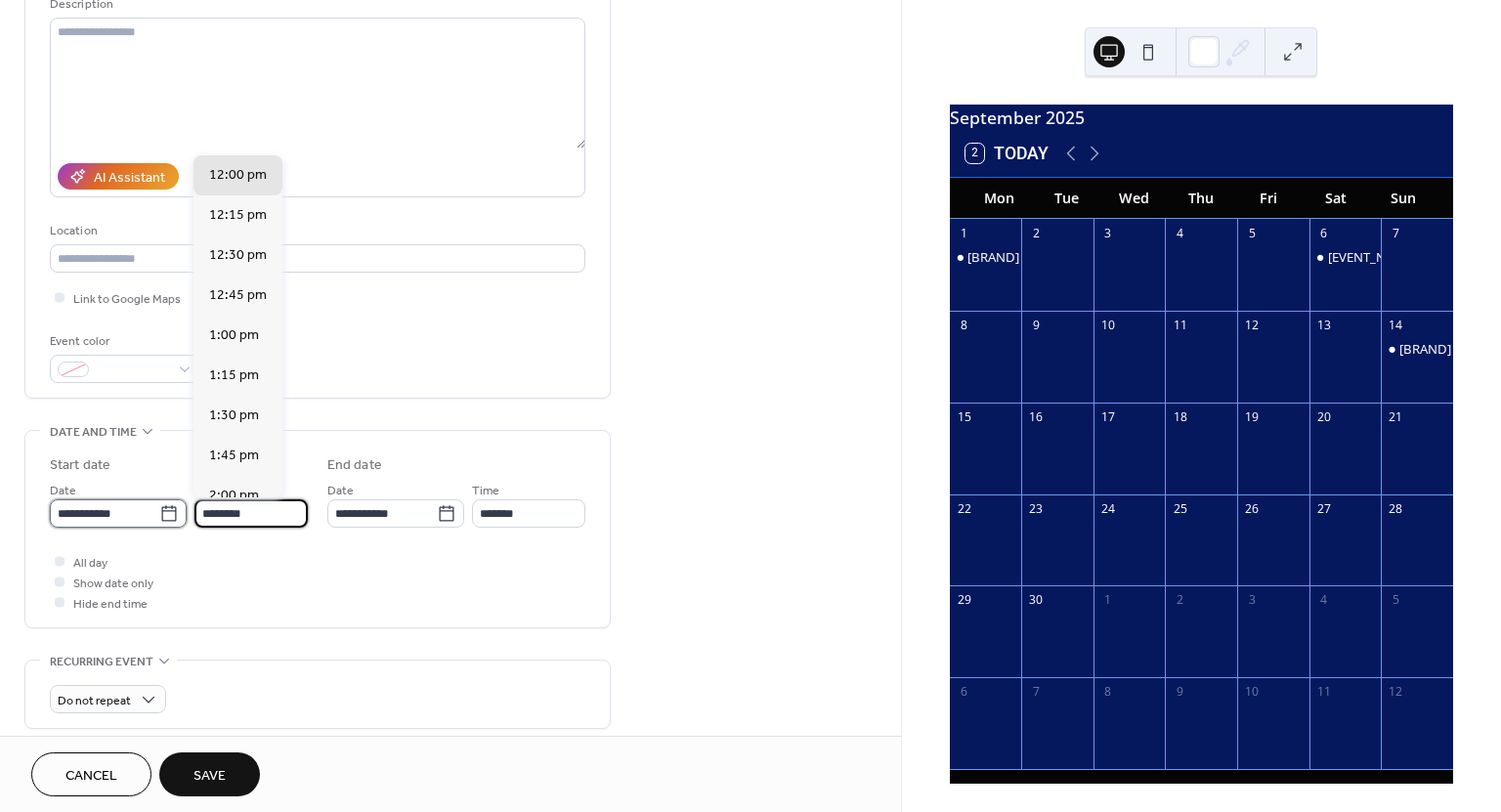 click on "**********" at bounding box center (105, 513) 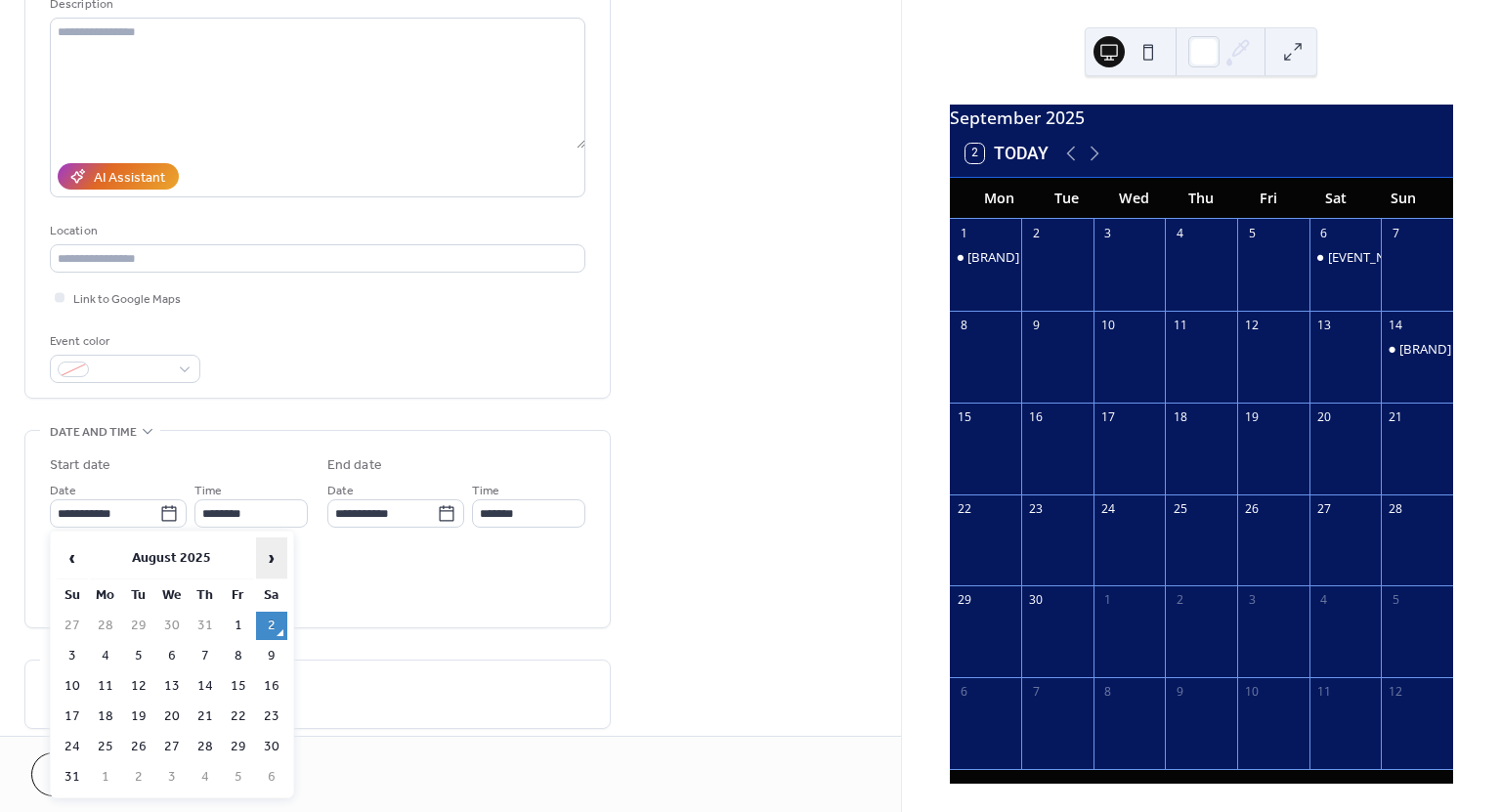 click on "›" at bounding box center (272, 558) 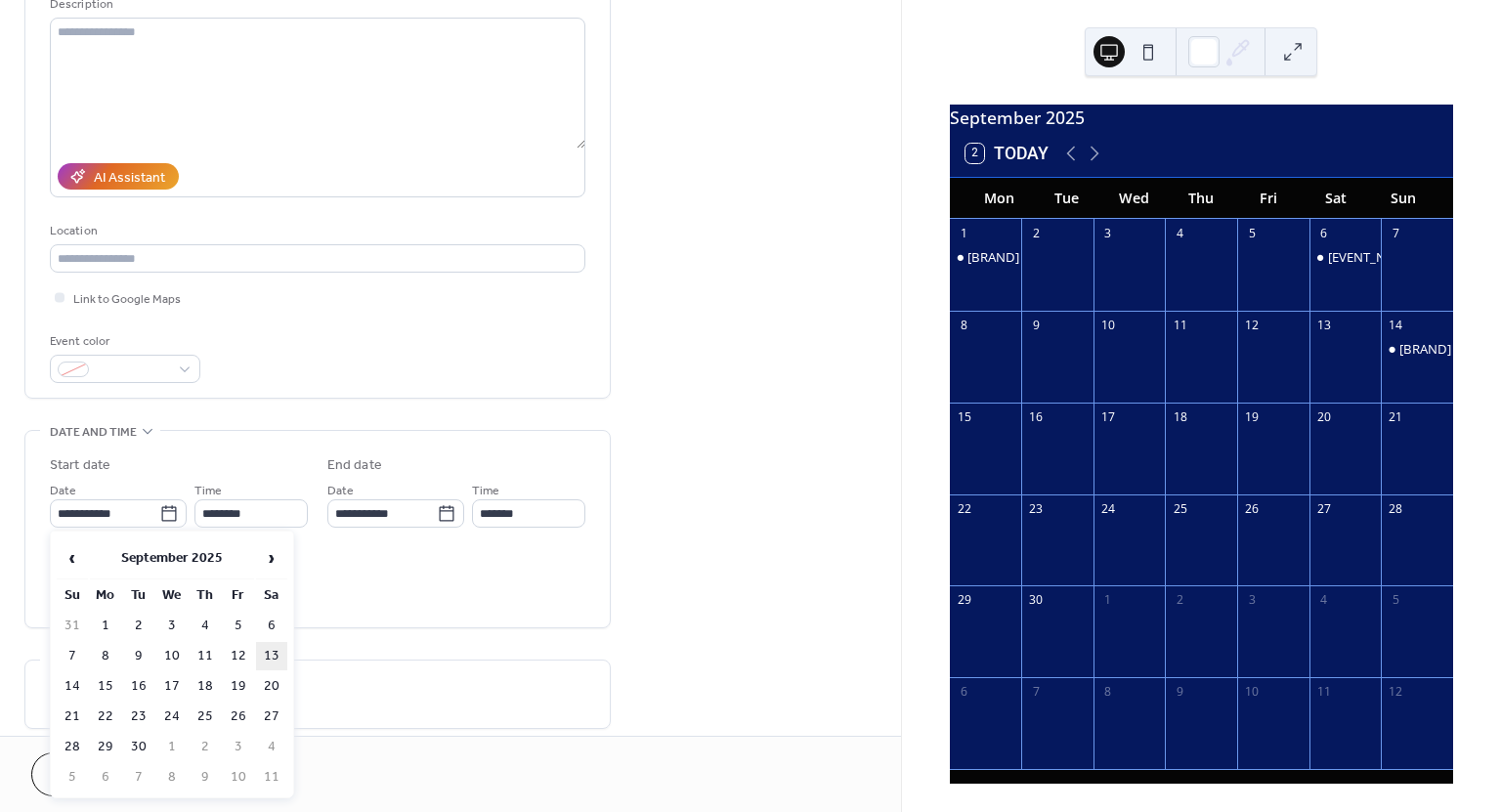 click on "13" at bounding box center (272, 656) 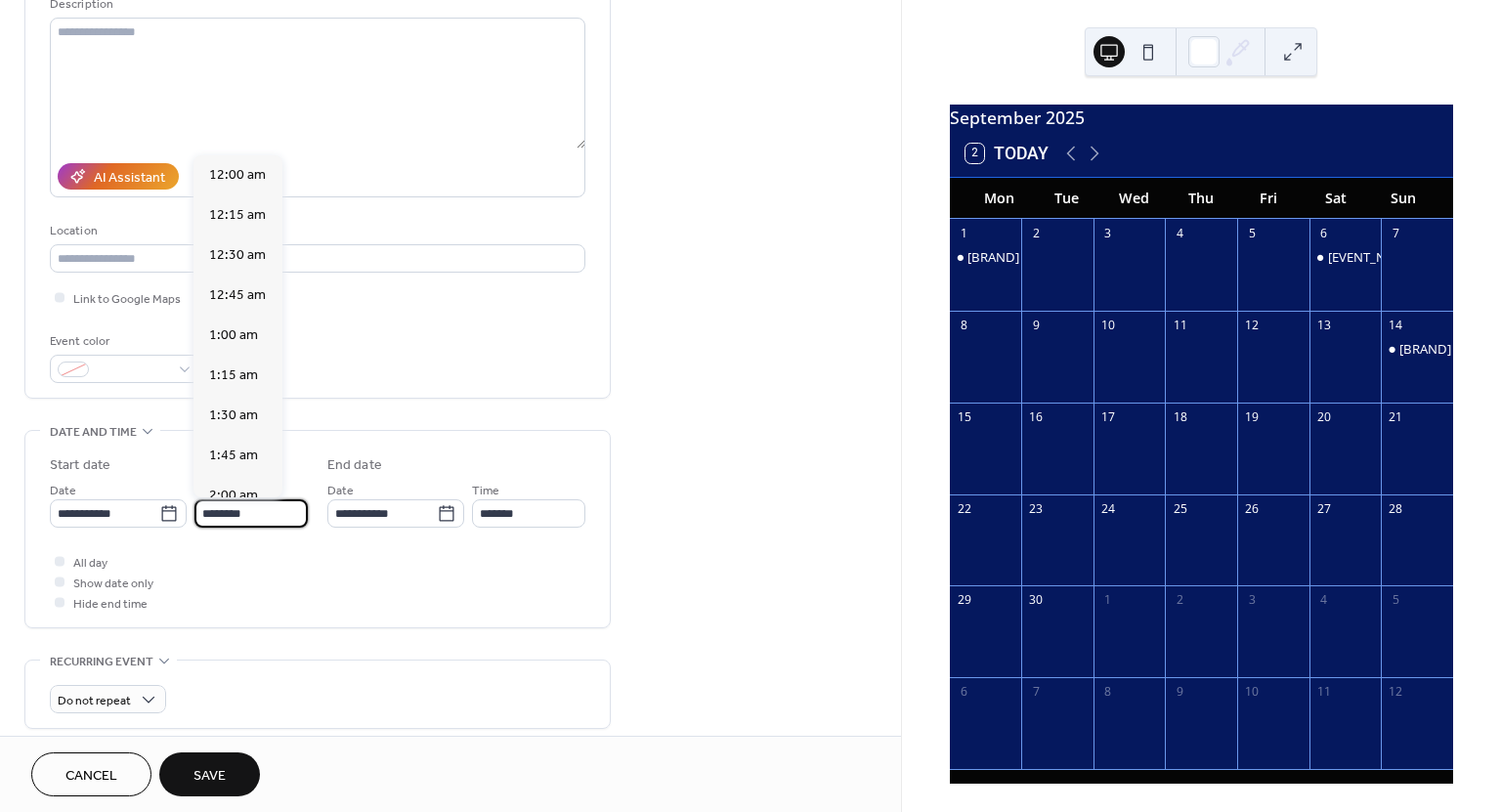 click on "********" at bounding box center [251, 513] 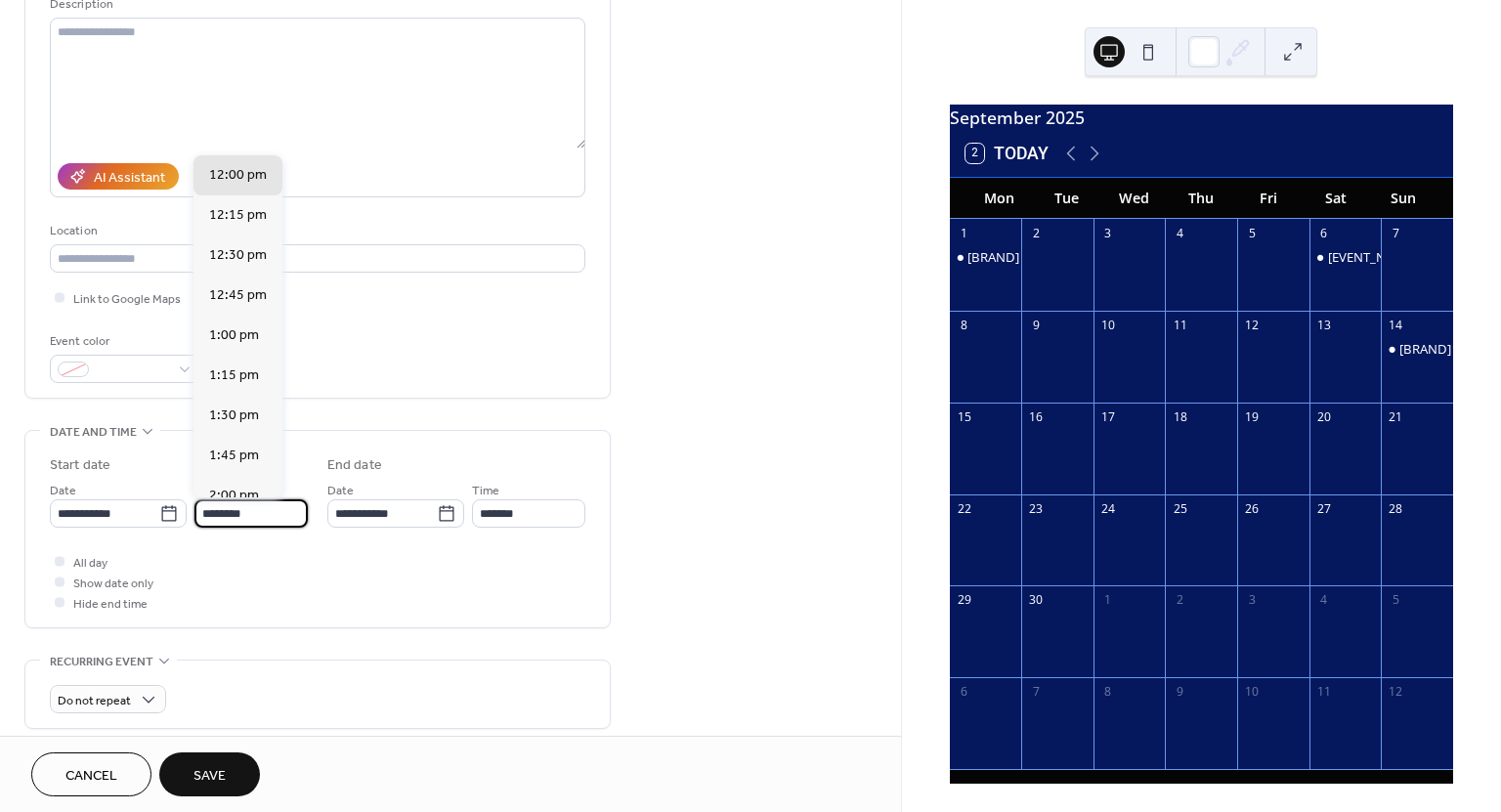 click on "********" at bounding box center [251, 513] 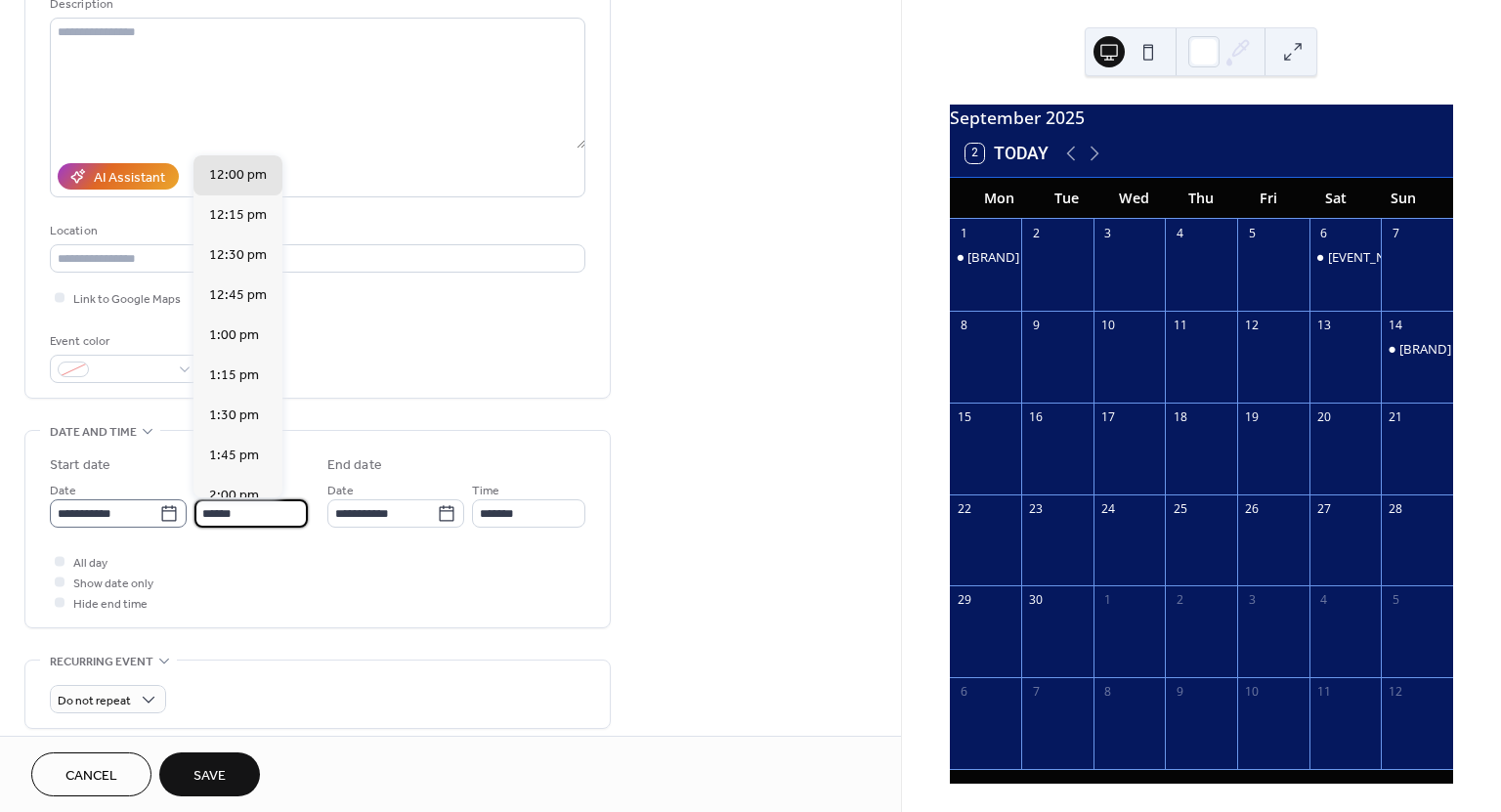 scroll, scrollTop: 0, scrollLeft: 0, axis: both 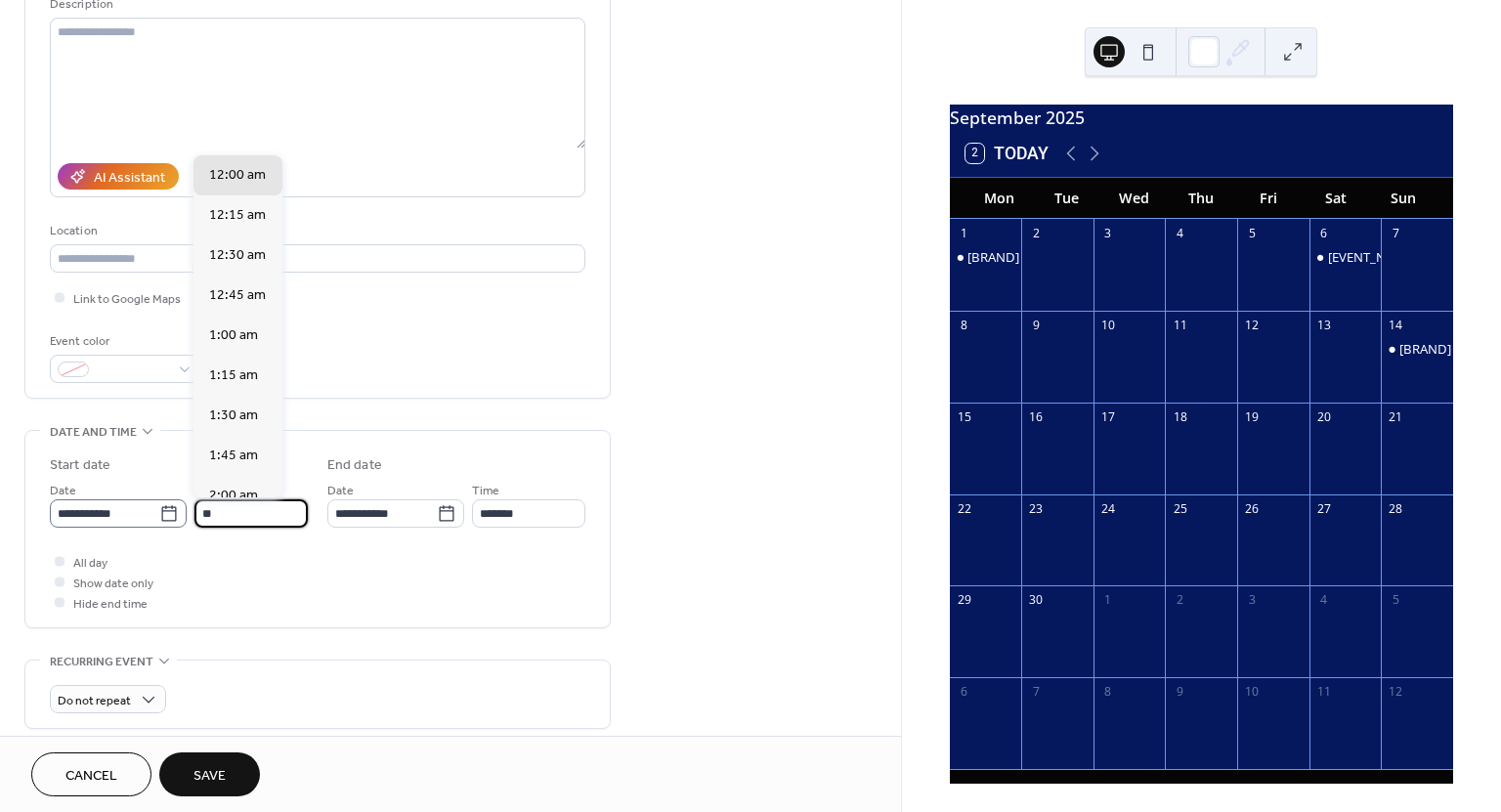 type on "*" 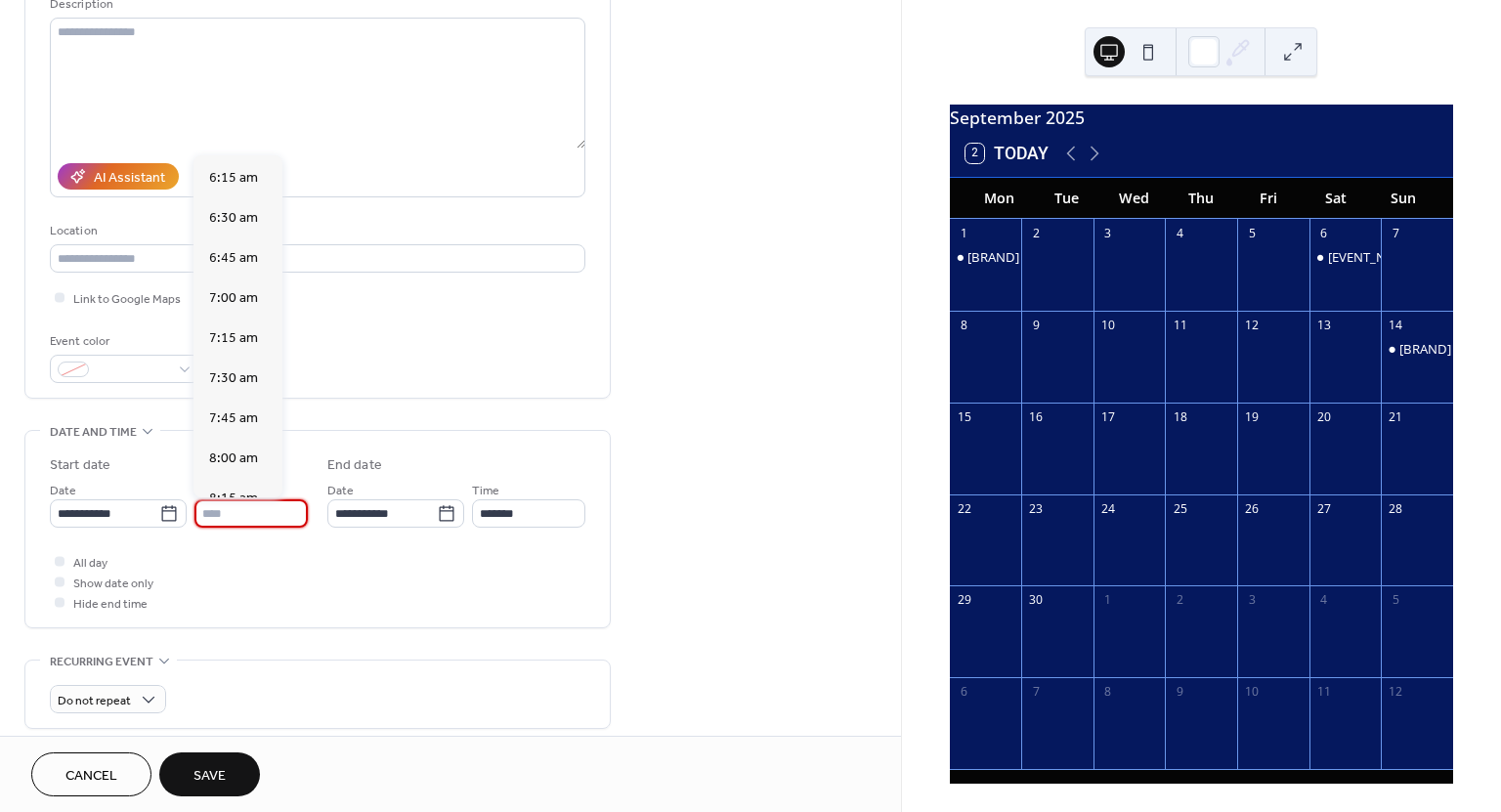 scroll, scrollTop: 1000, scrollLeft: 0, axis: vertical 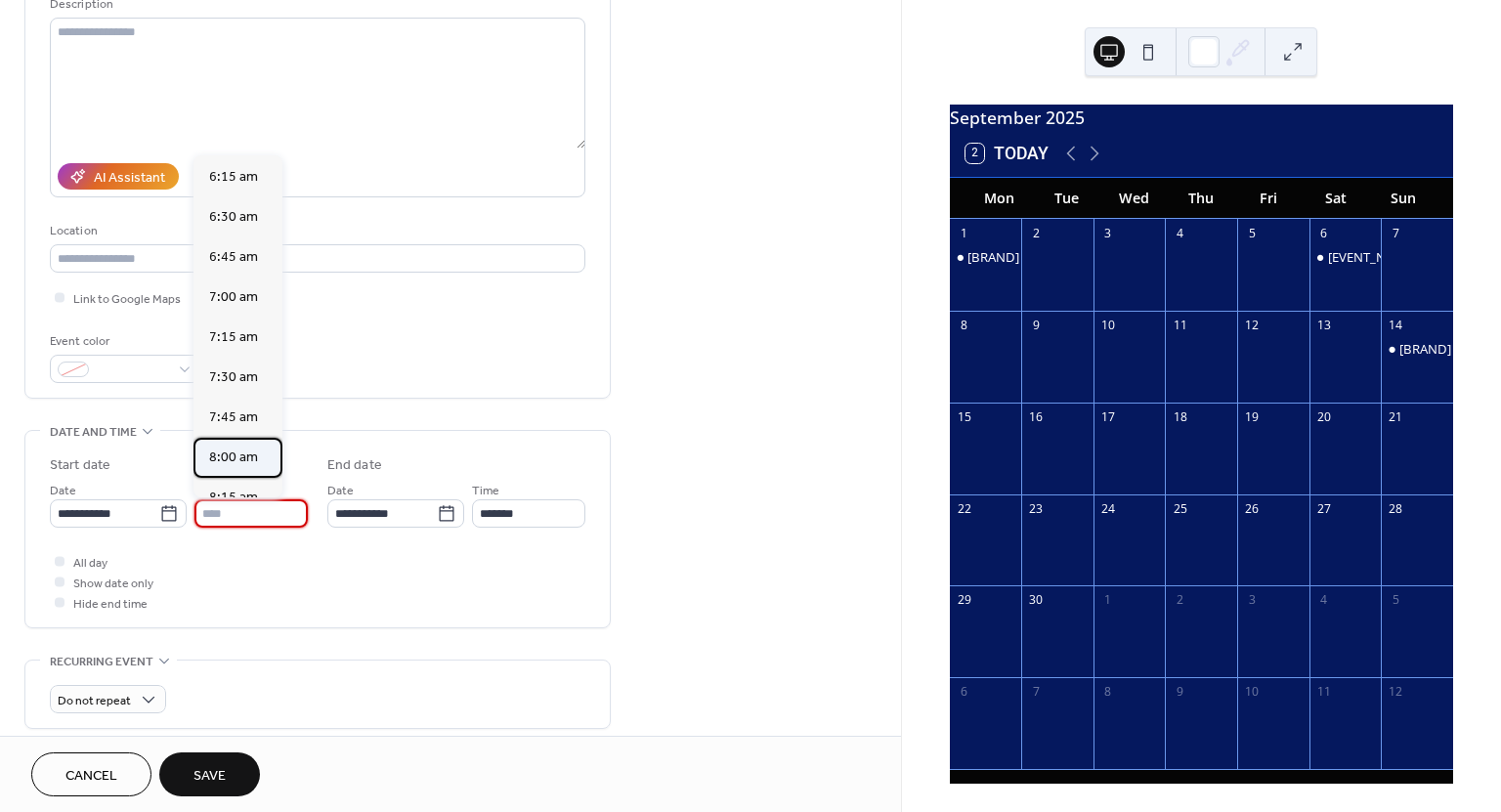 click on "8:00 am" at bounding box center [234, 457] 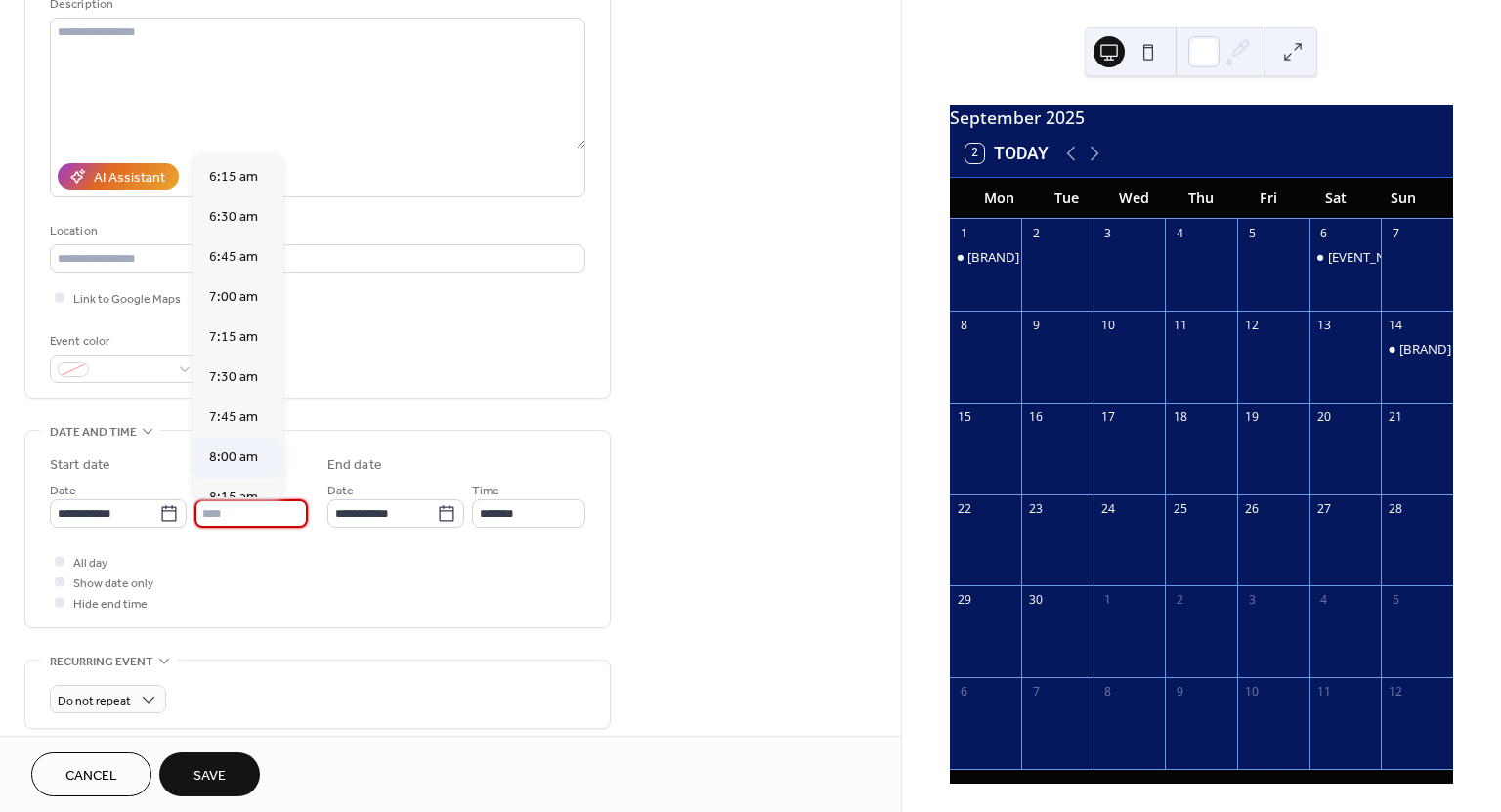 type on "*******" 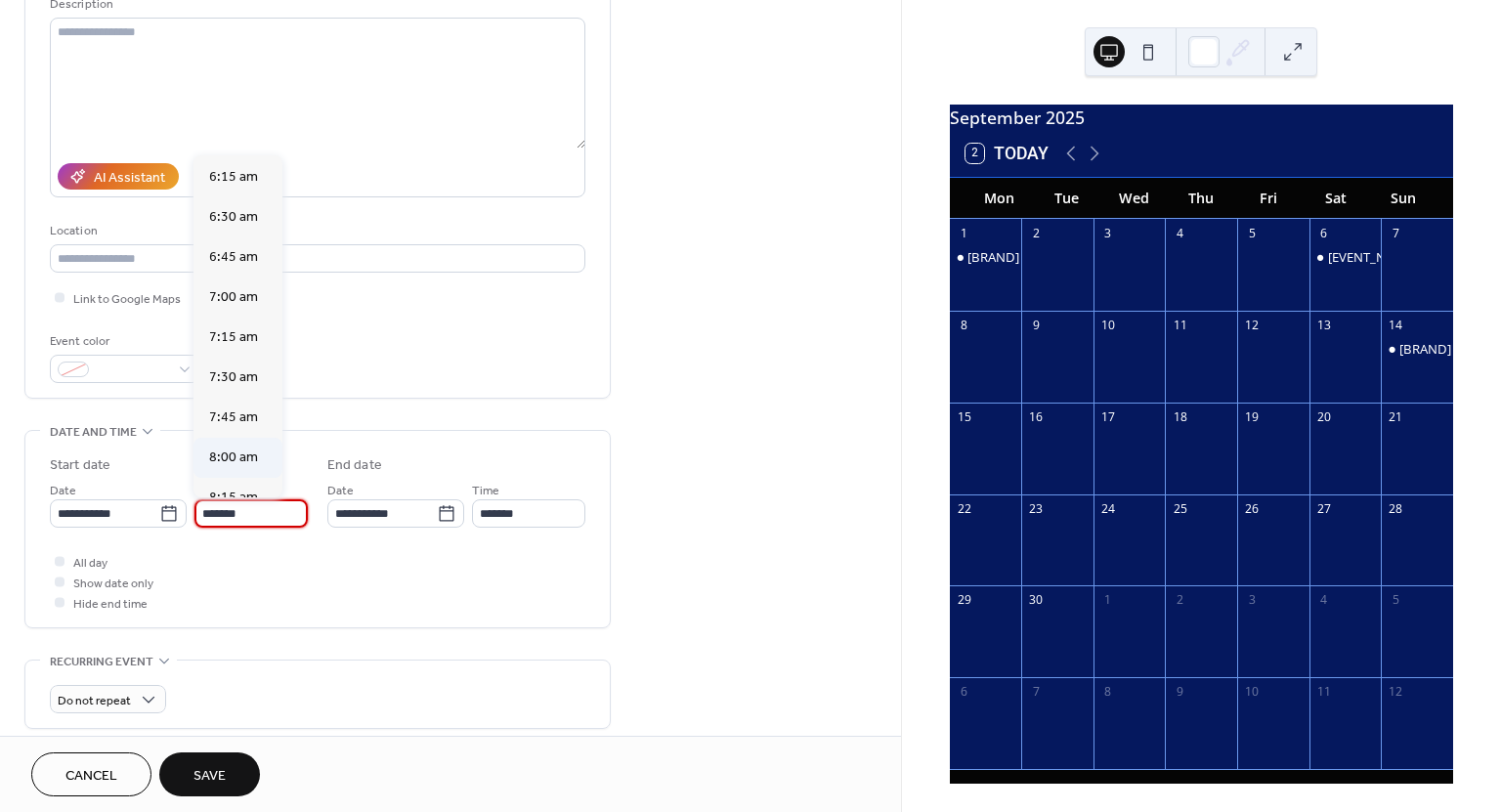 type on "*******" 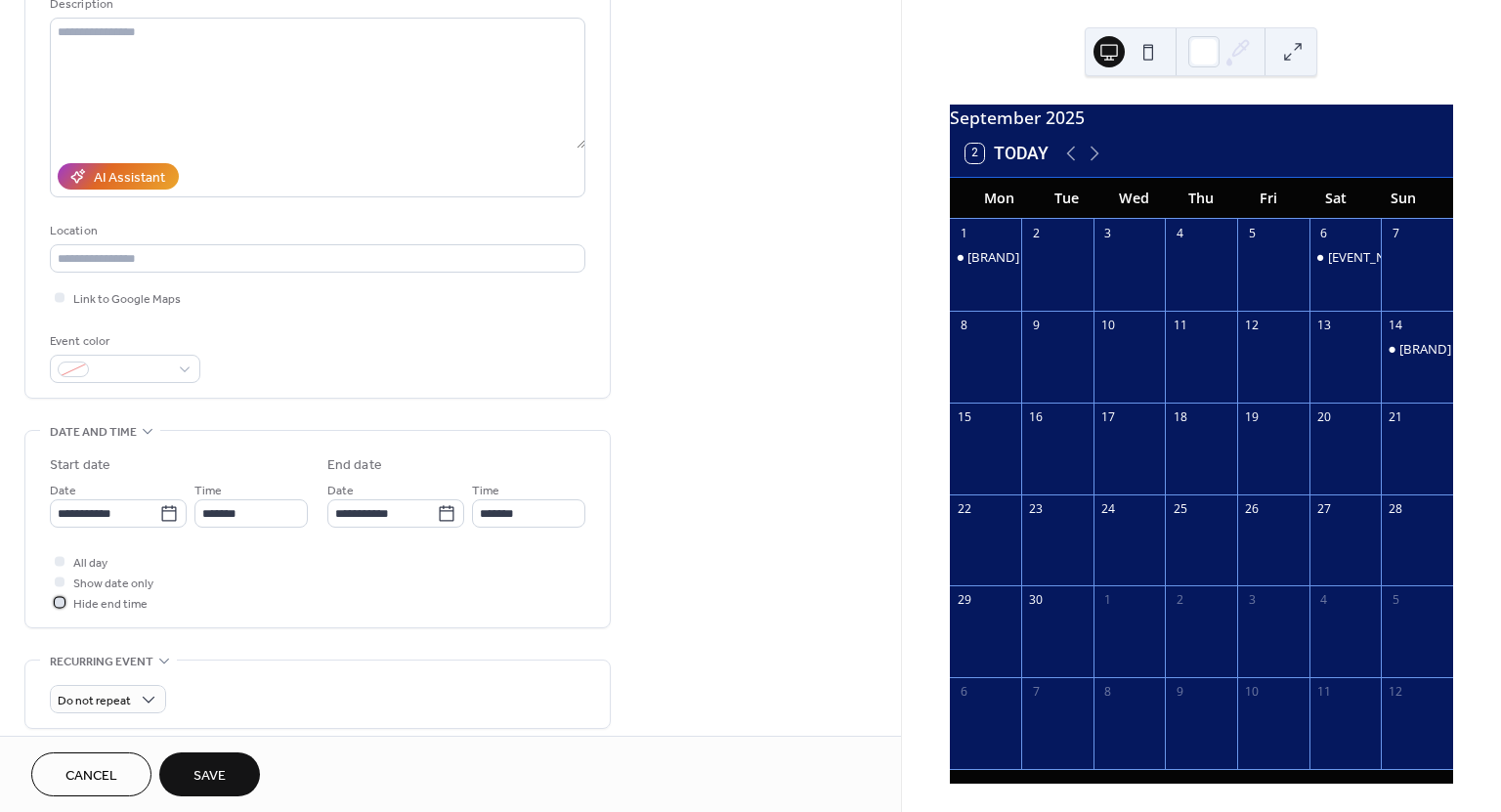 click on "Hide end time" at bounding box center (110, 604) 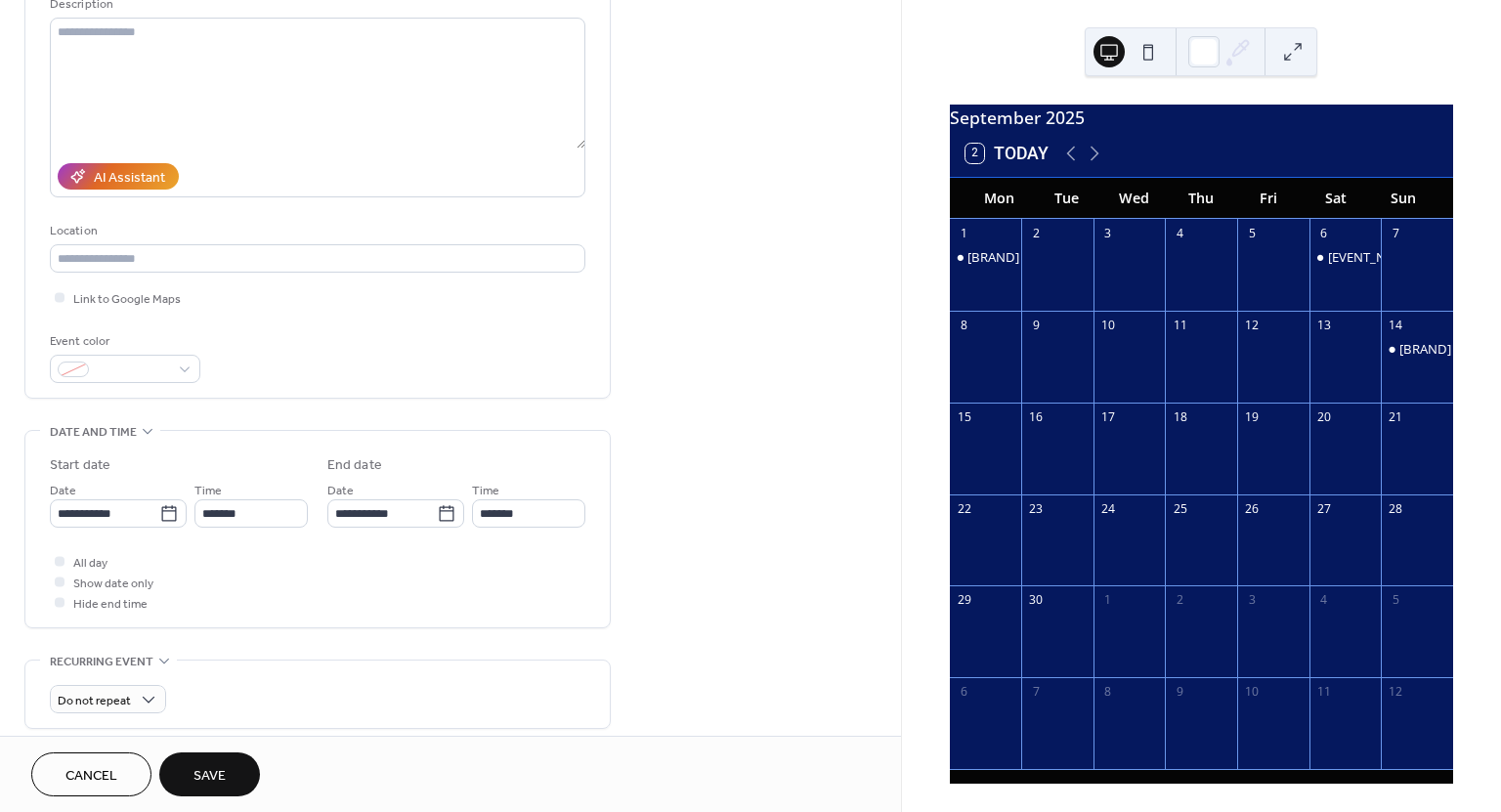 click on "Save" at bounding box center [209, 776] 